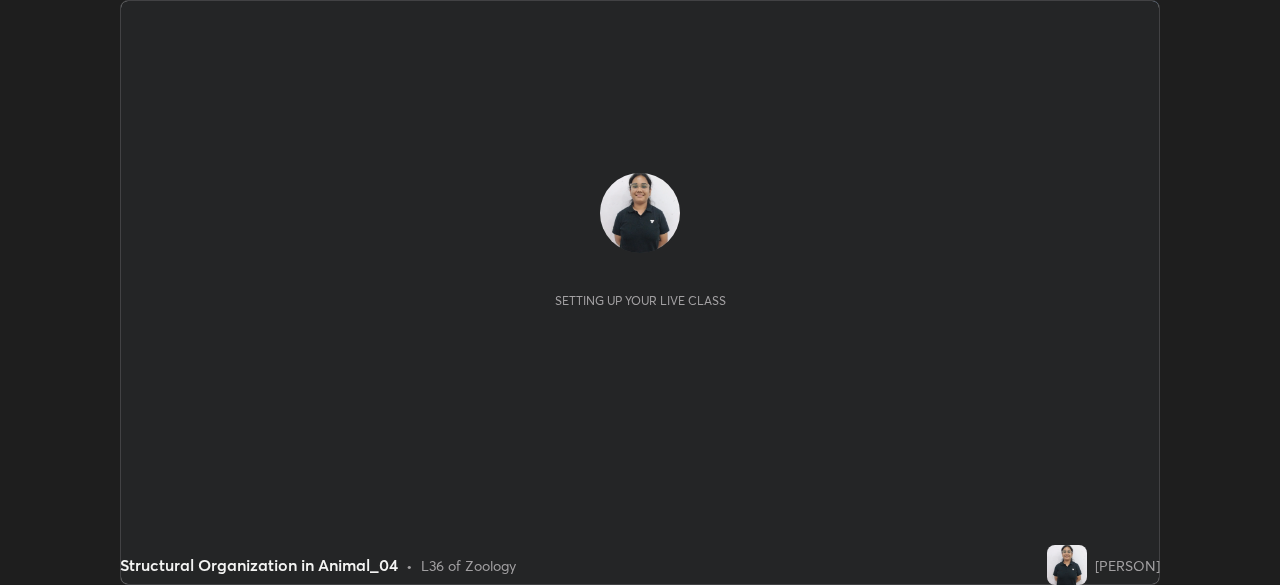 scroll, scrollTop: 0, scrollLeft: 0, axis: both 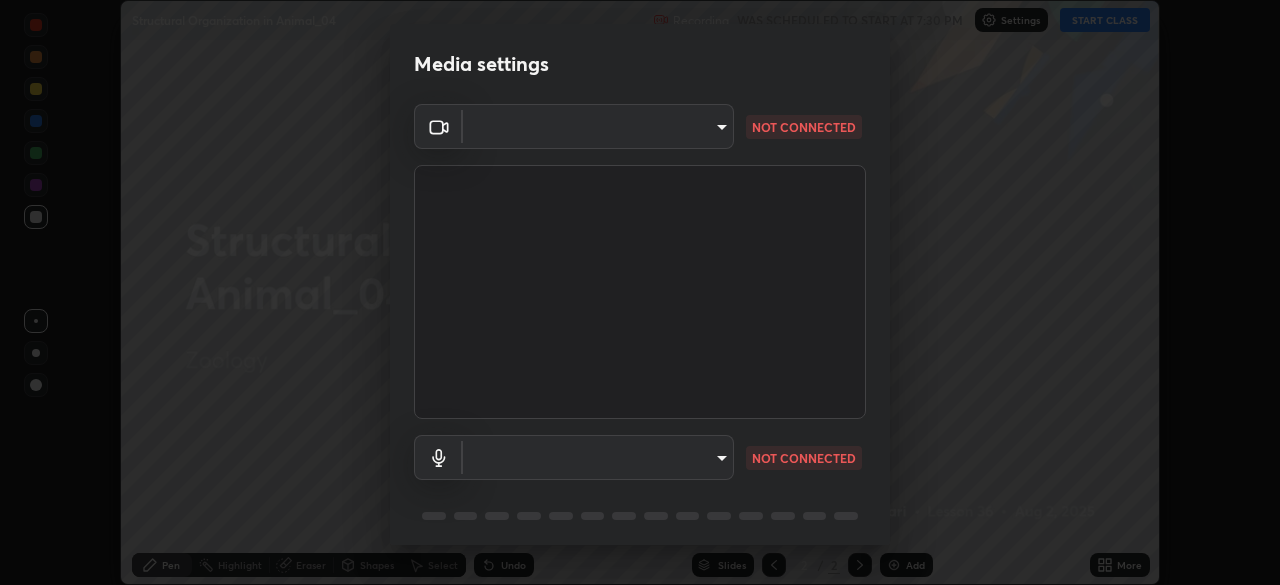 type on "d64d47ec9df49bf16df3be139c80778ada659e70263b5e9972ae33db9fa5459d" 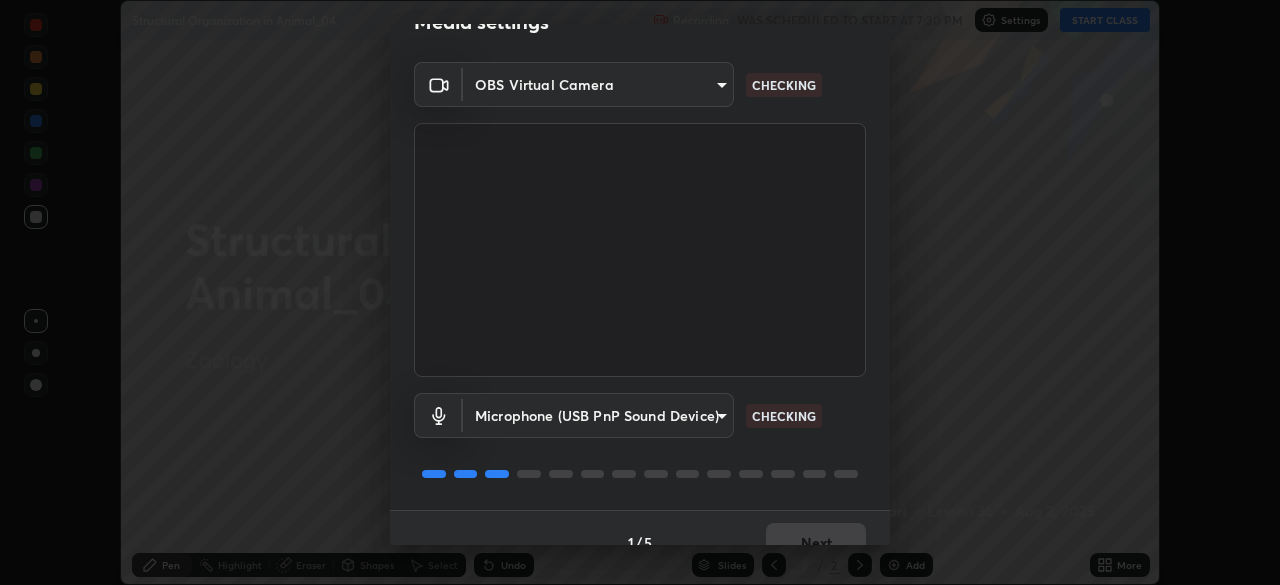 scroll, scrollTop: 71, scrollLeft: 0, axis: vertical 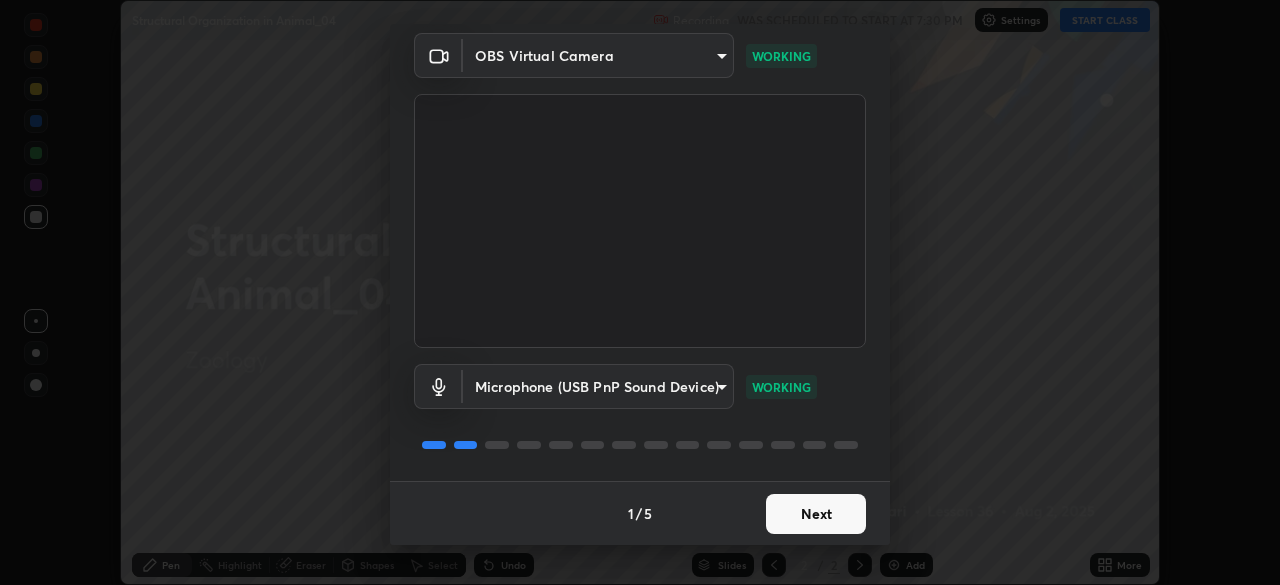 click on "Next" at bounding box center (816, 514) 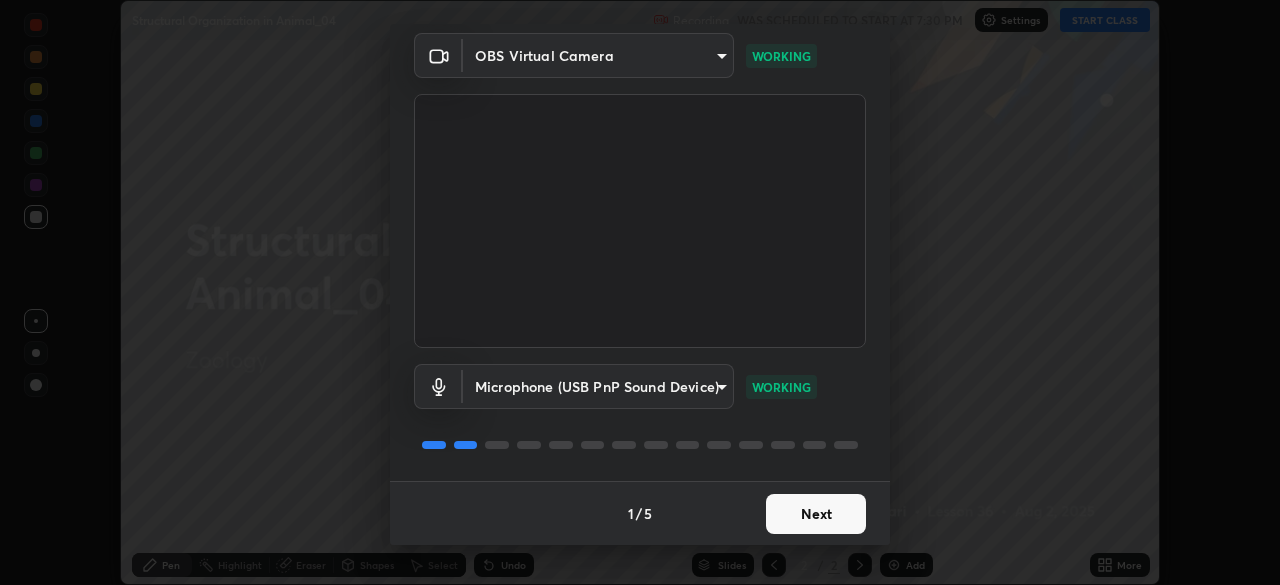 scroll, scrollTop: 0, scrollLeft: 0, axis: both 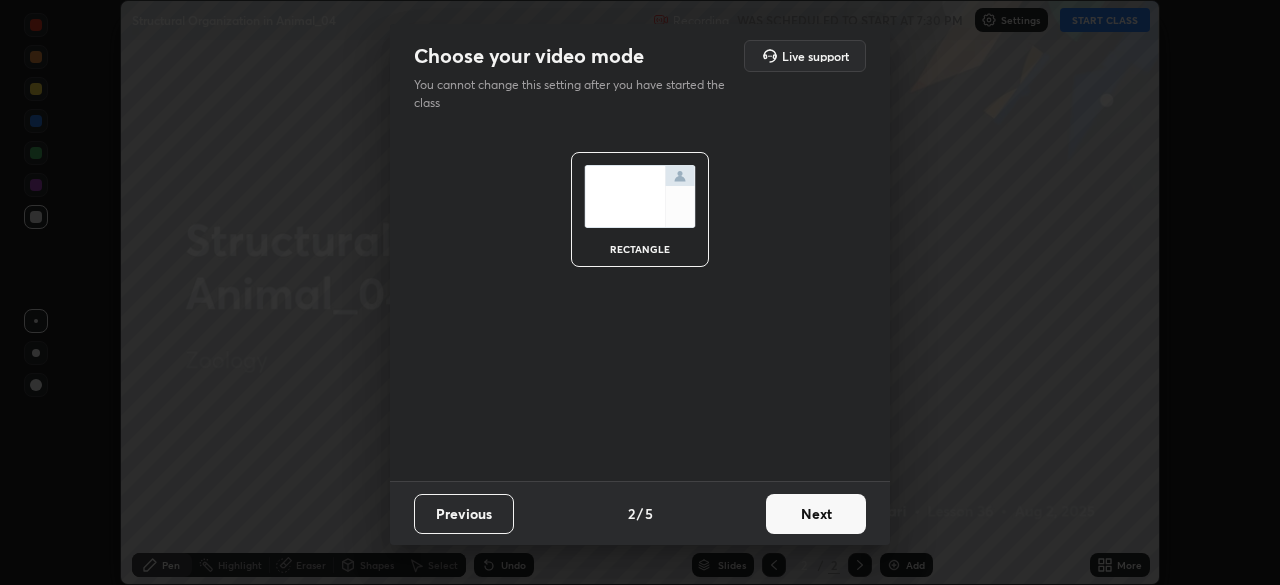 click on "Next" at bounding box center [816, 514] 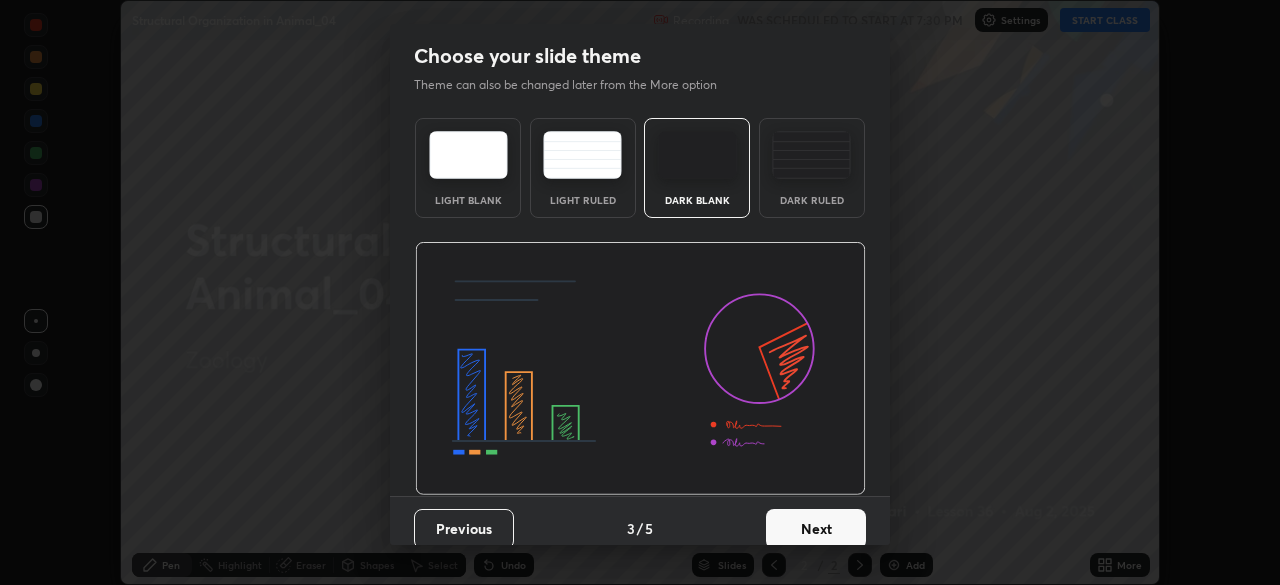 click on "Dark Ruled" at bounding box center (812, 168) 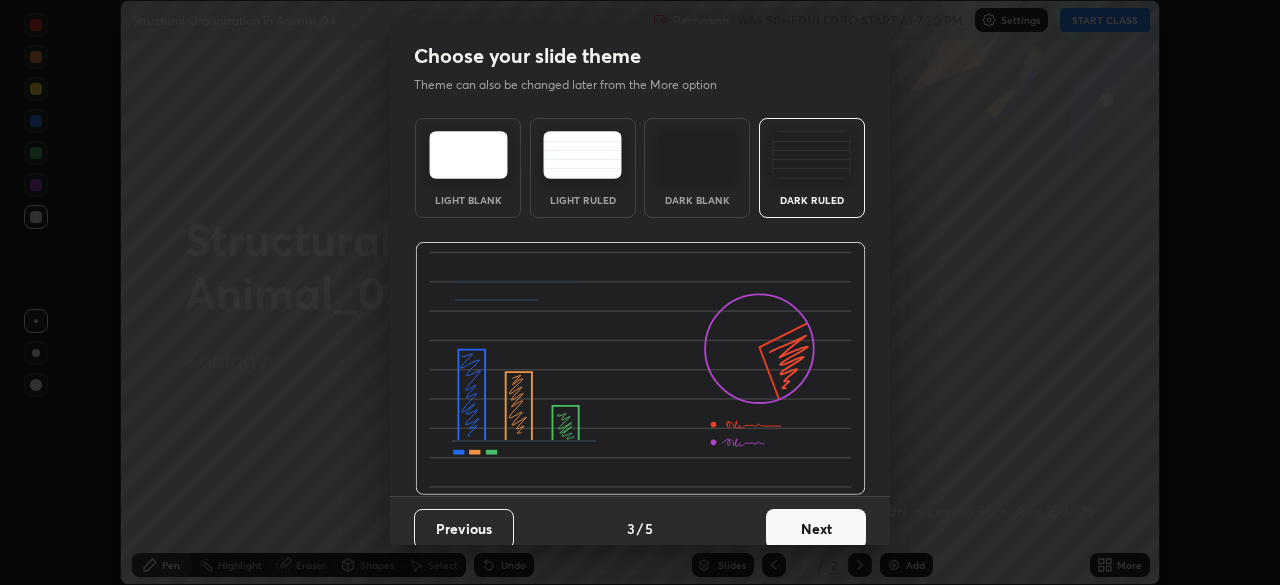 click on "Next" at bounding box center [816, 529] 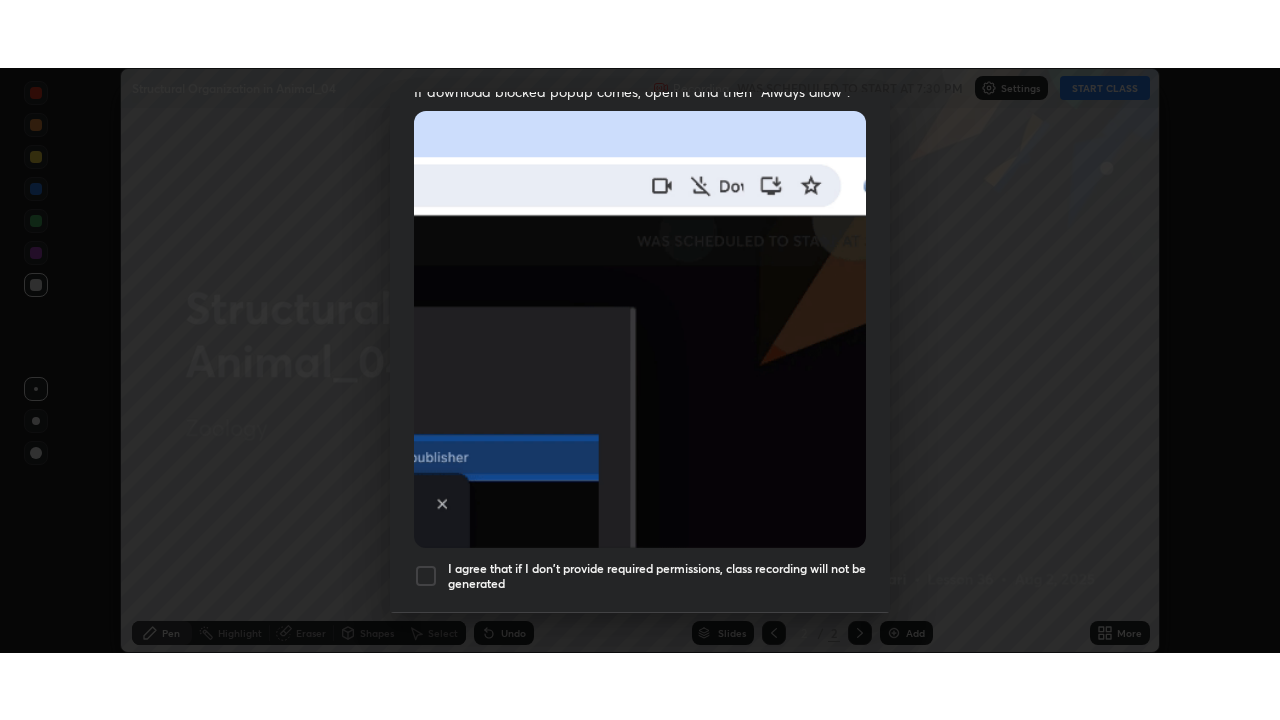 scroll, scrollTop: 479, scrollLeft: 0, axis: vertical 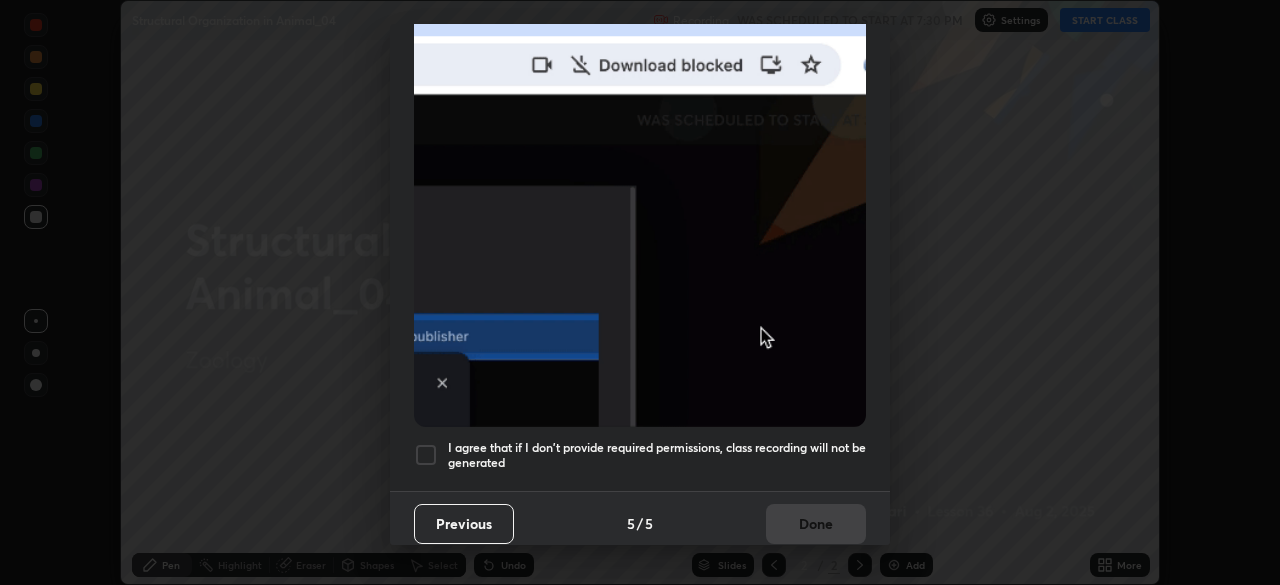 click at bounding box center [426, 455] 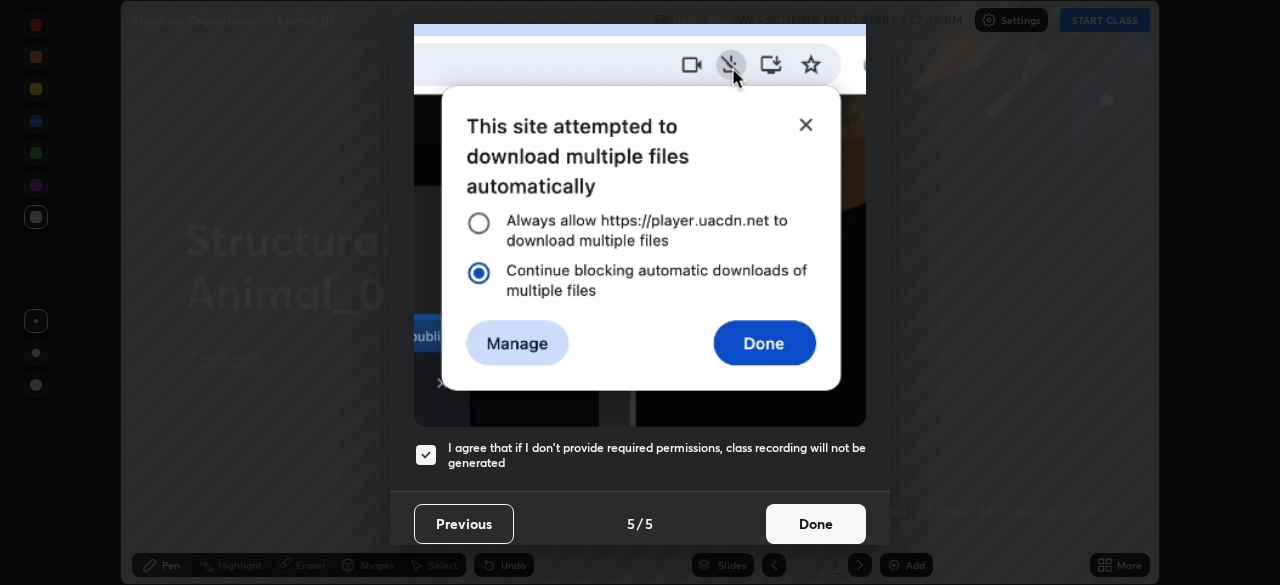 click on "Done" at bounding box center (816, 524) 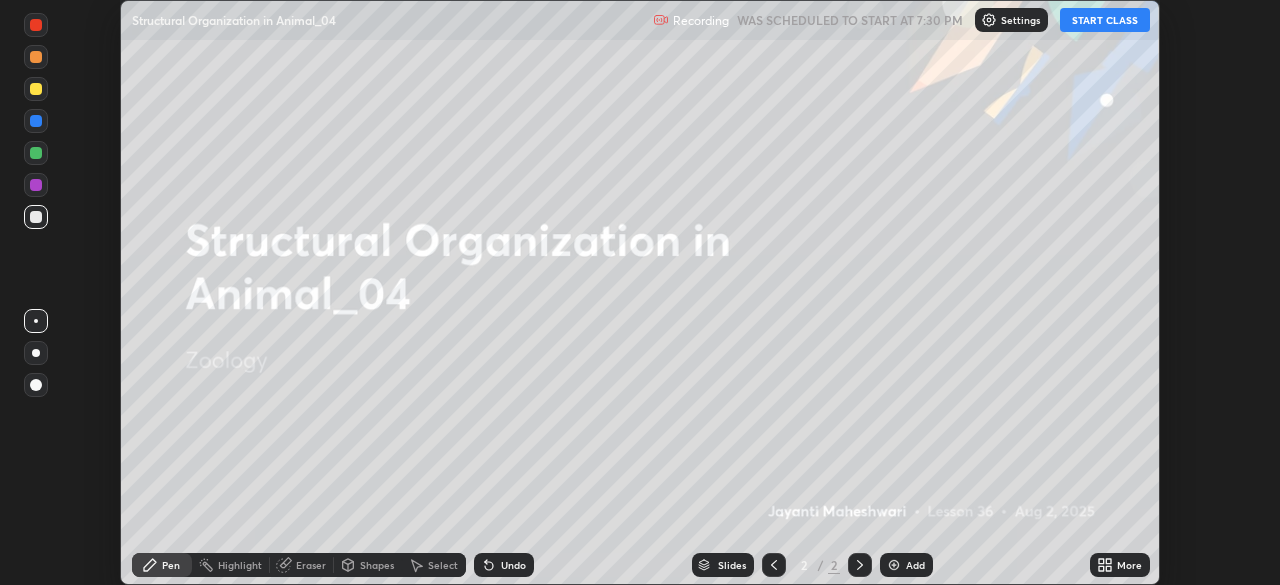click on "START CLASS" at bounding box center [1105, 20] 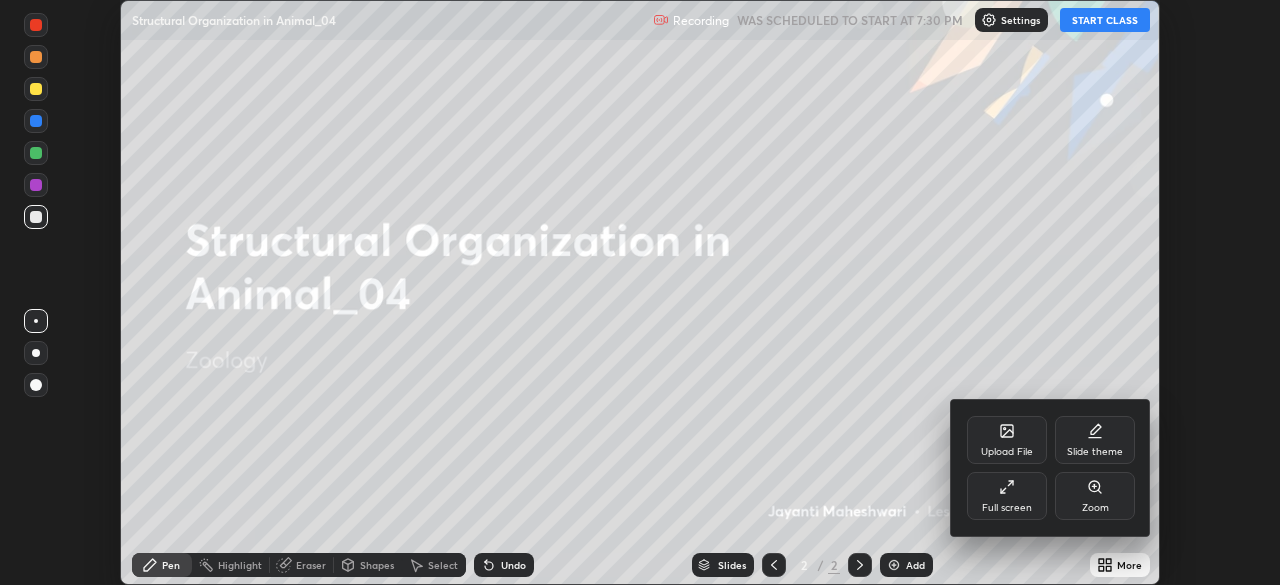 click on "Full screen" at bounding box center [1007, 496] 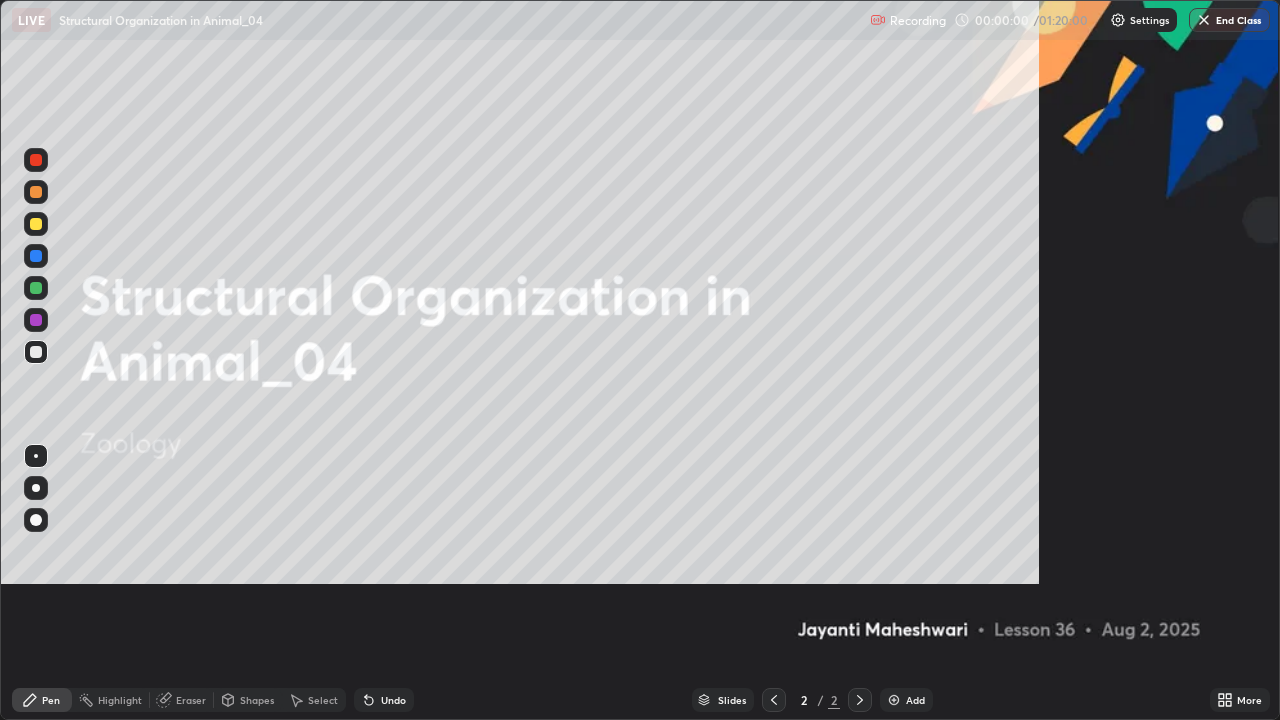 scroll, scrollTop: 99280, scrollLeft: 98720, axis: both 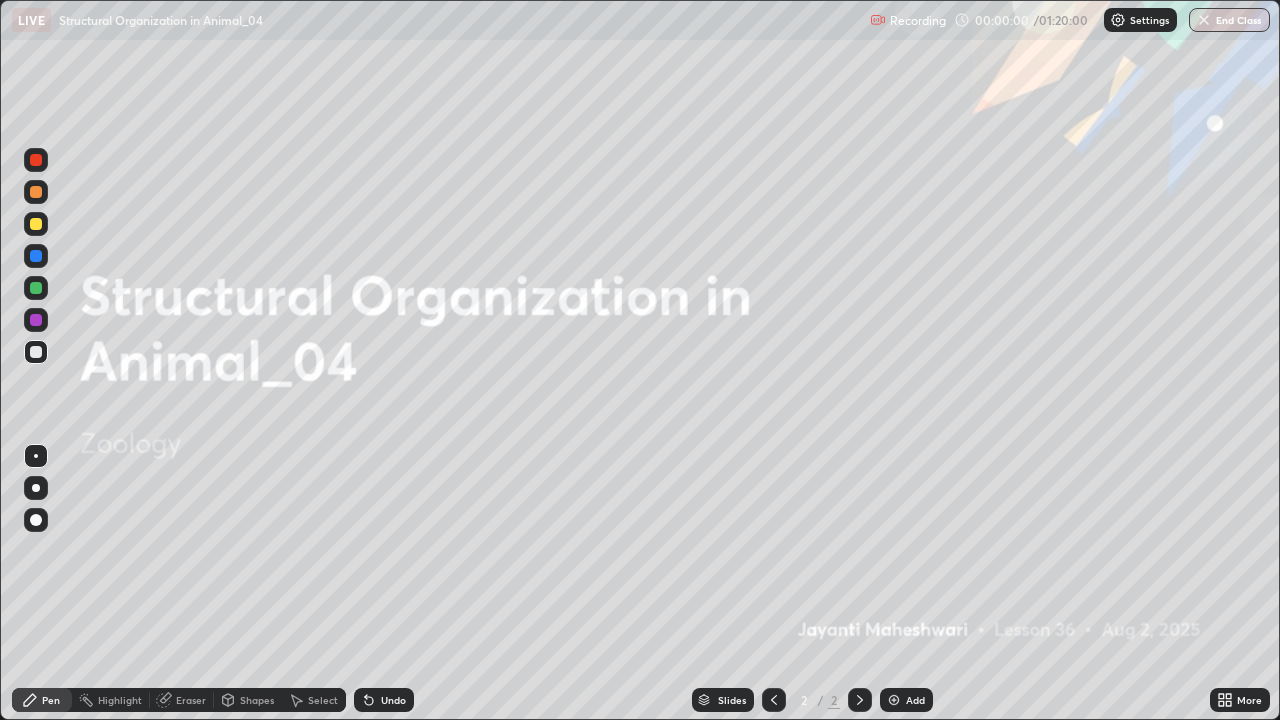 click at bounding box center (894, 700) 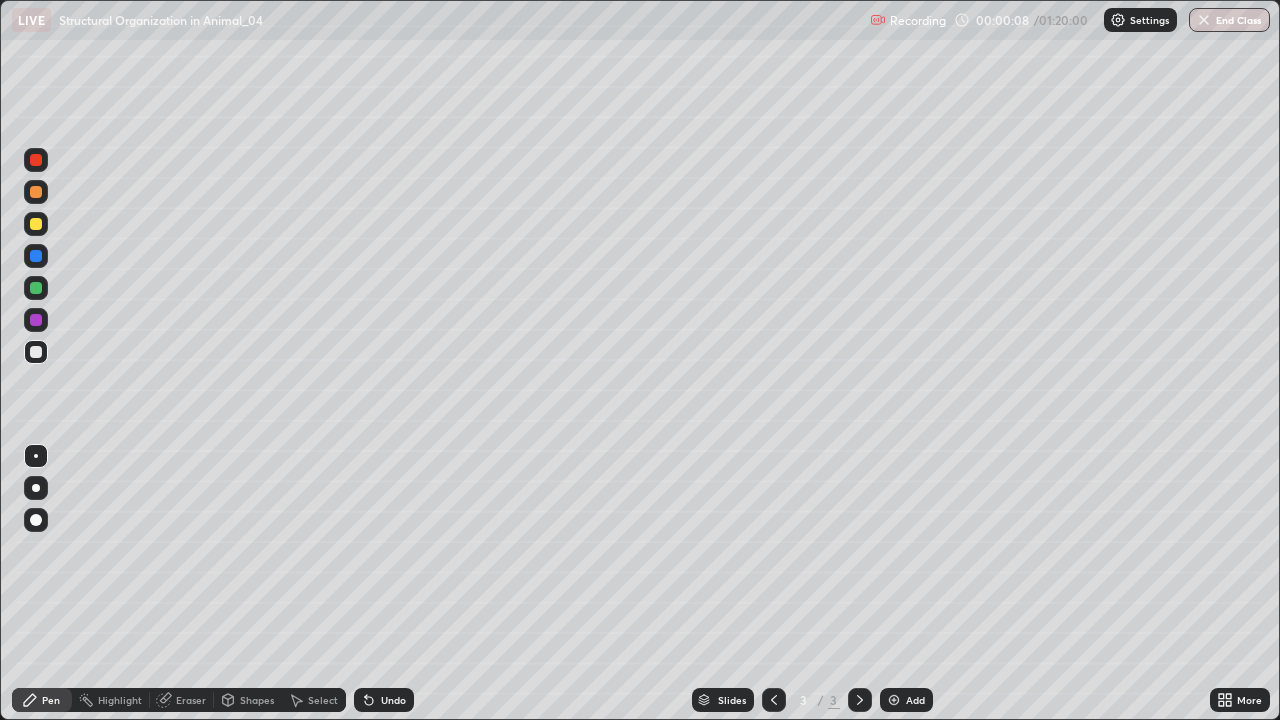 click at bounding box center [36, 488] 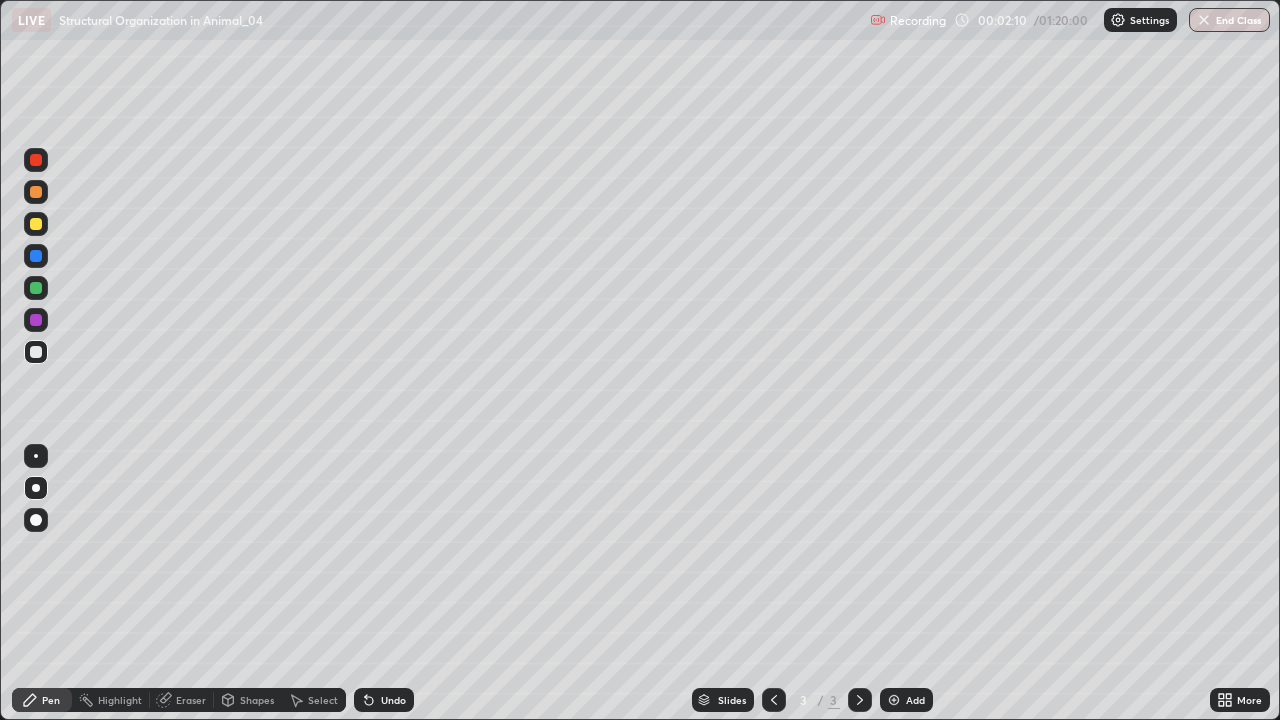 click at bounding box center [36, 288] 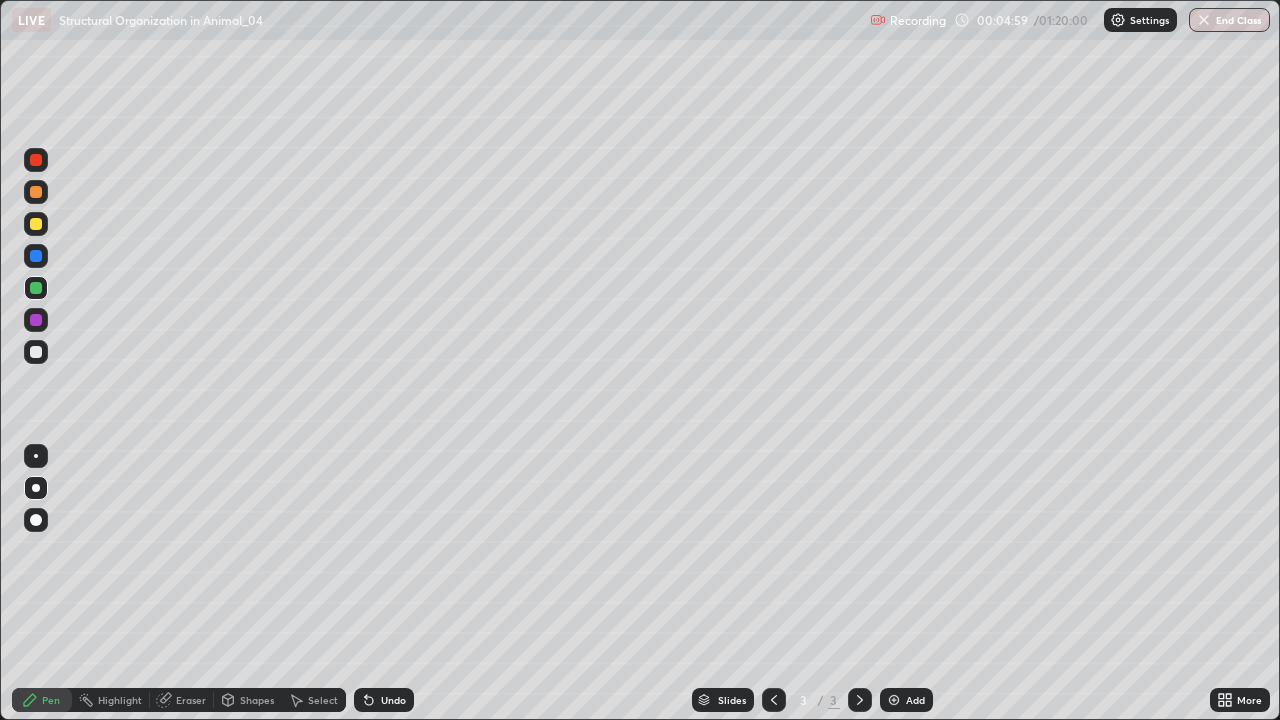 click at bounding box center [36, 224] 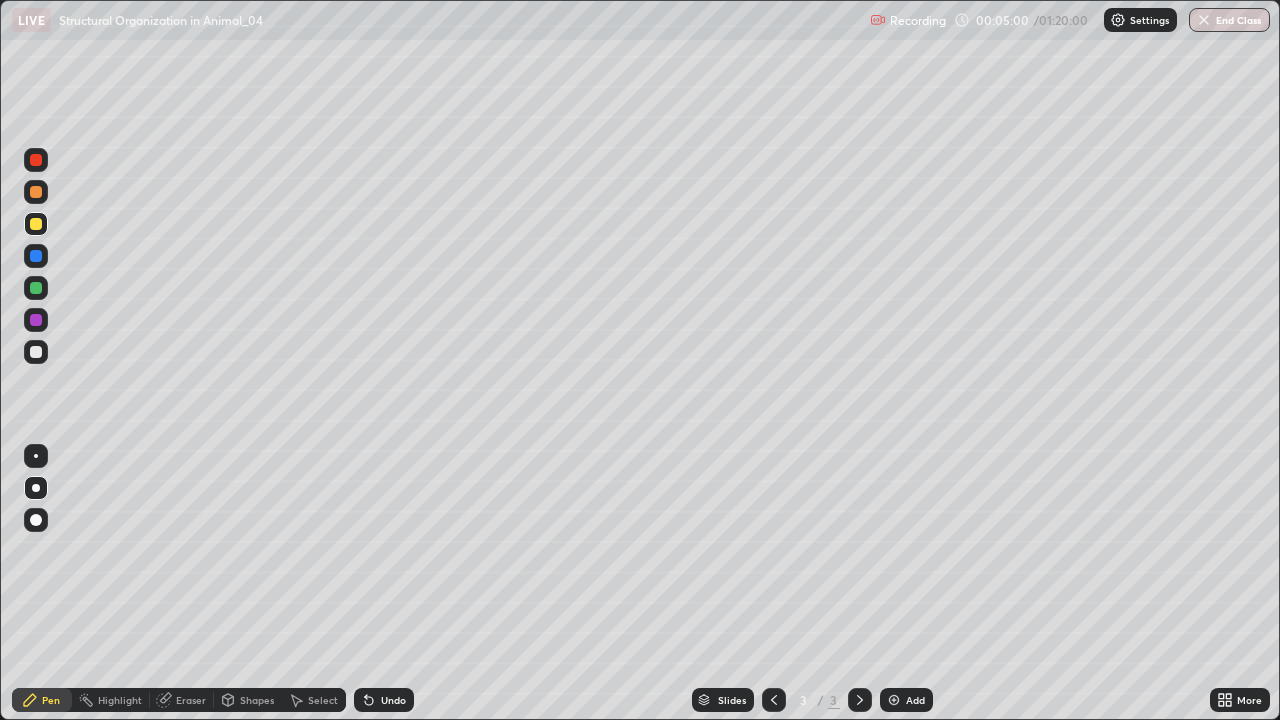 click at bounding box center [36, 520] 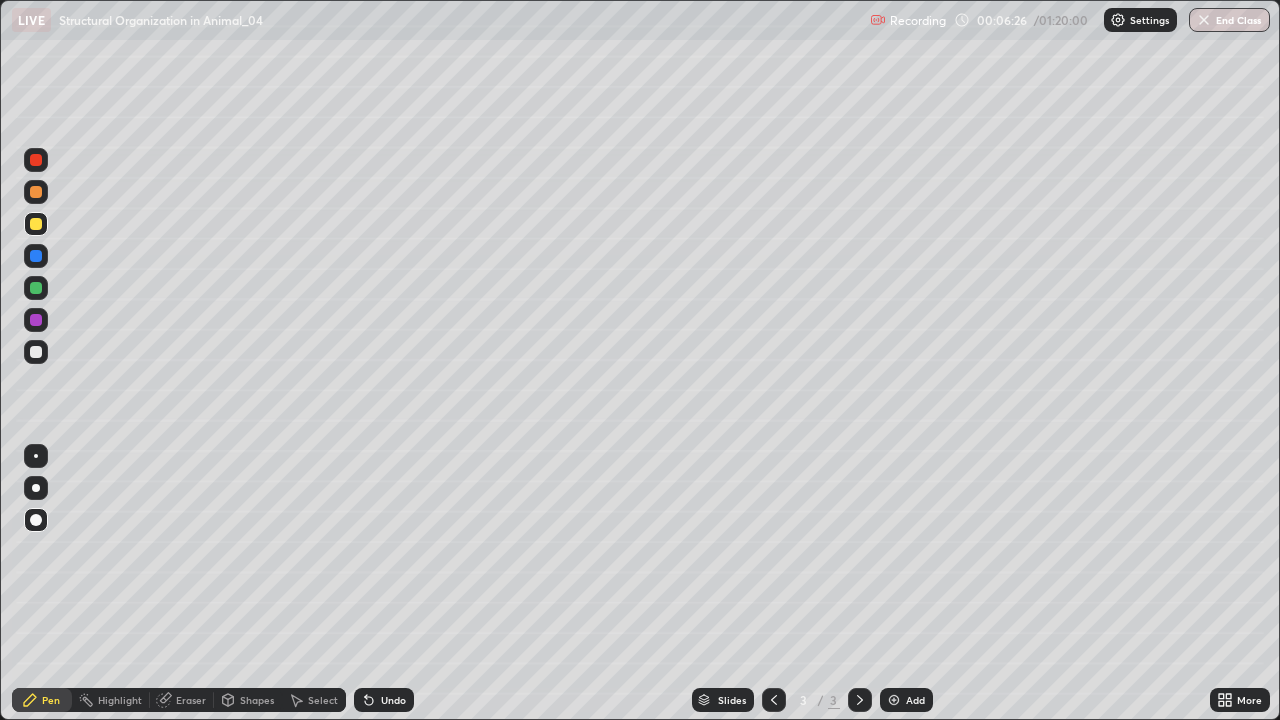 click on "Add" at bounding box center (915, 700) 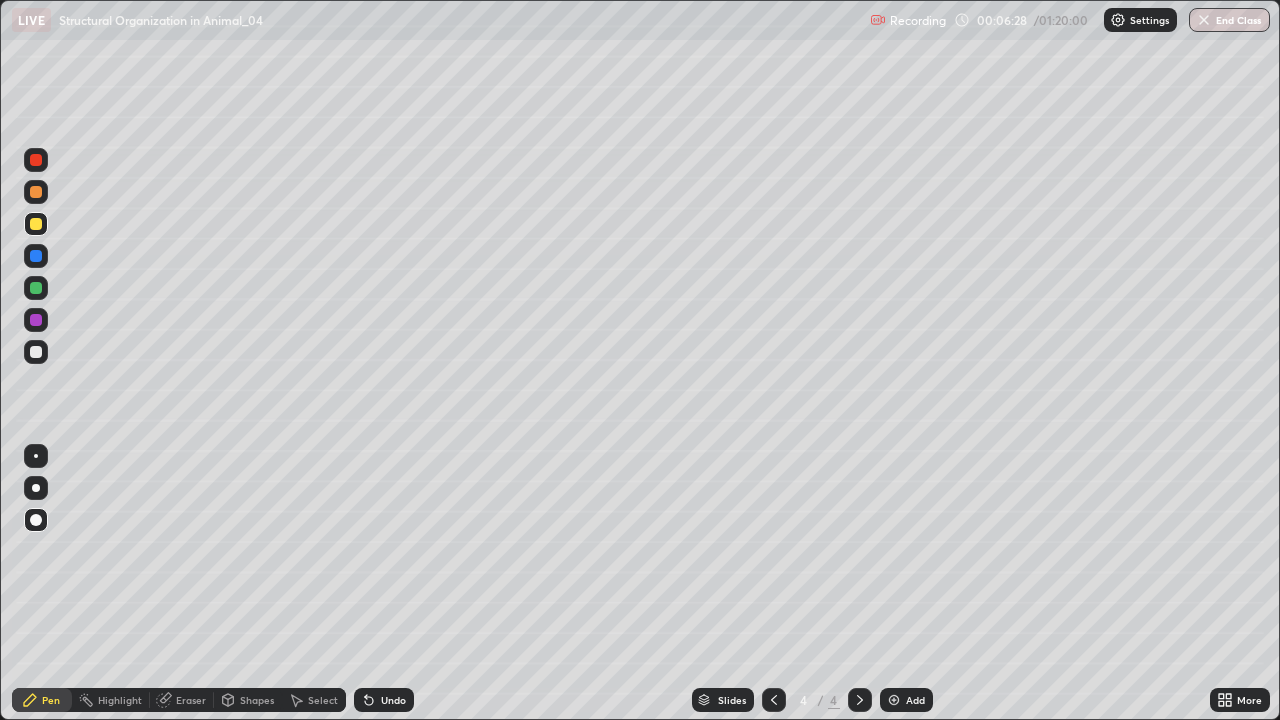 click at bounding box center [36, 288] 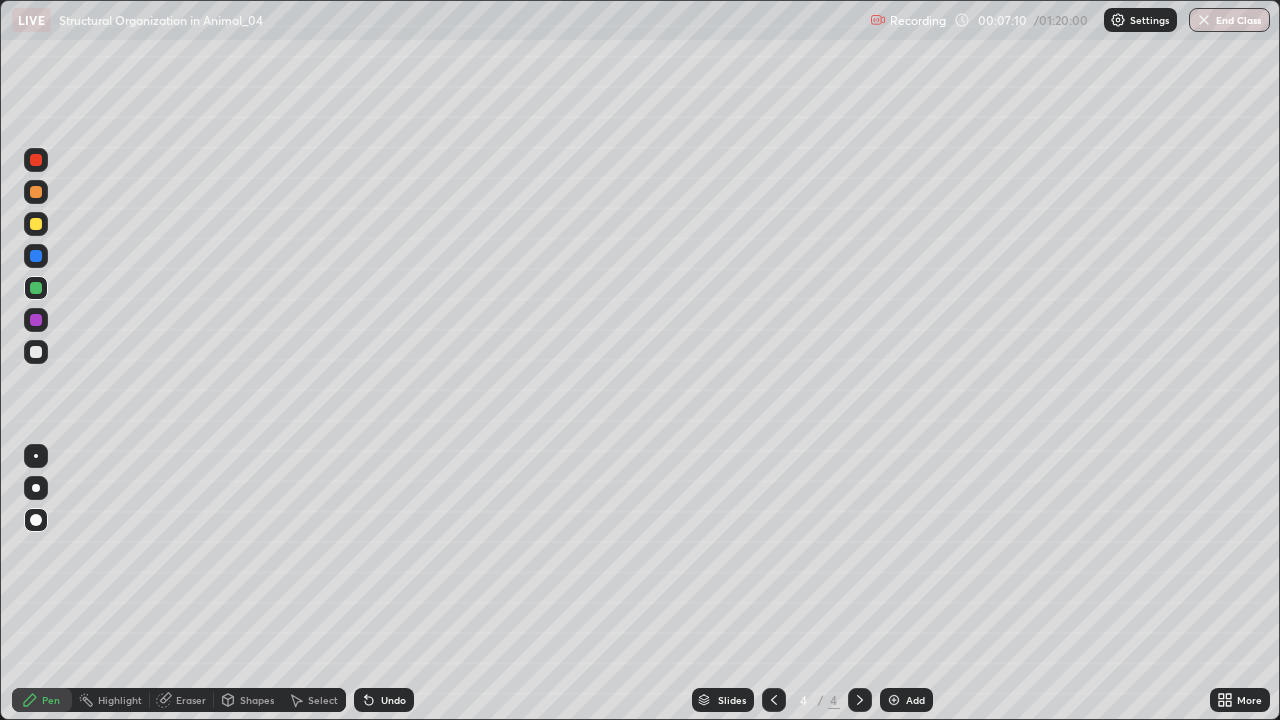 click 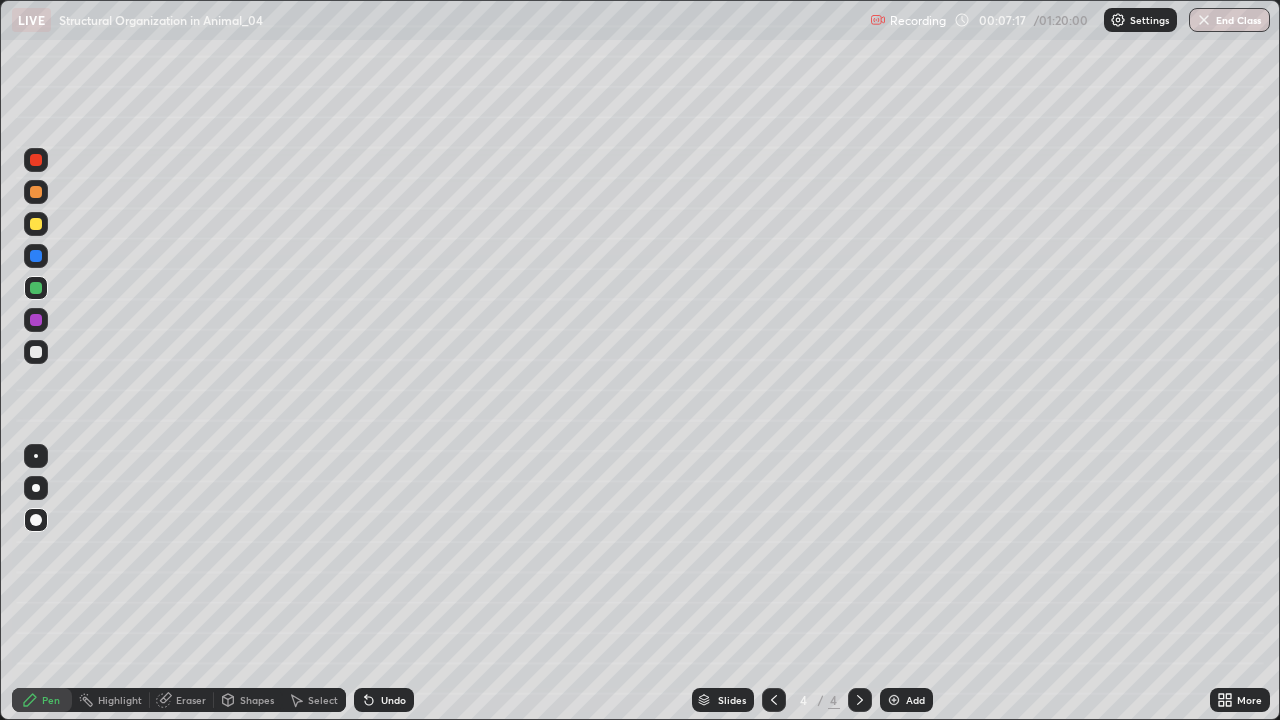 click on "Undo" at bounding box center (384, 700) 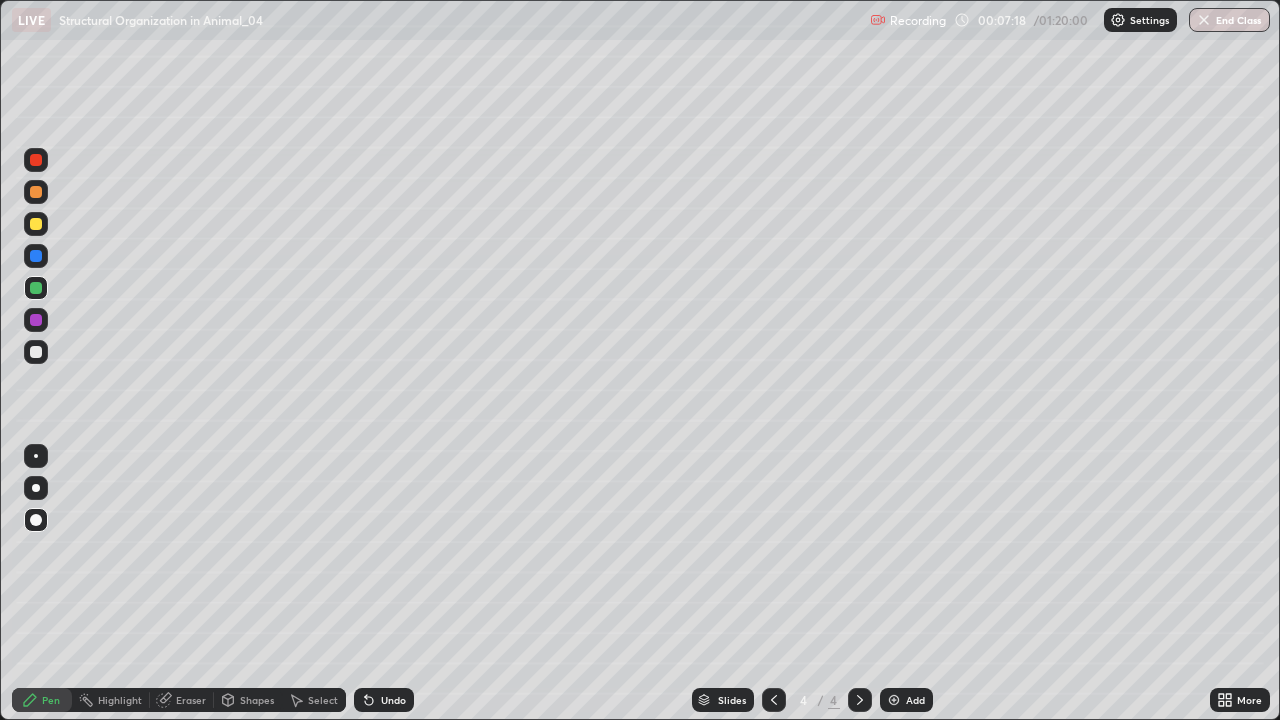 click on "Undo" at bounding box center [384, 700] 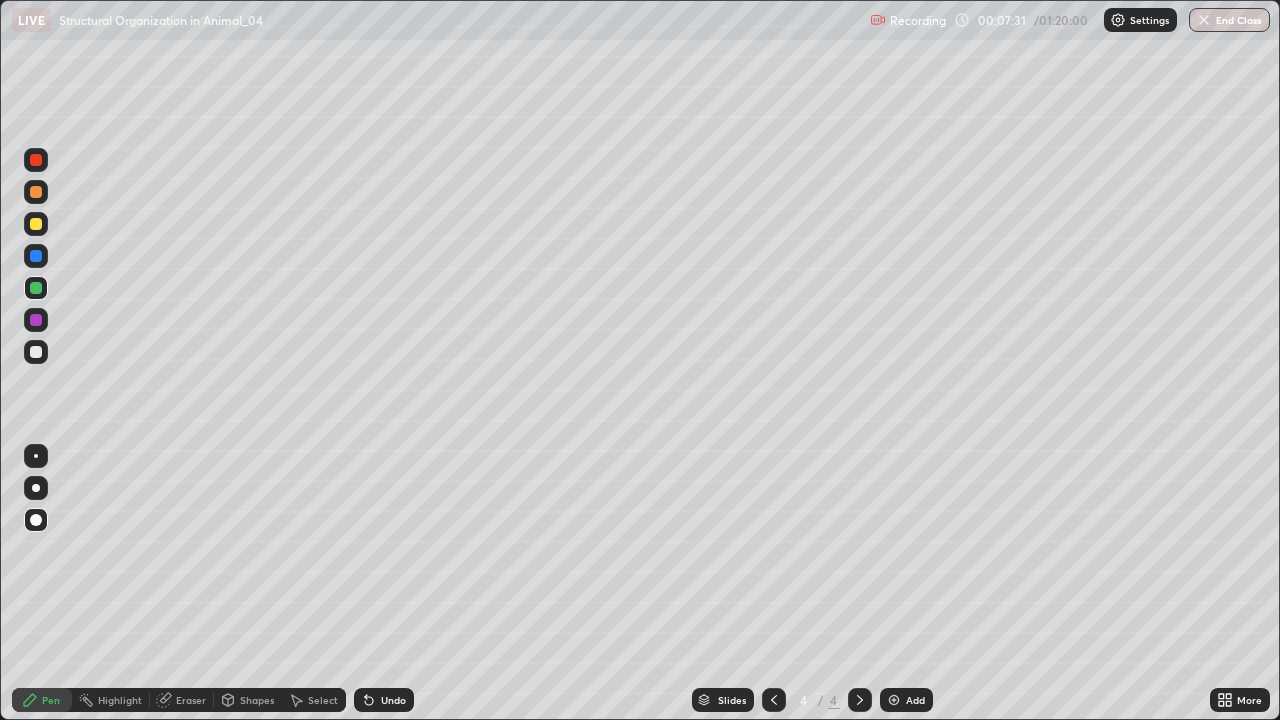 click 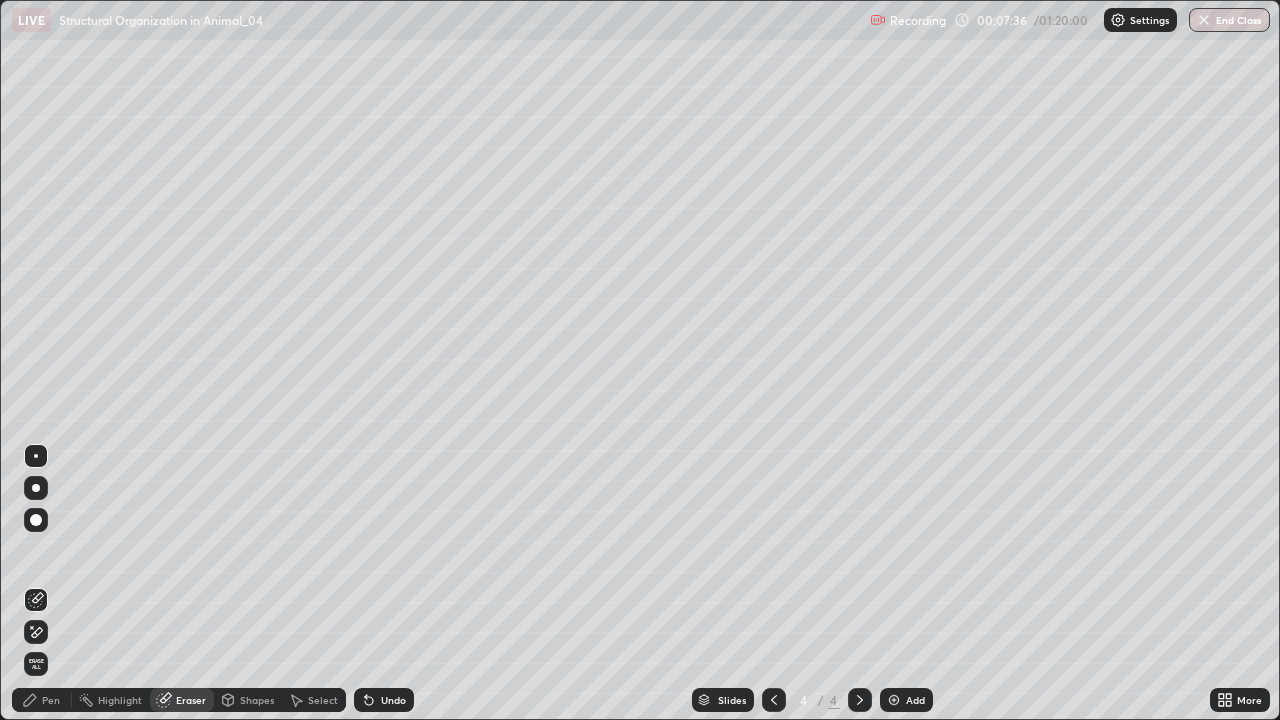 click on "Pen" at bounding box center [51, 700] 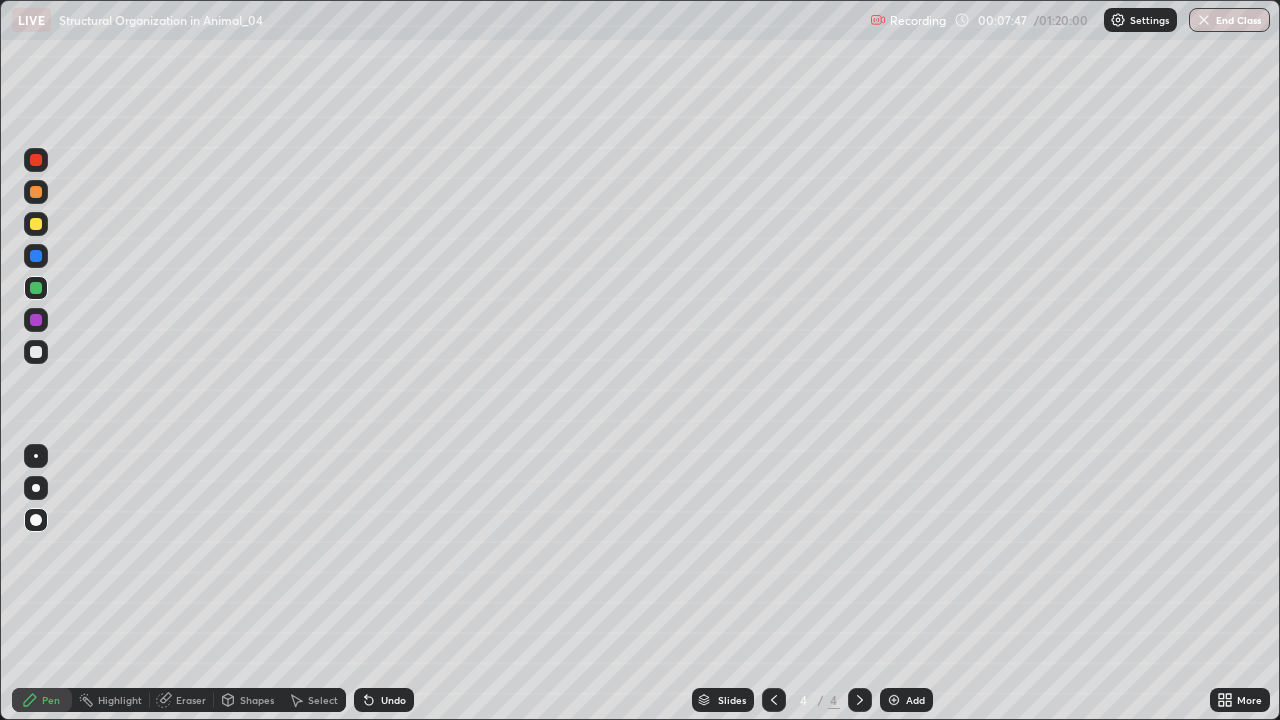 click at bounding box center [36, 352] 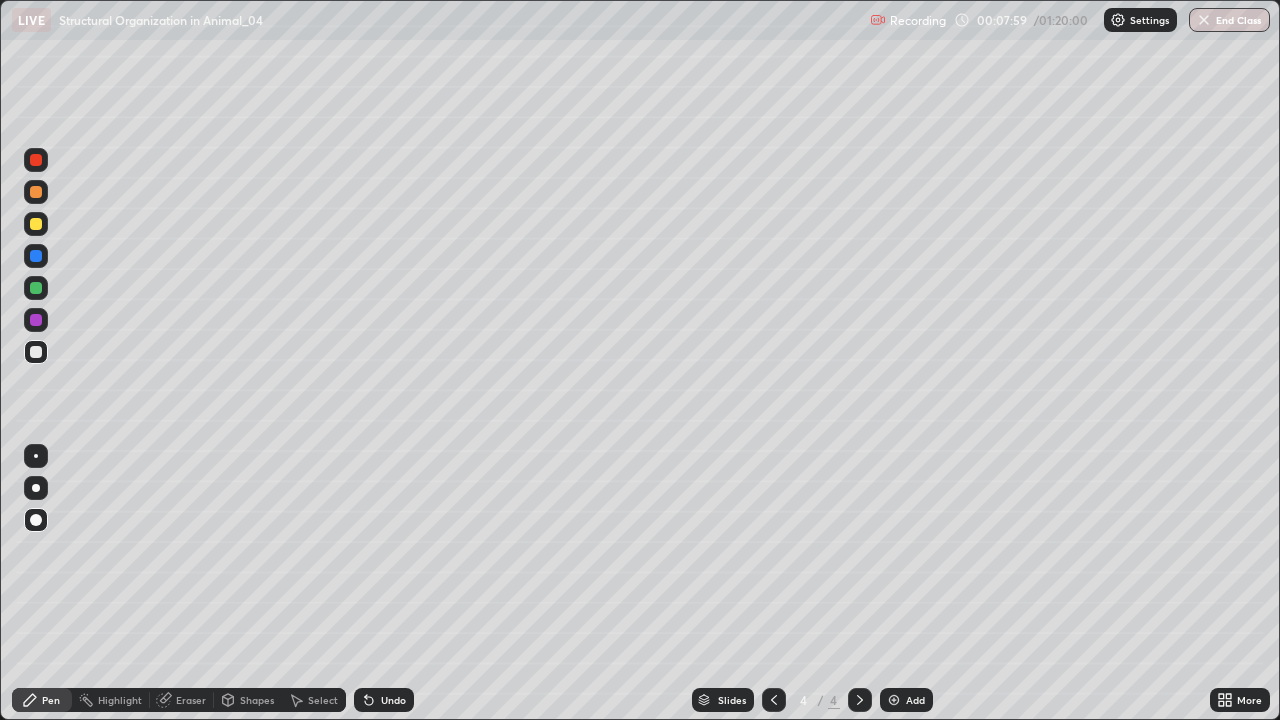 click on "Highlight" at bounding box center (111, 700) 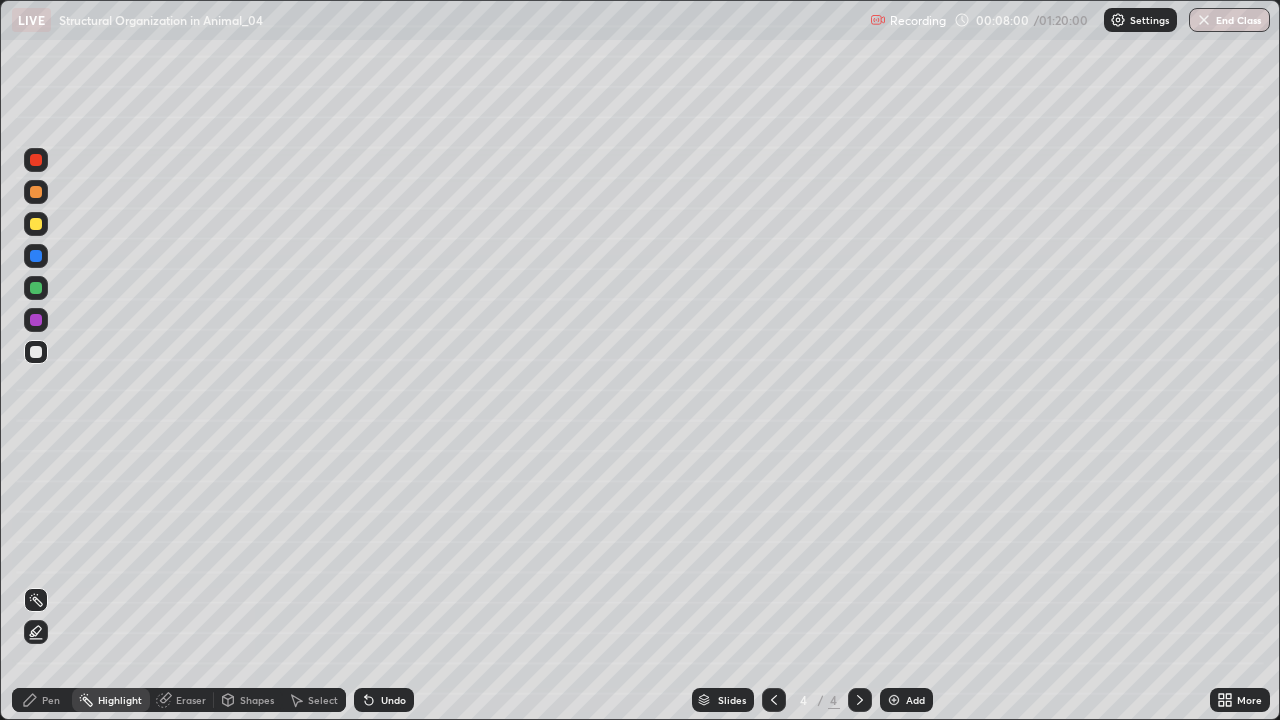 click 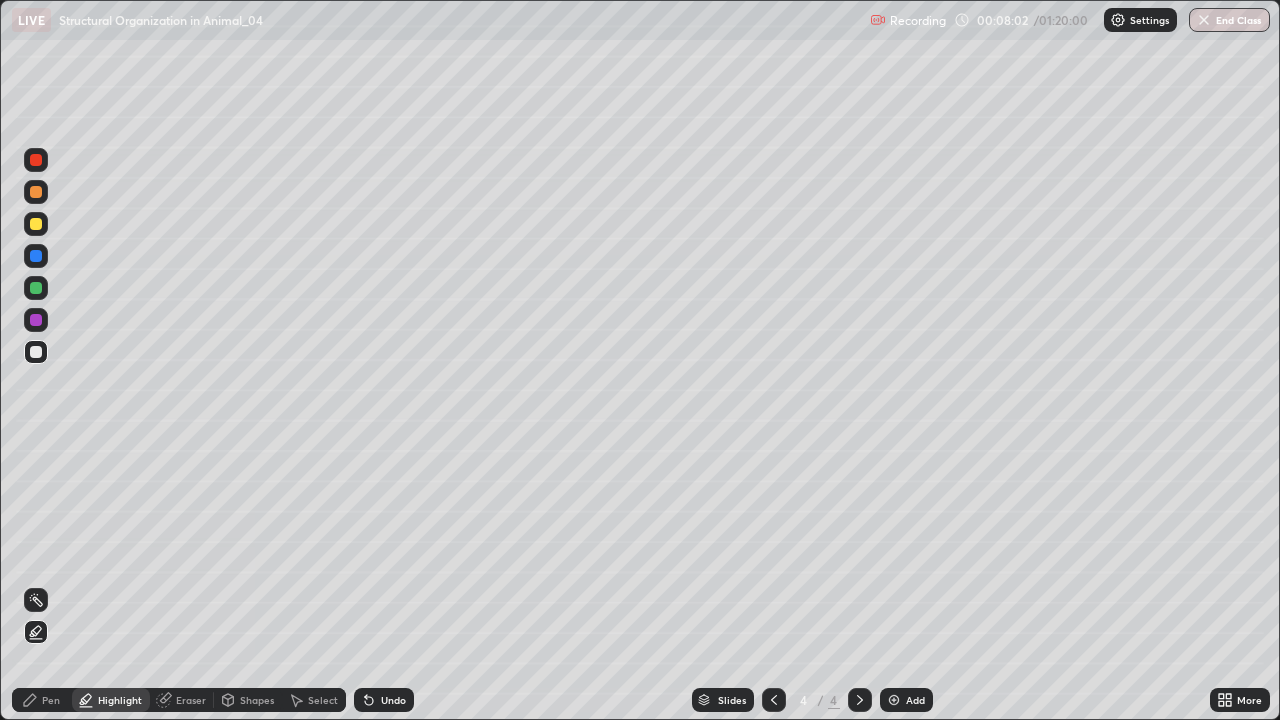 click at bounding box center [36, 288] 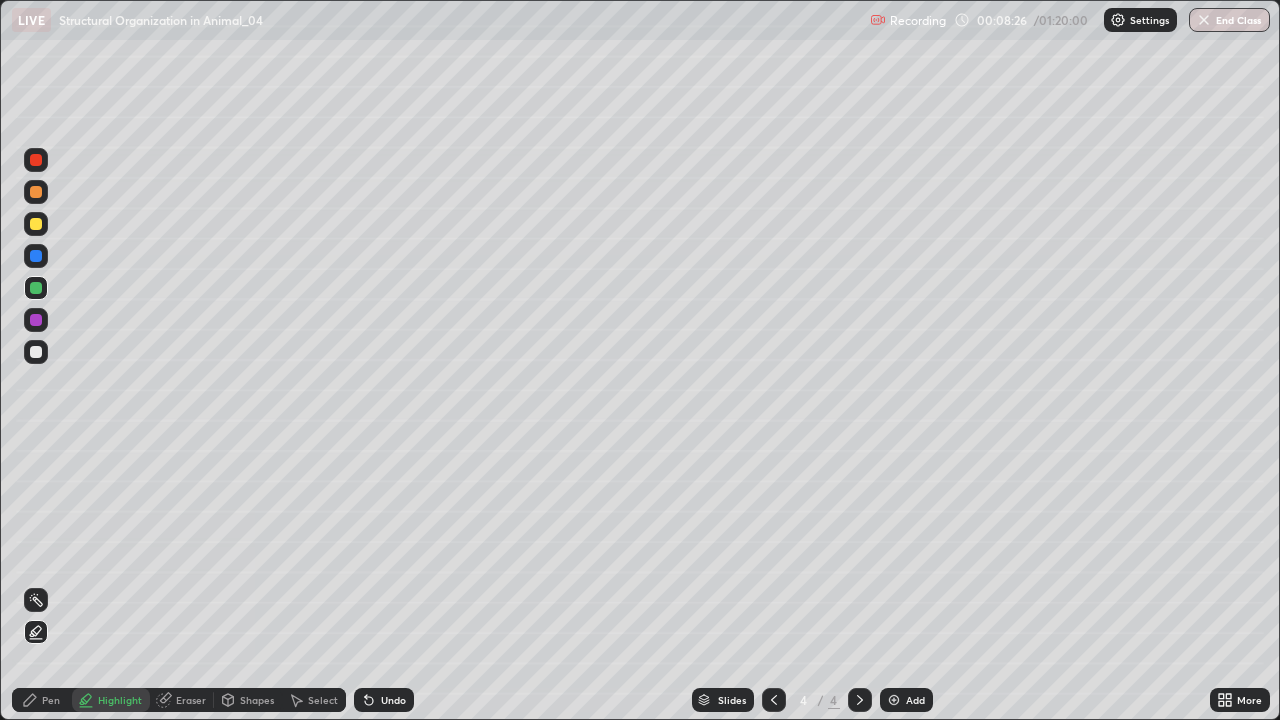 click at bounding box center (36, 352) 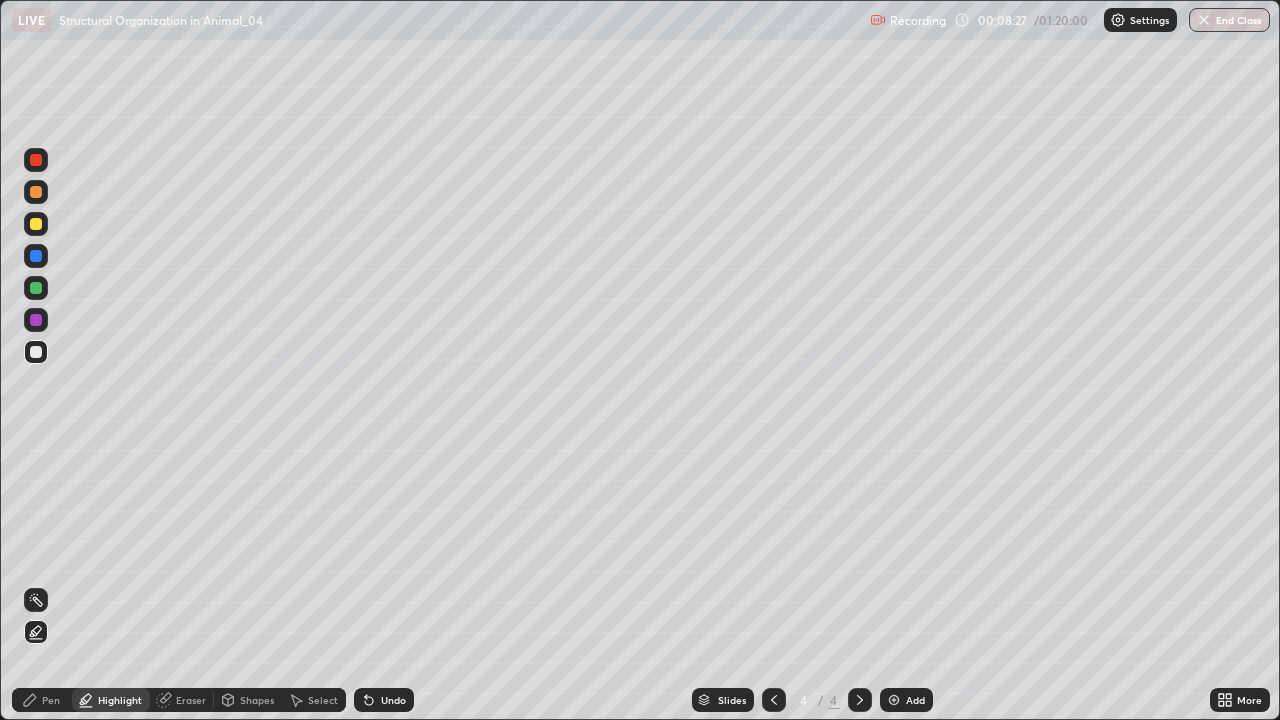 click 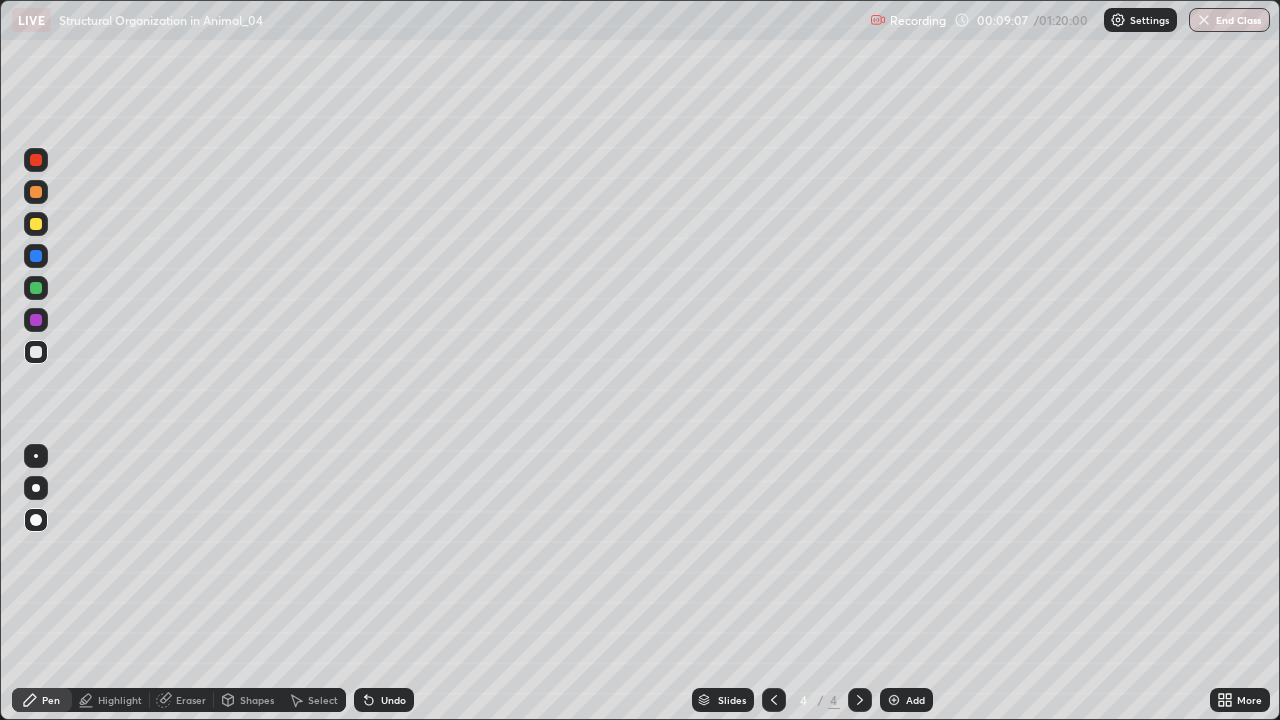 click at bounding box center (36, 288) 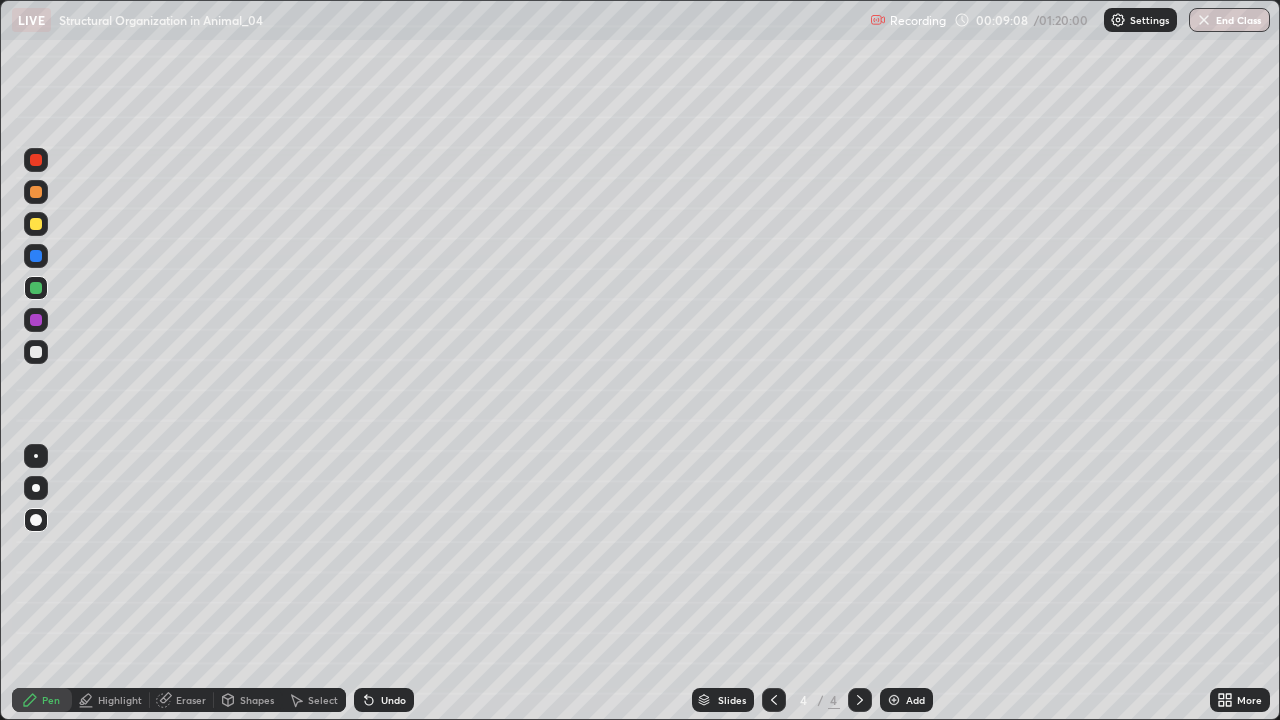 click at bounding box center (36, 320) 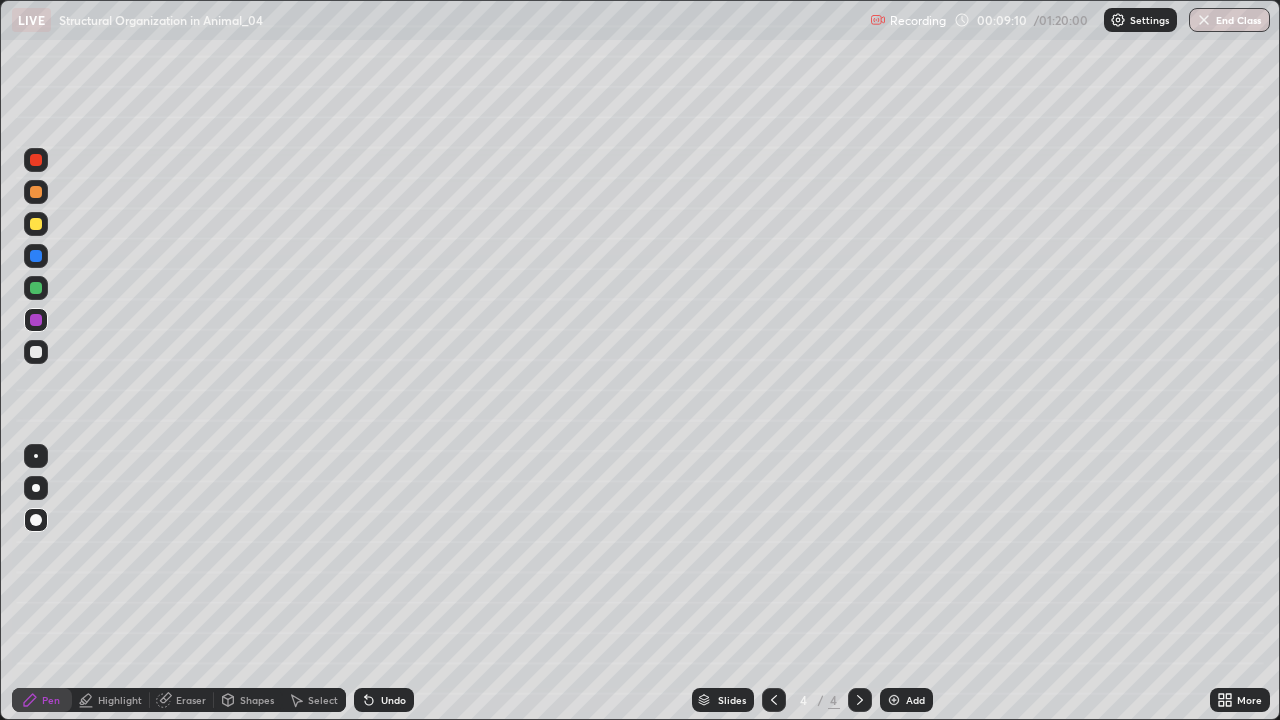 click on "Highlight" at bounding box center [120, 700] 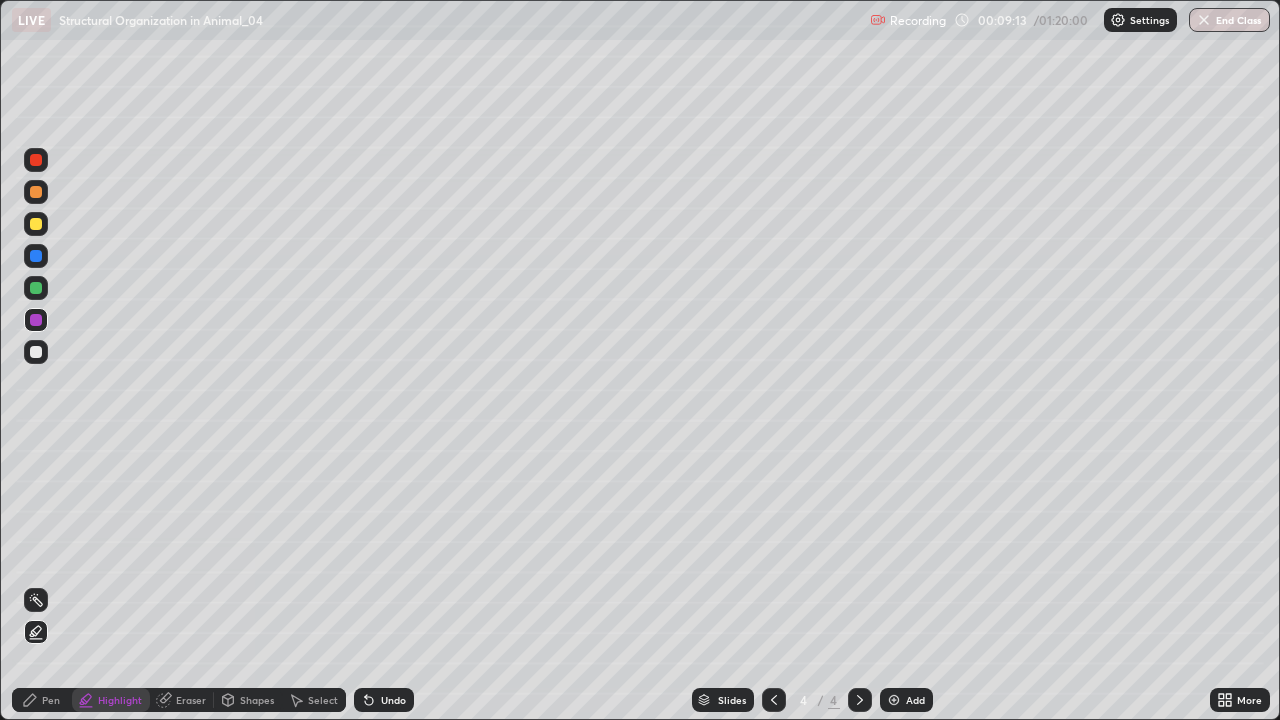 click 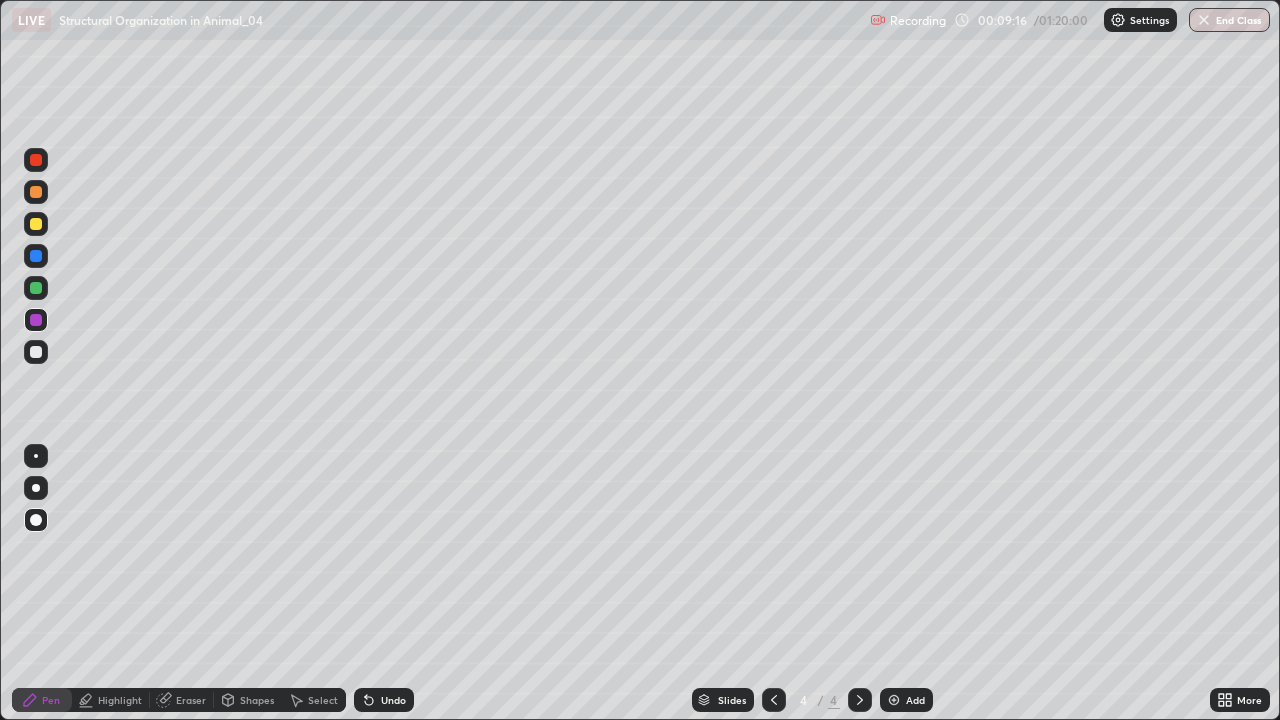 click at bounding box center (36, 288) 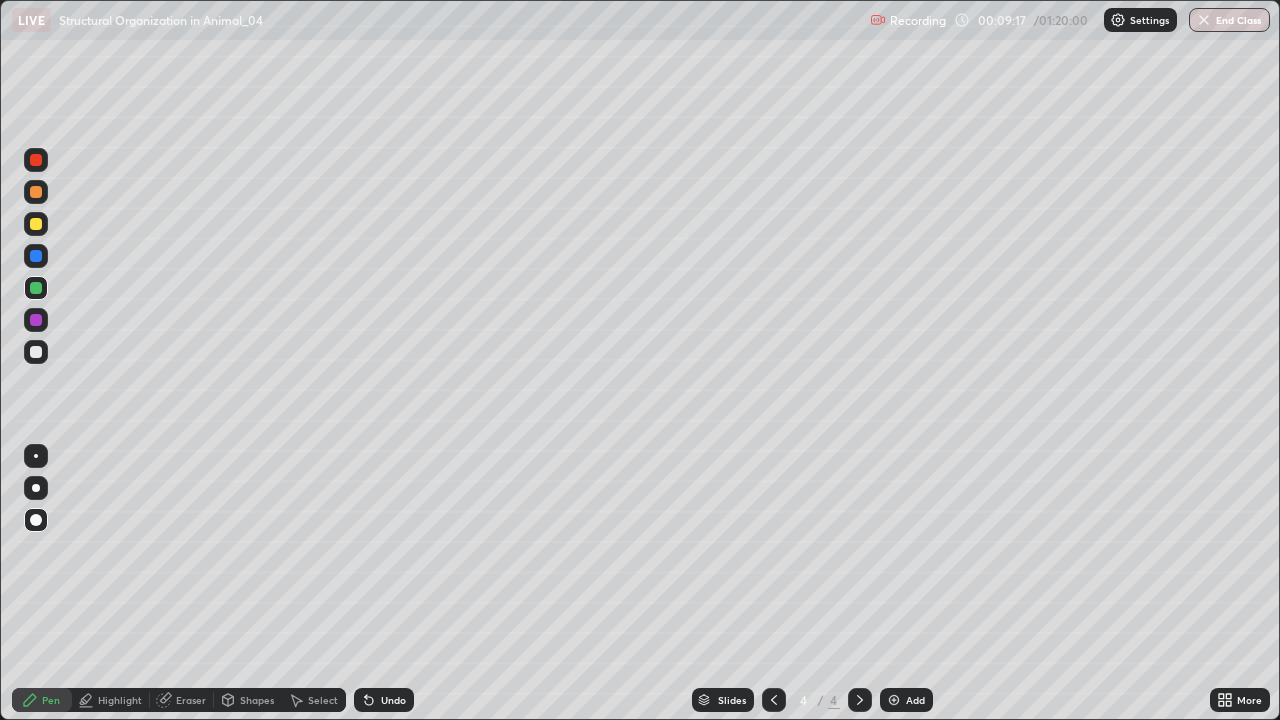 click at bounding box center [36, 256] 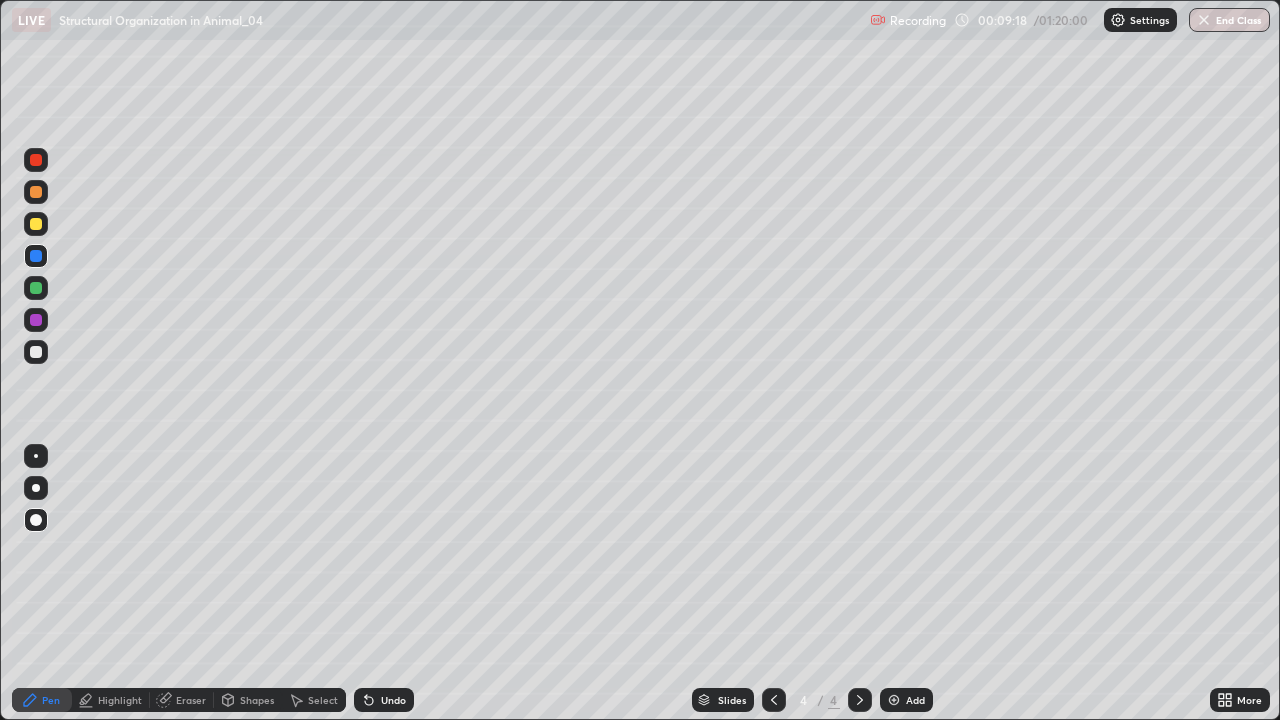 click at bounding box center [36, 488] 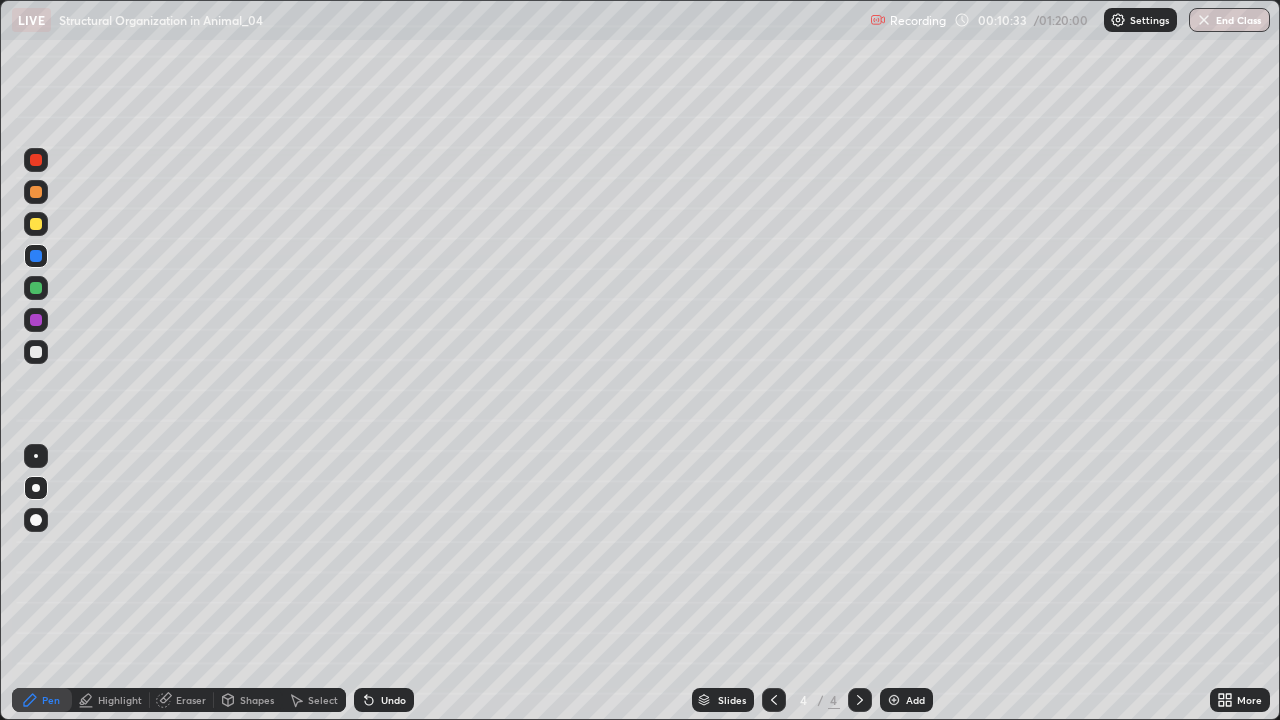 click at bounding box center (36, 352) 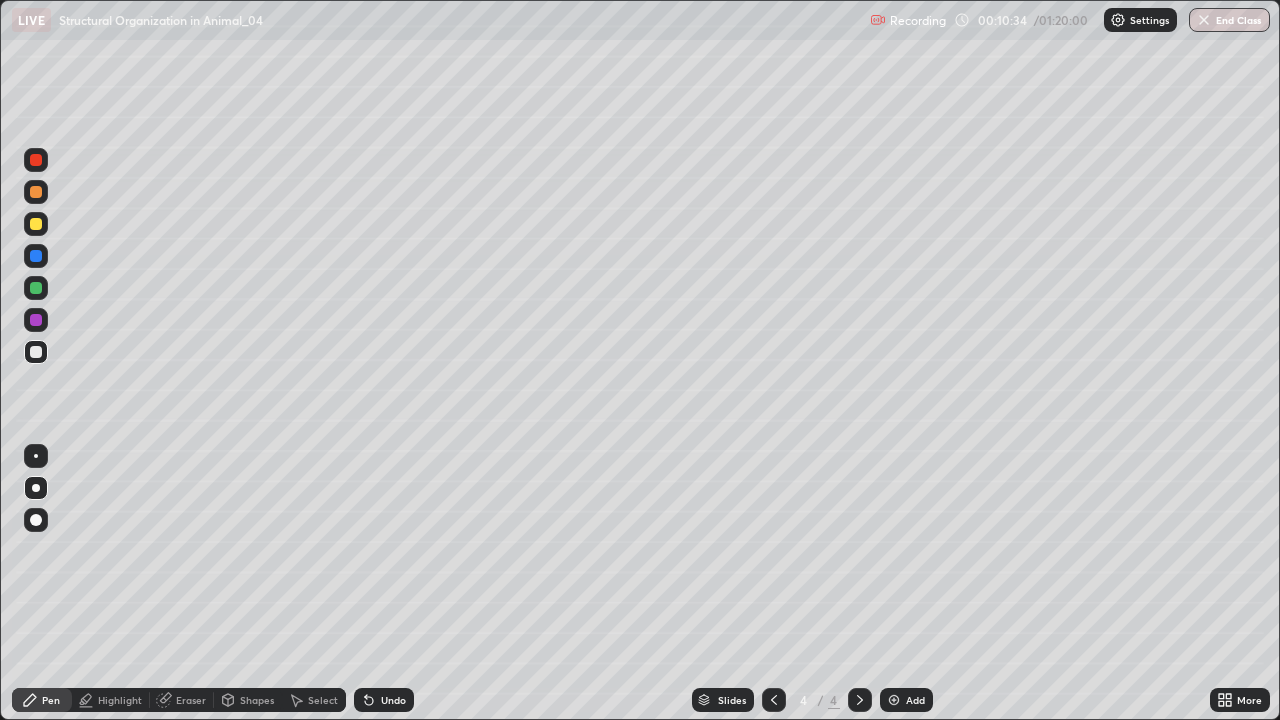 click at bounding box center [36, 288] 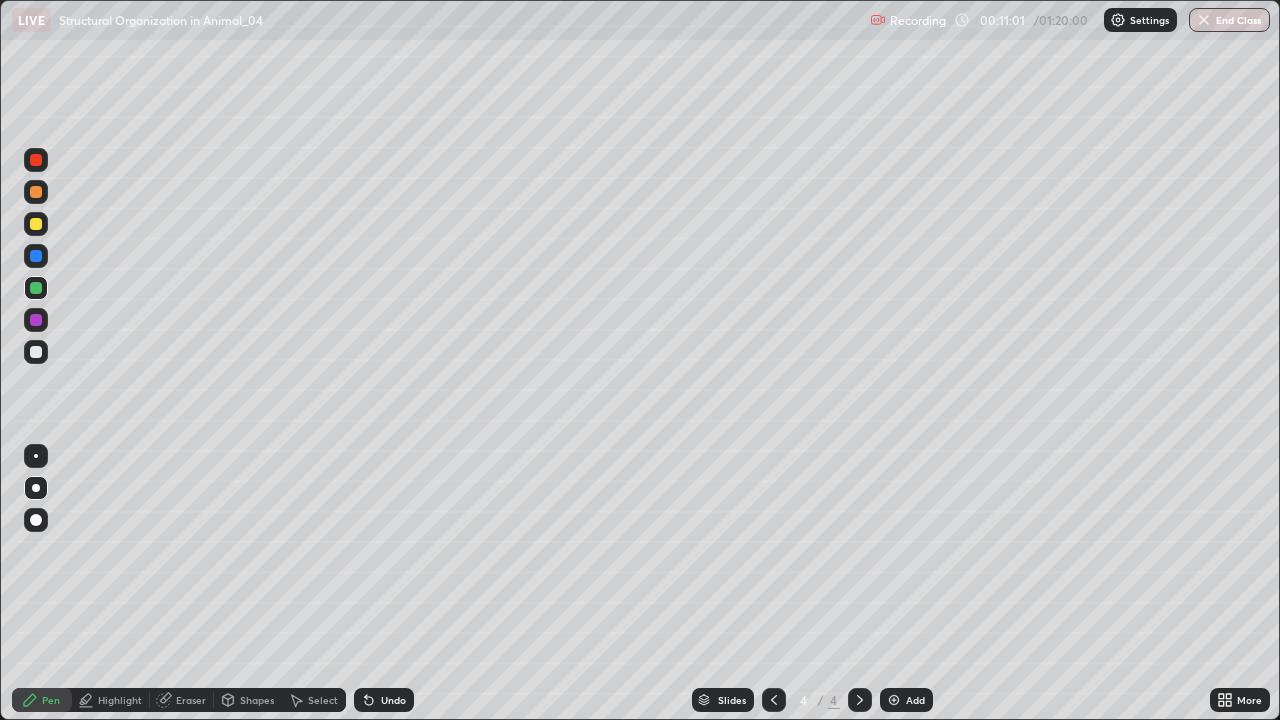 click at bounding box center (36, 224) 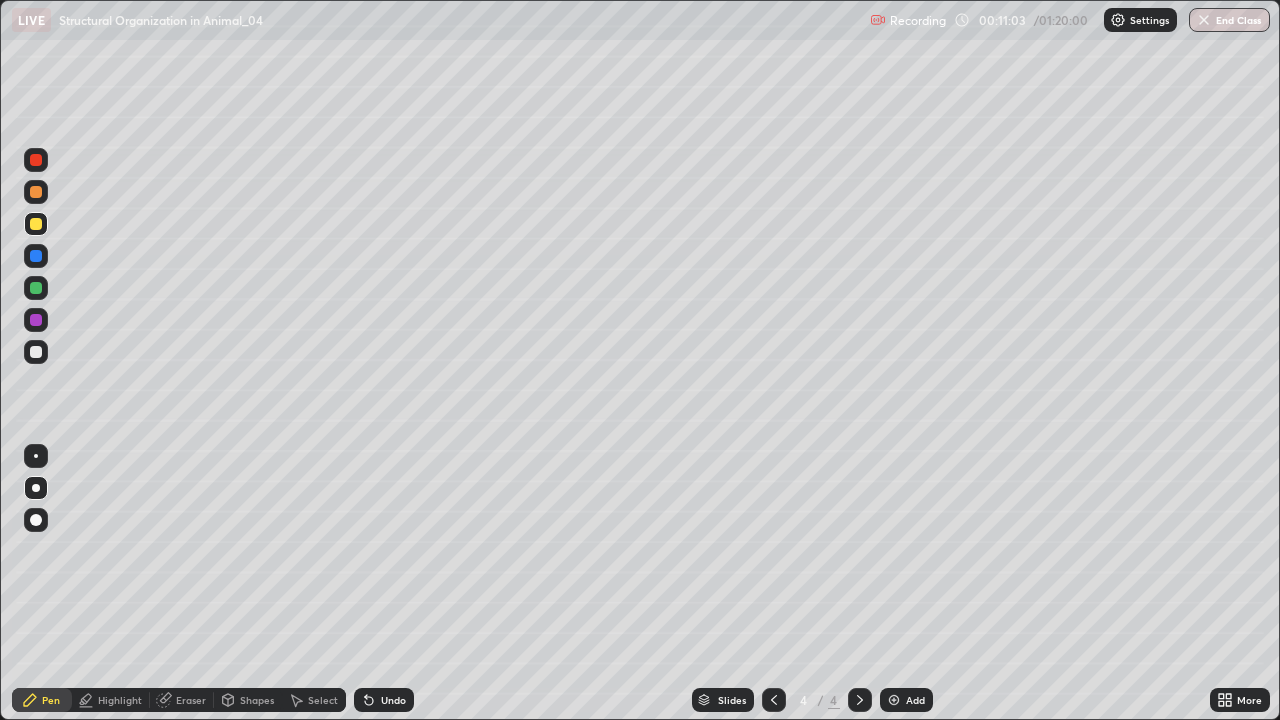 click on "Highlight" at bounding box center [120, 700] 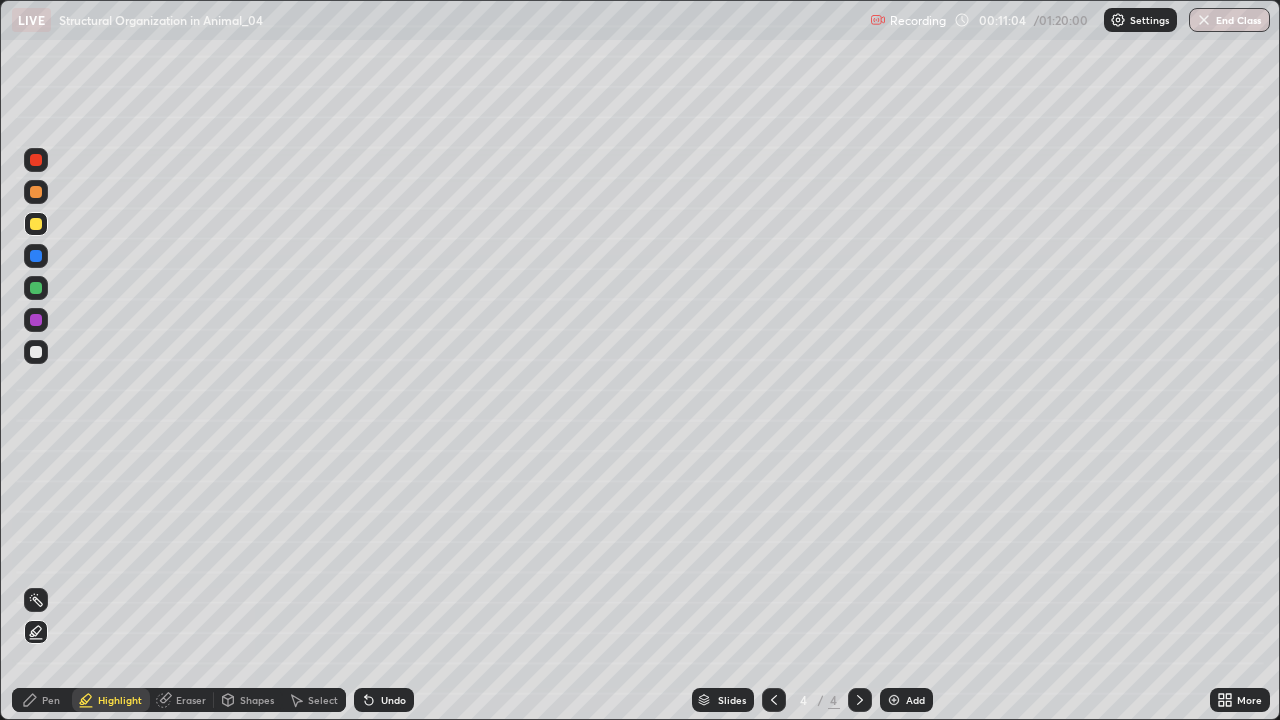 click 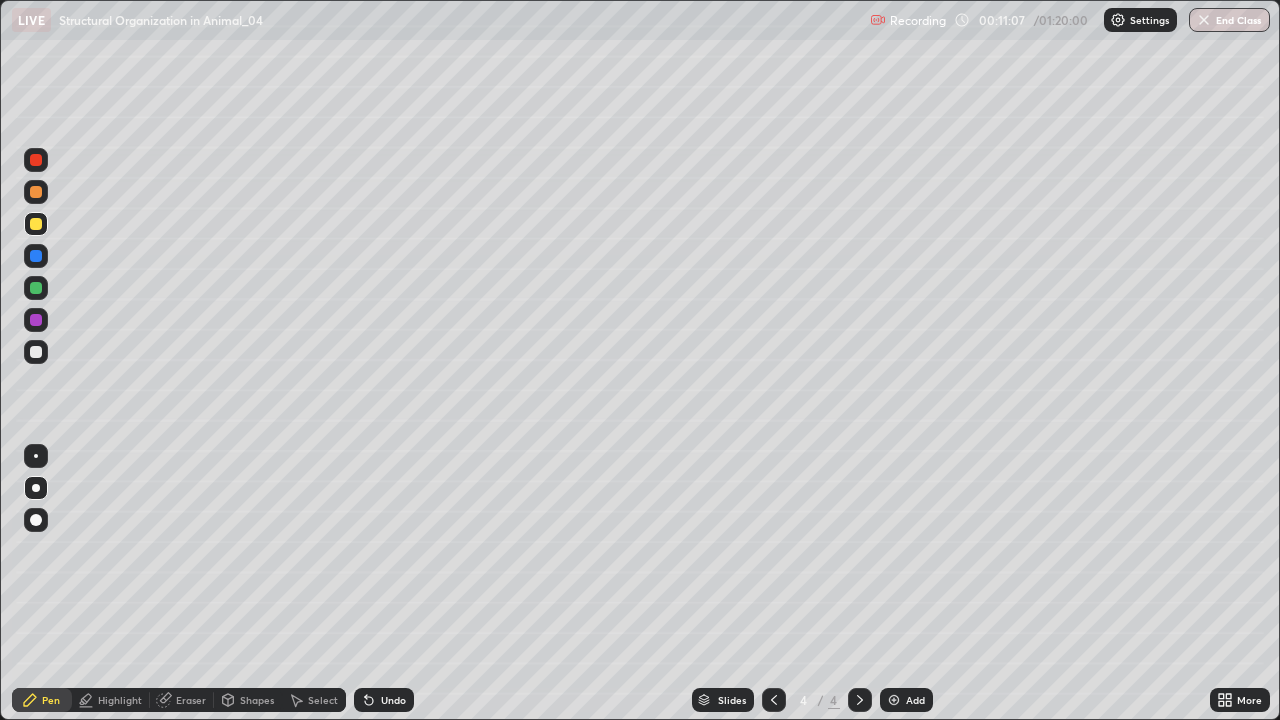 click on "Undo" at bounding box center (393, 700) 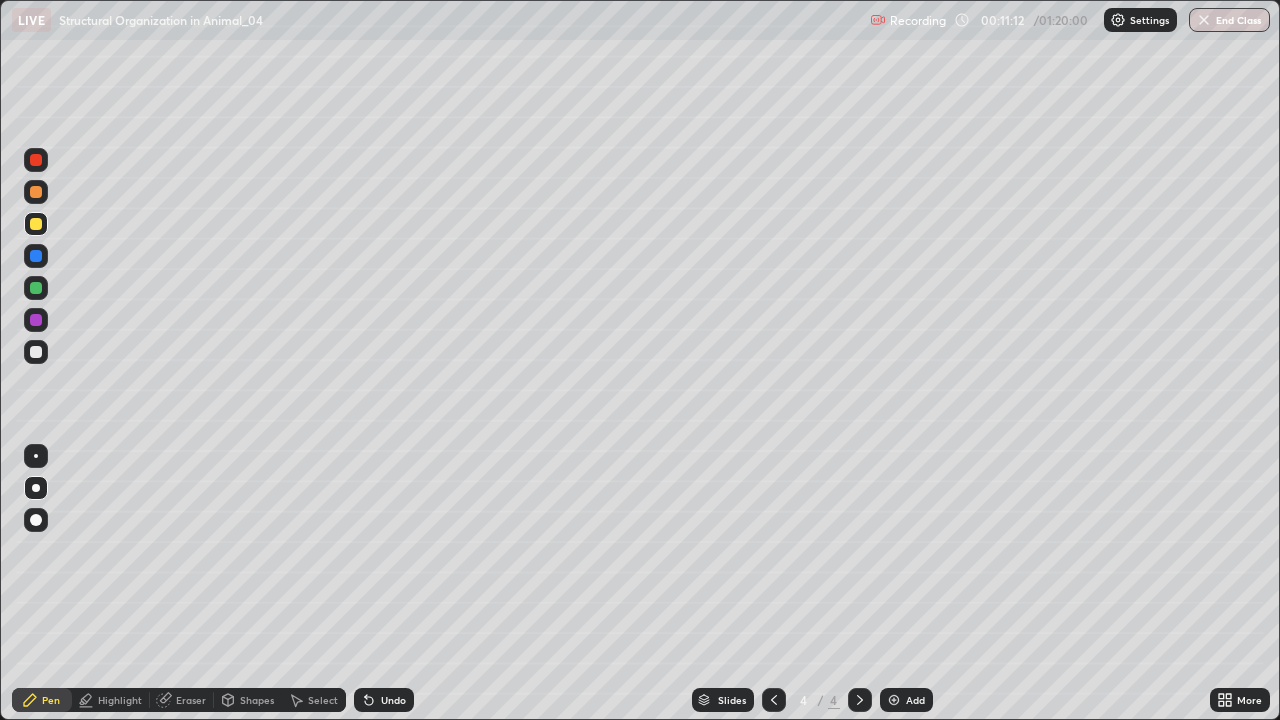 click 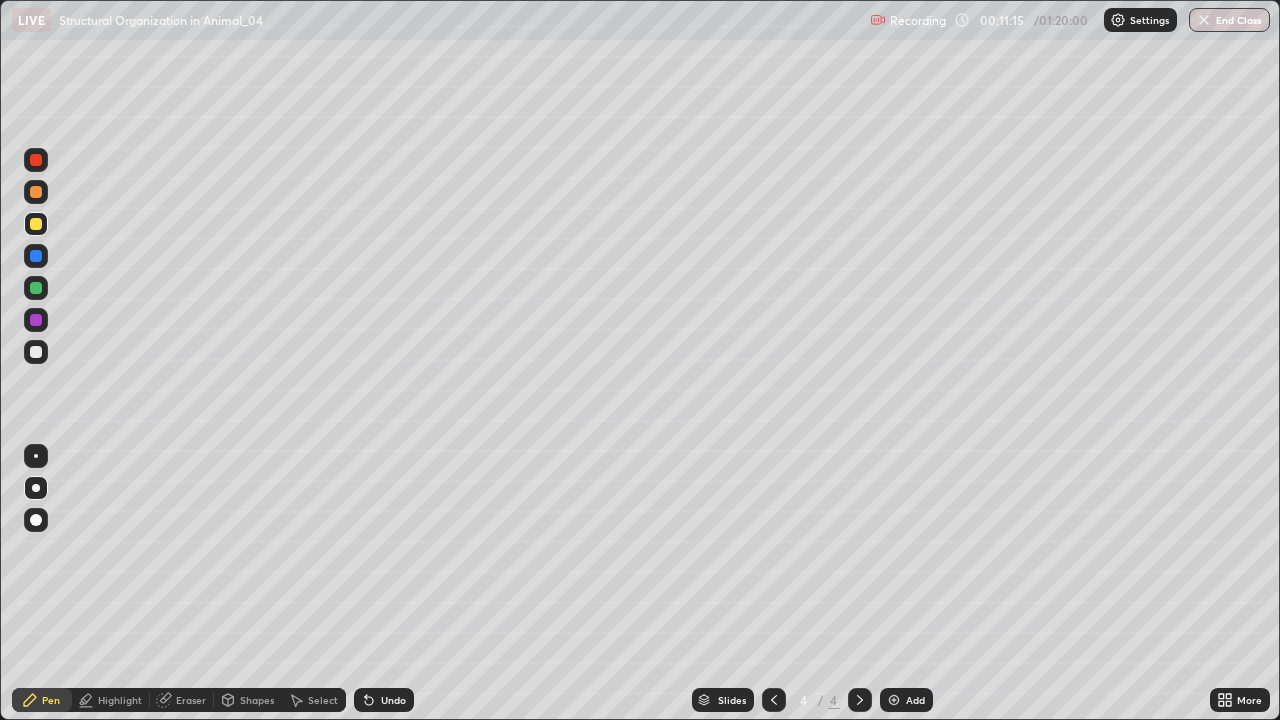 click on "Undo" at bounding box center (393, 700) 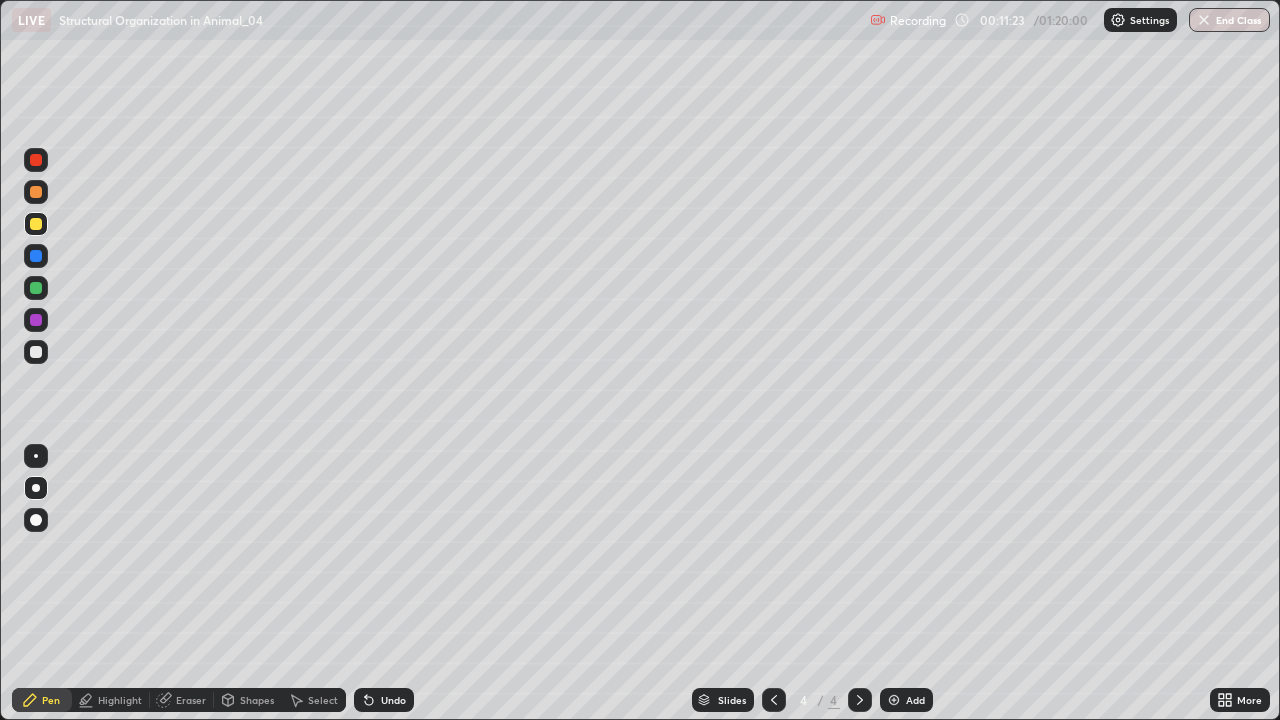 click at bounding box center [36, 352] 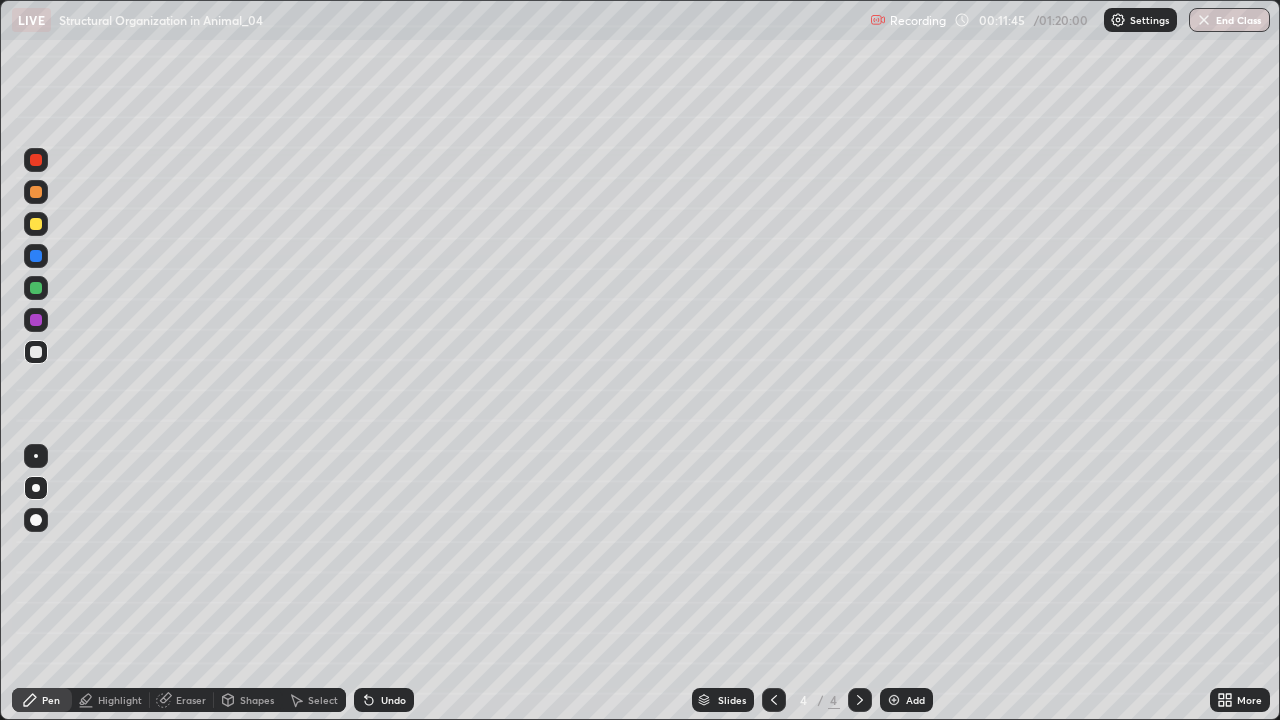 click at bounding box center [36, 256] 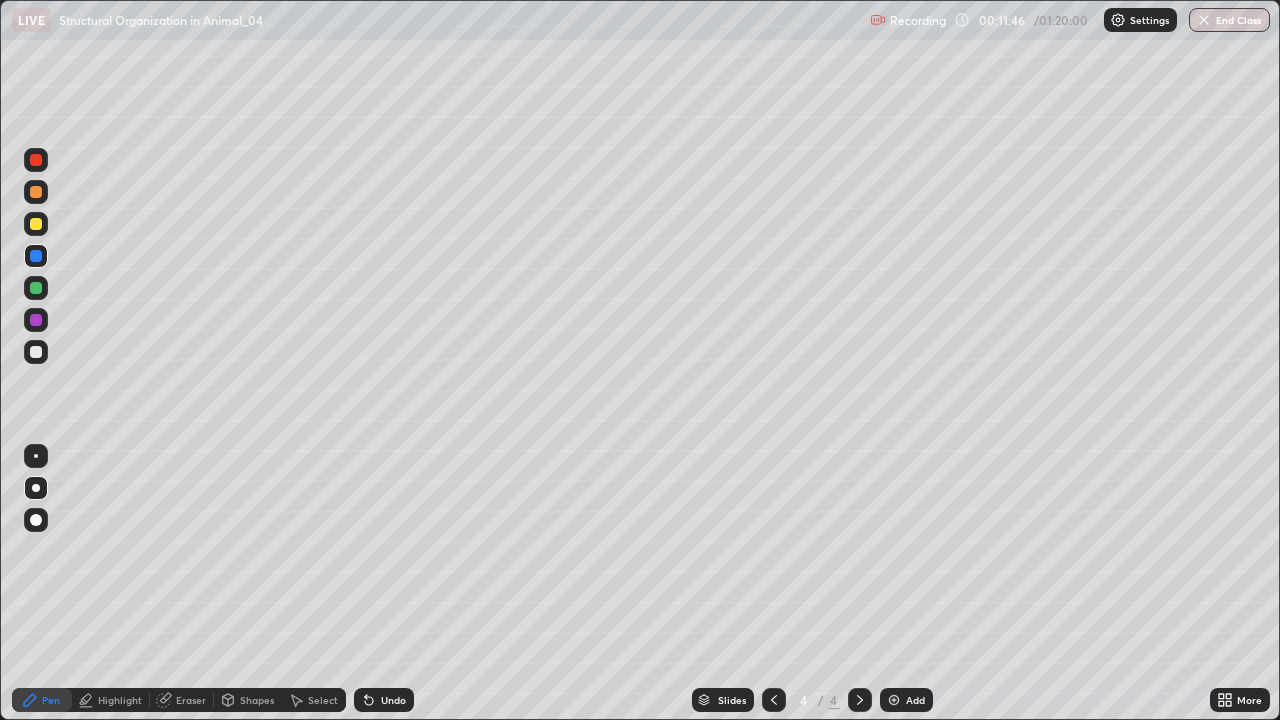 click at bounding box center [36, 224] 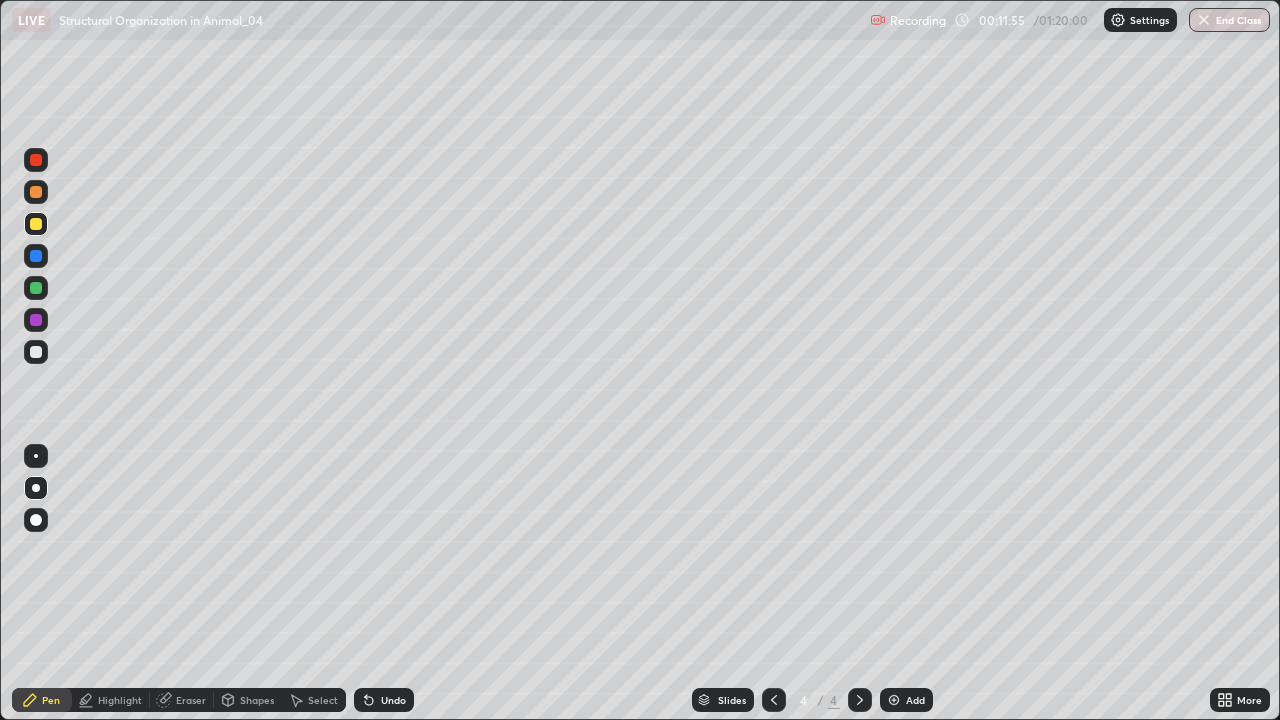 click at bounding box center (36, 352) 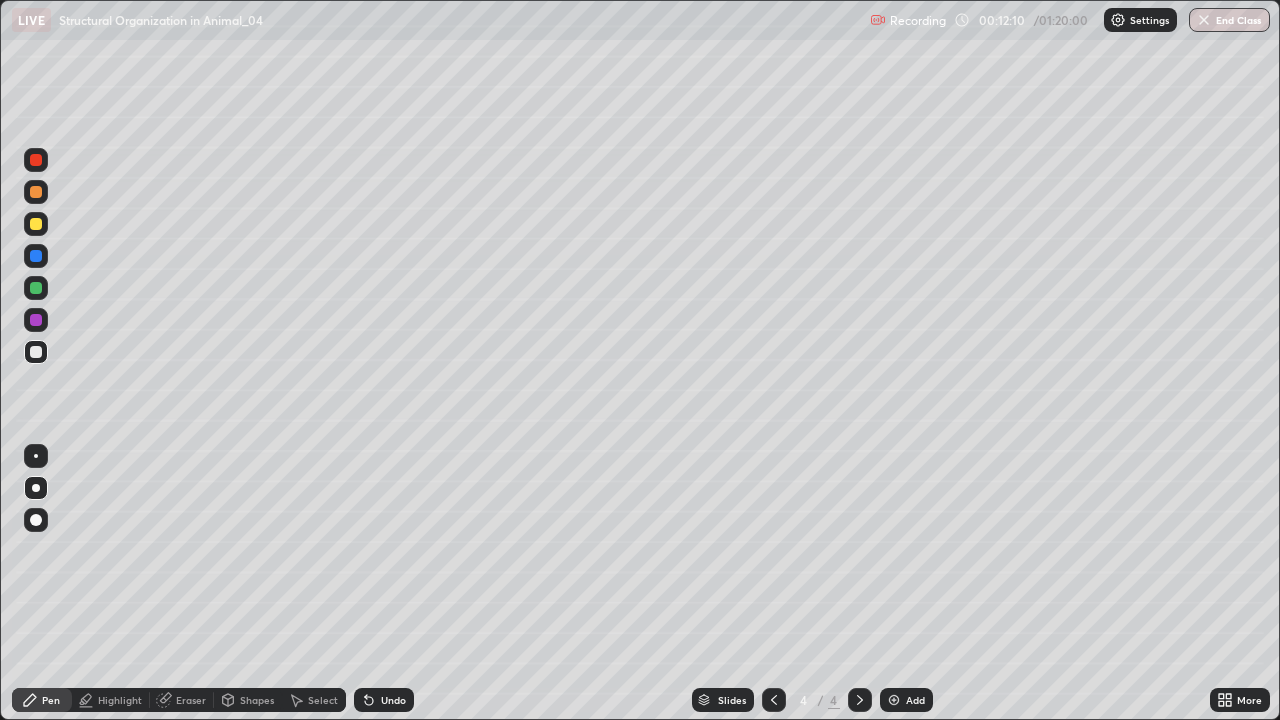 click at bounding box center (36, 288) 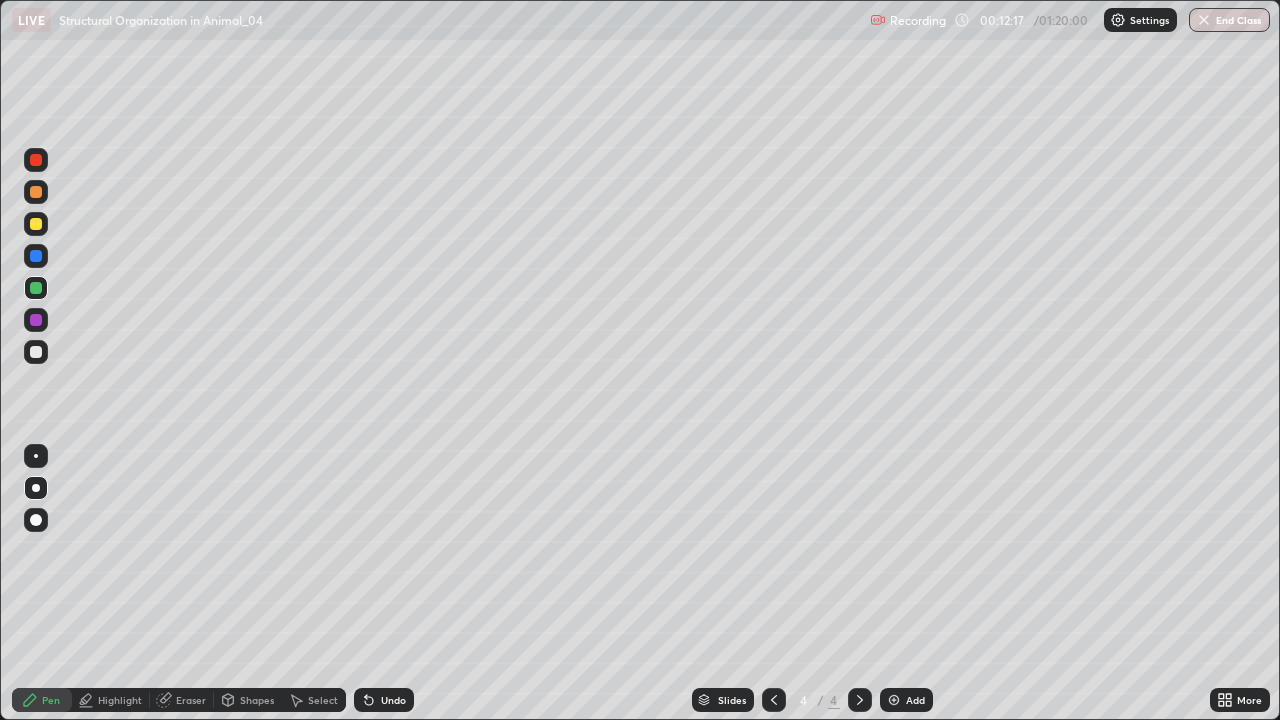 click at bounding box center [36, 224] 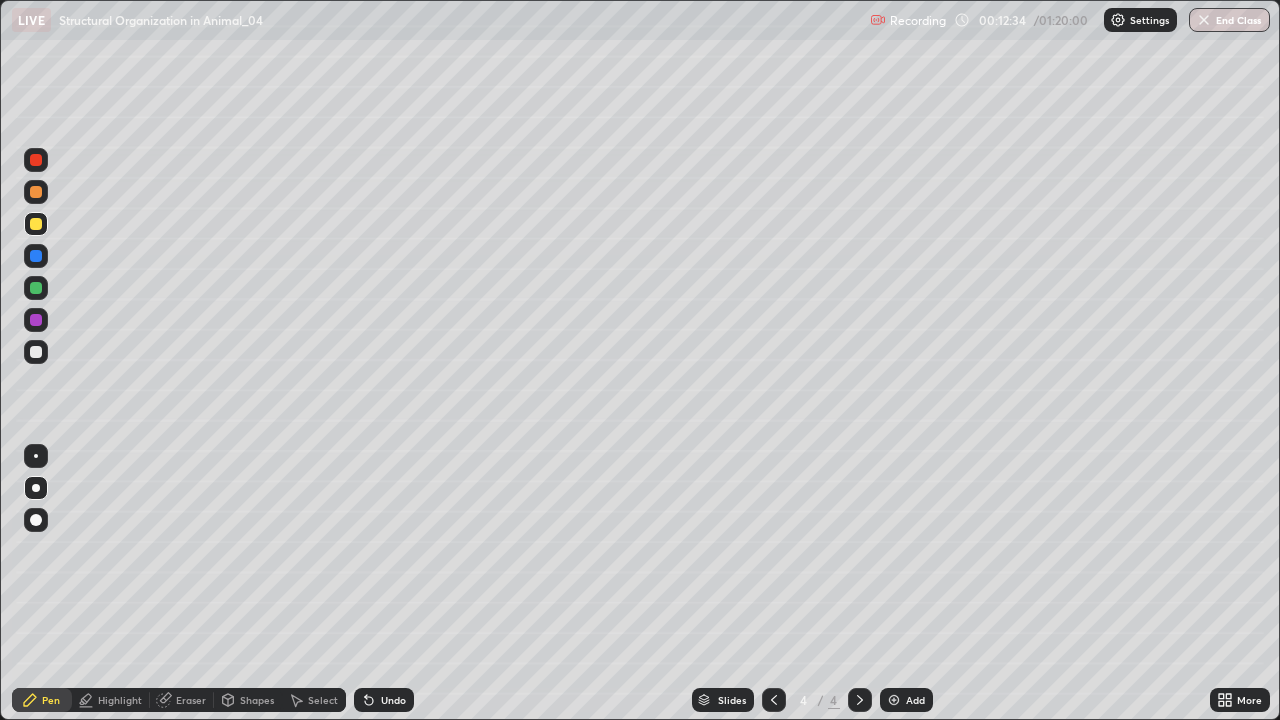 click at bounding box center (36, 320) 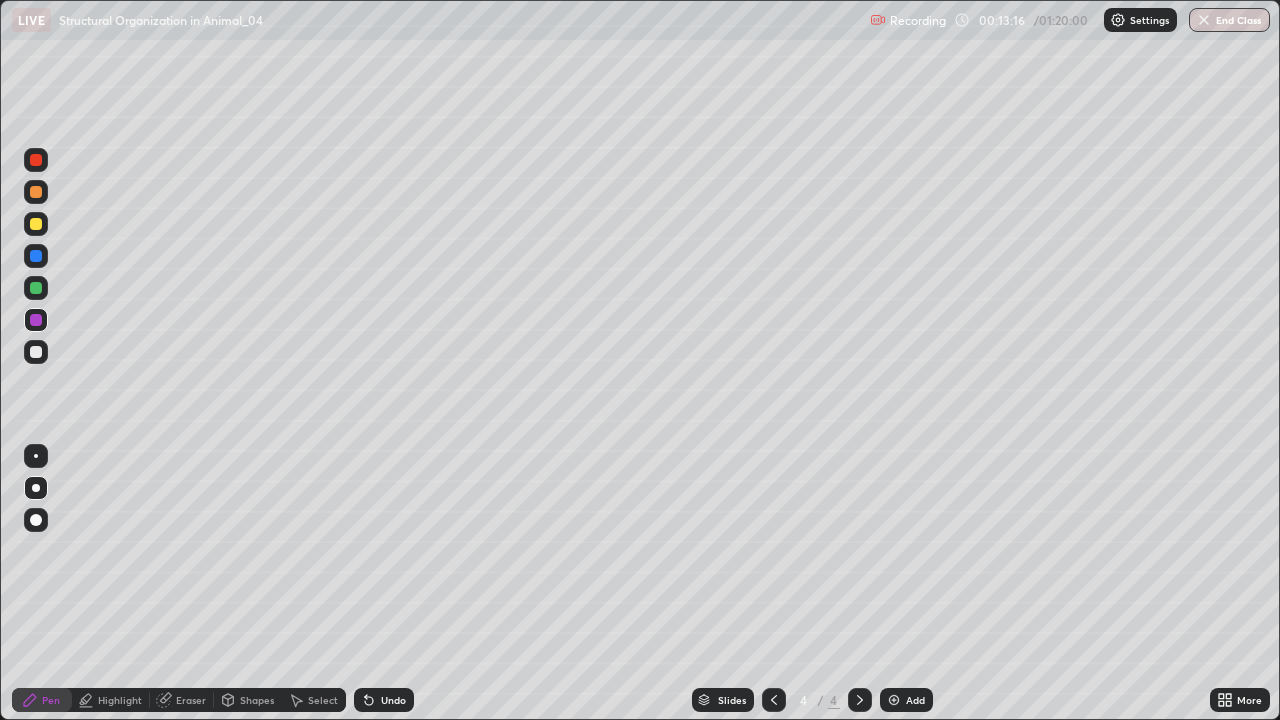 click at bounding box center (36, 224) 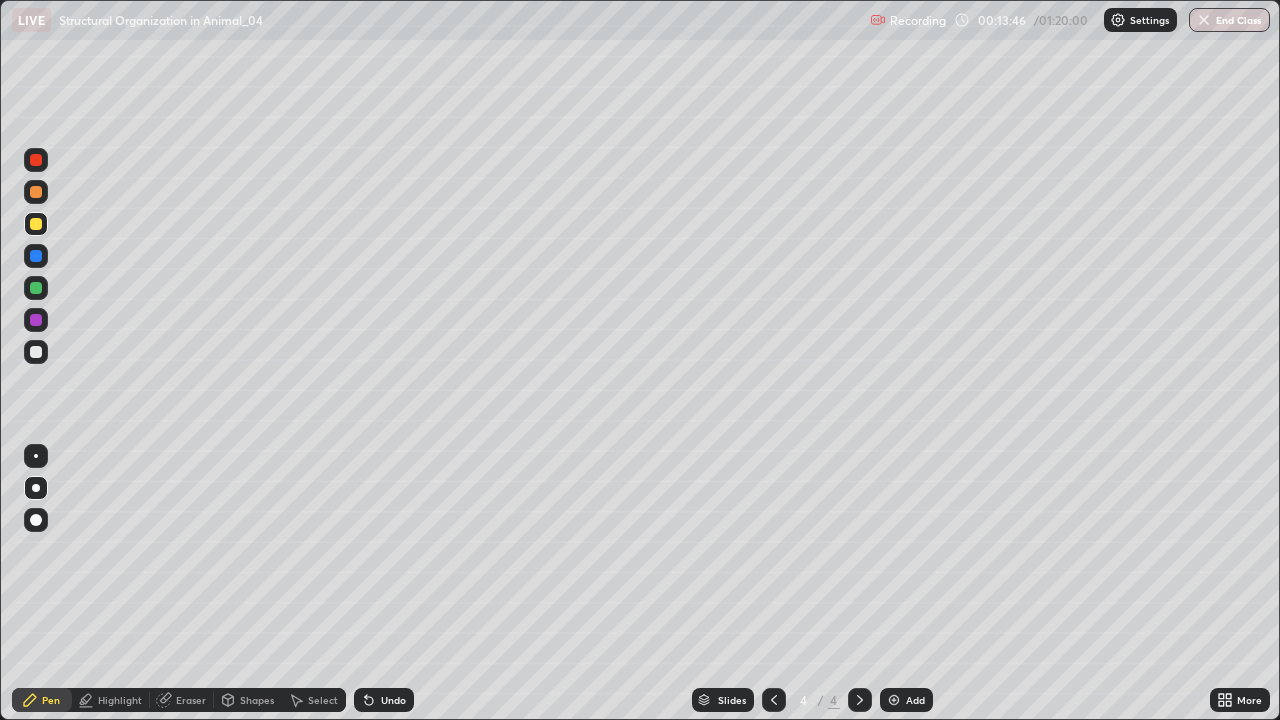 click at bounding box center [36, 352] 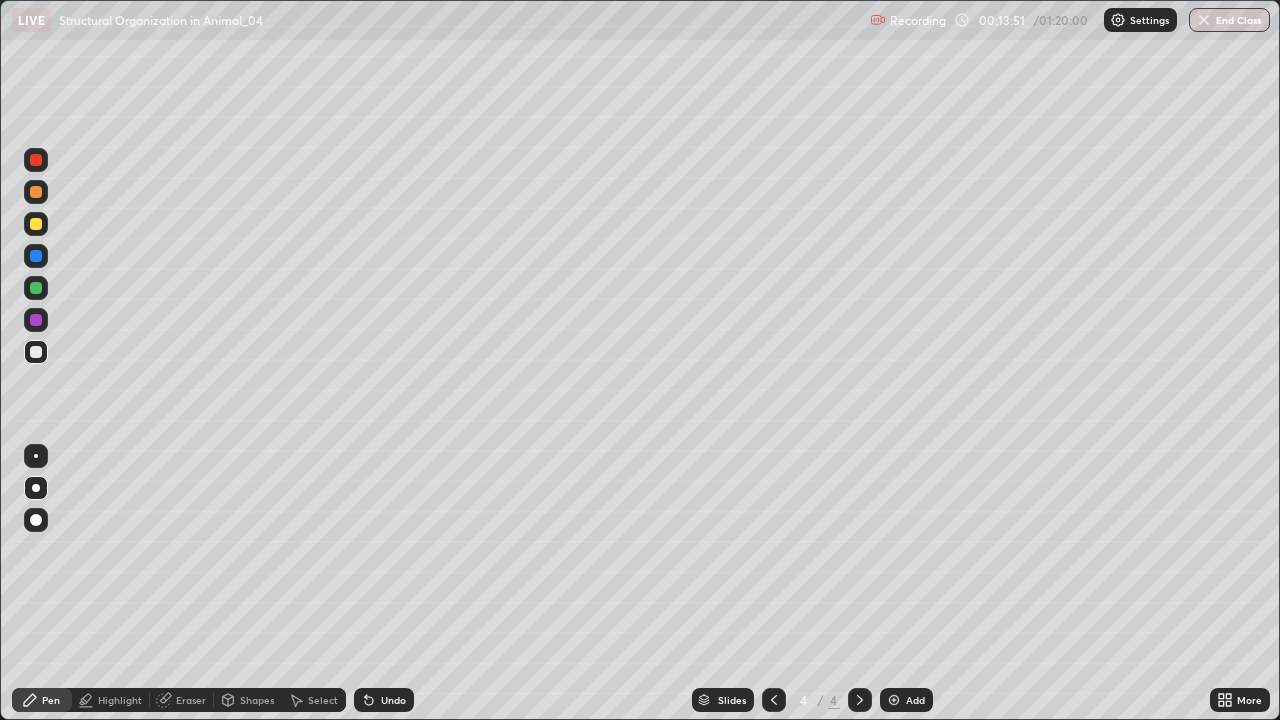 click on "Undo" at bounding box center [393, 700] 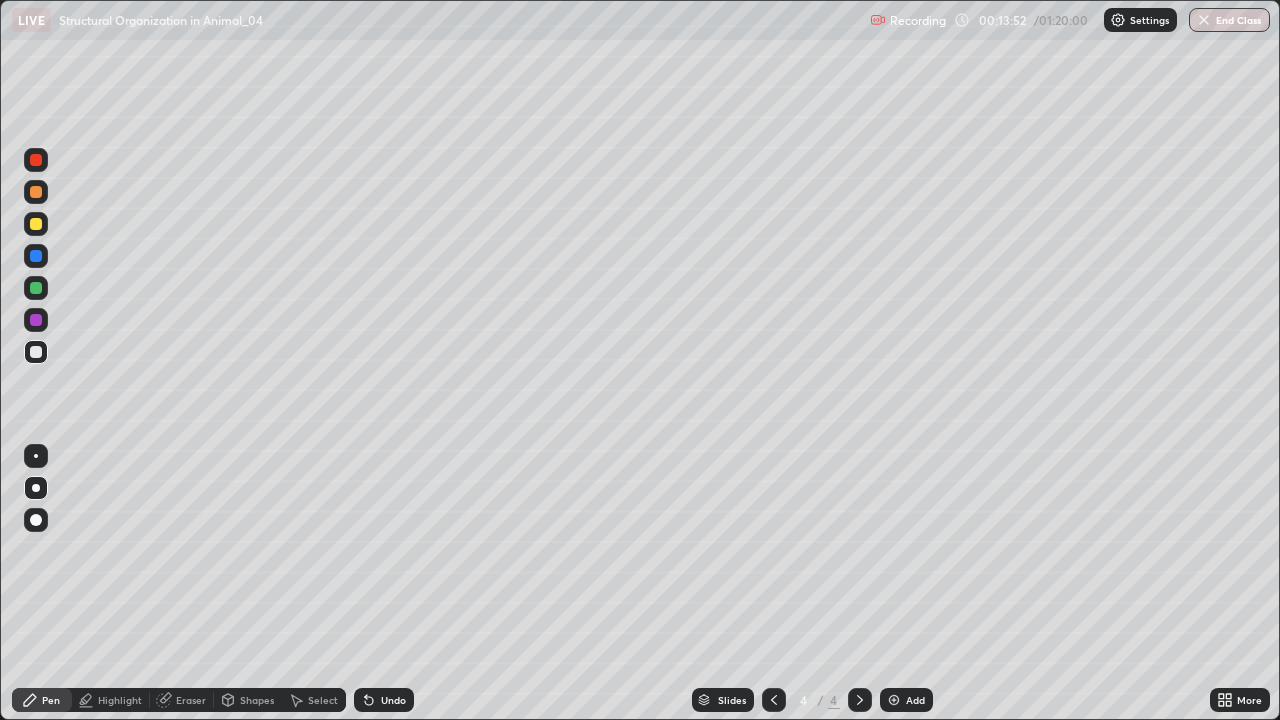 click on "Undo" at bounding box center (384, 700) 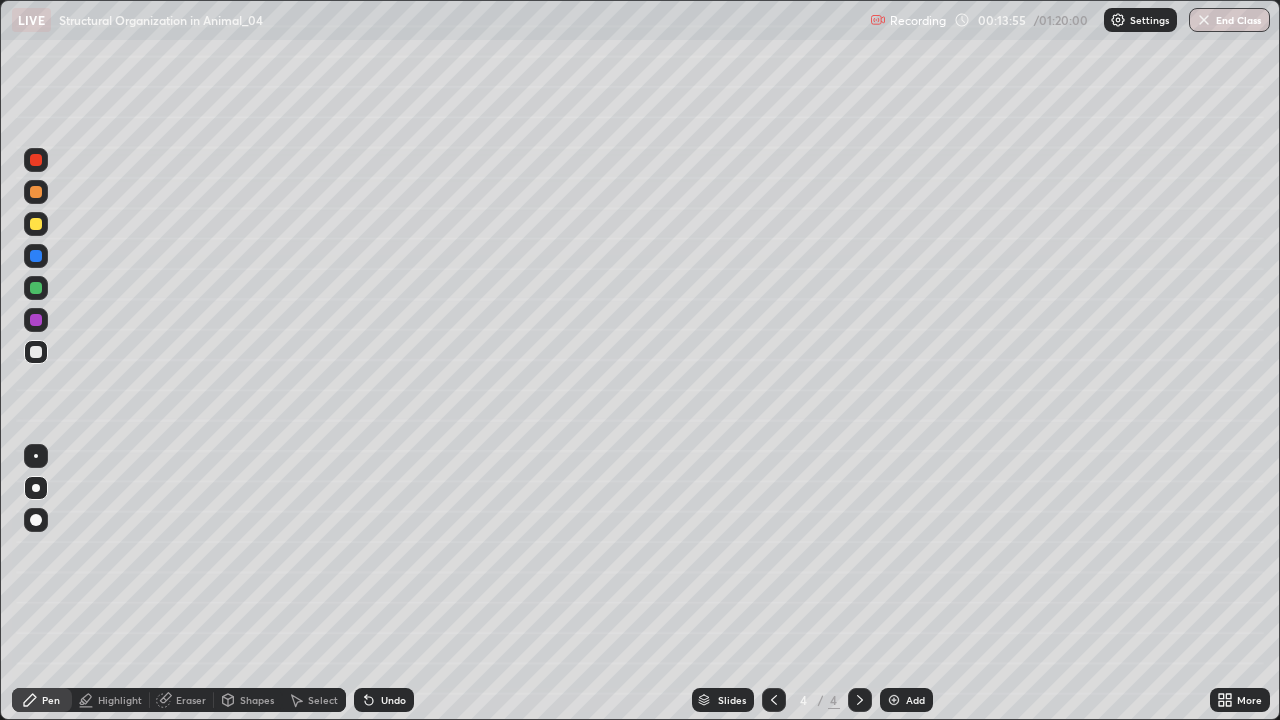 click at bounding box center [36, 288] 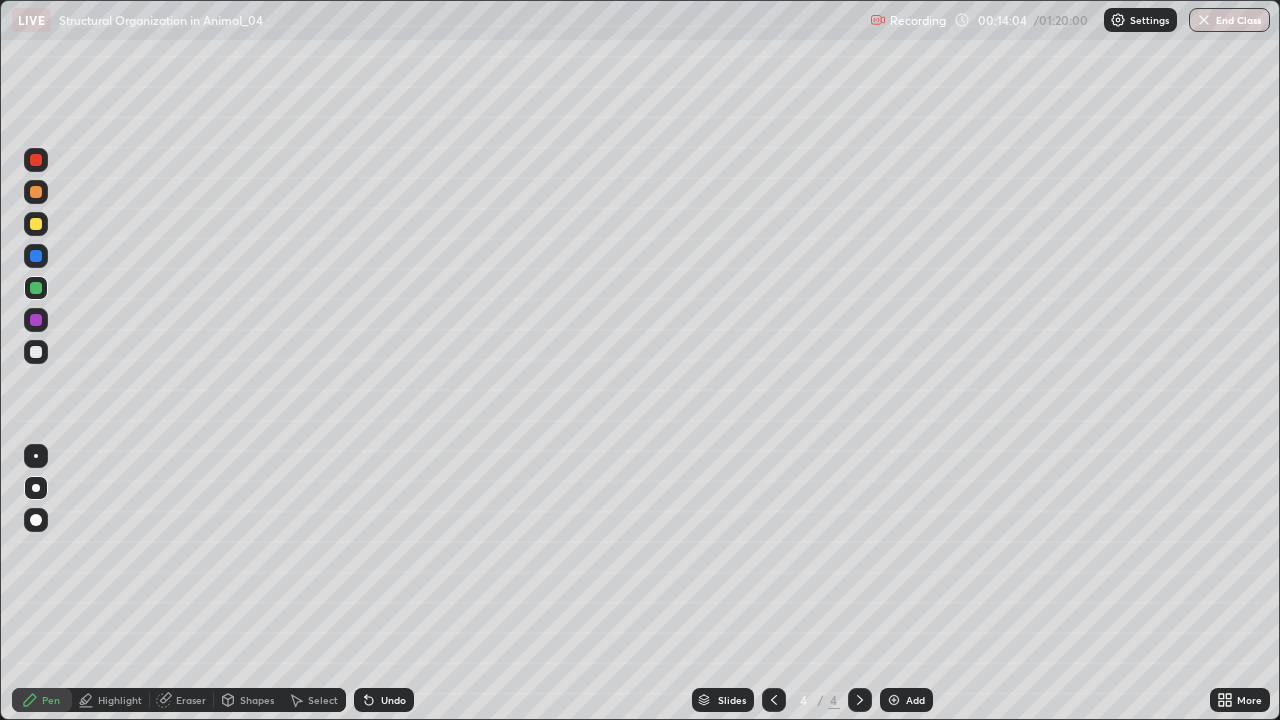click at bounding box center [36, 352] 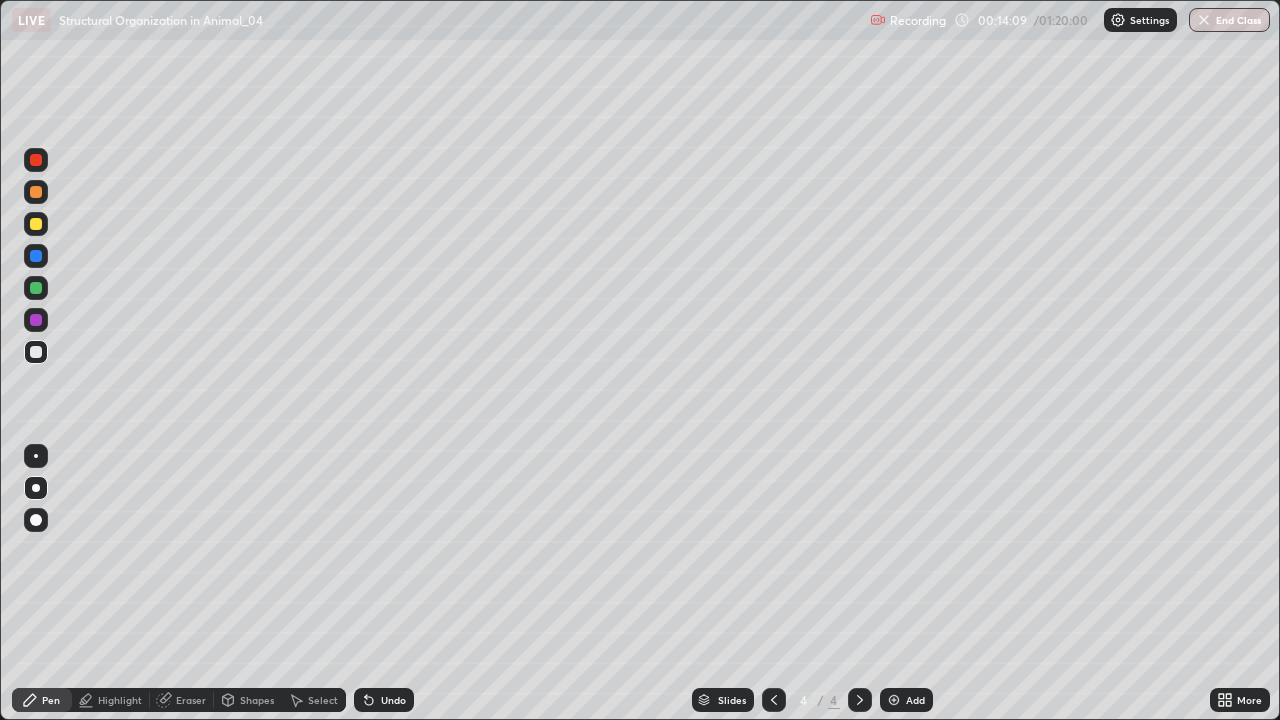 click on "Undo" at bounding box center (384, 700) 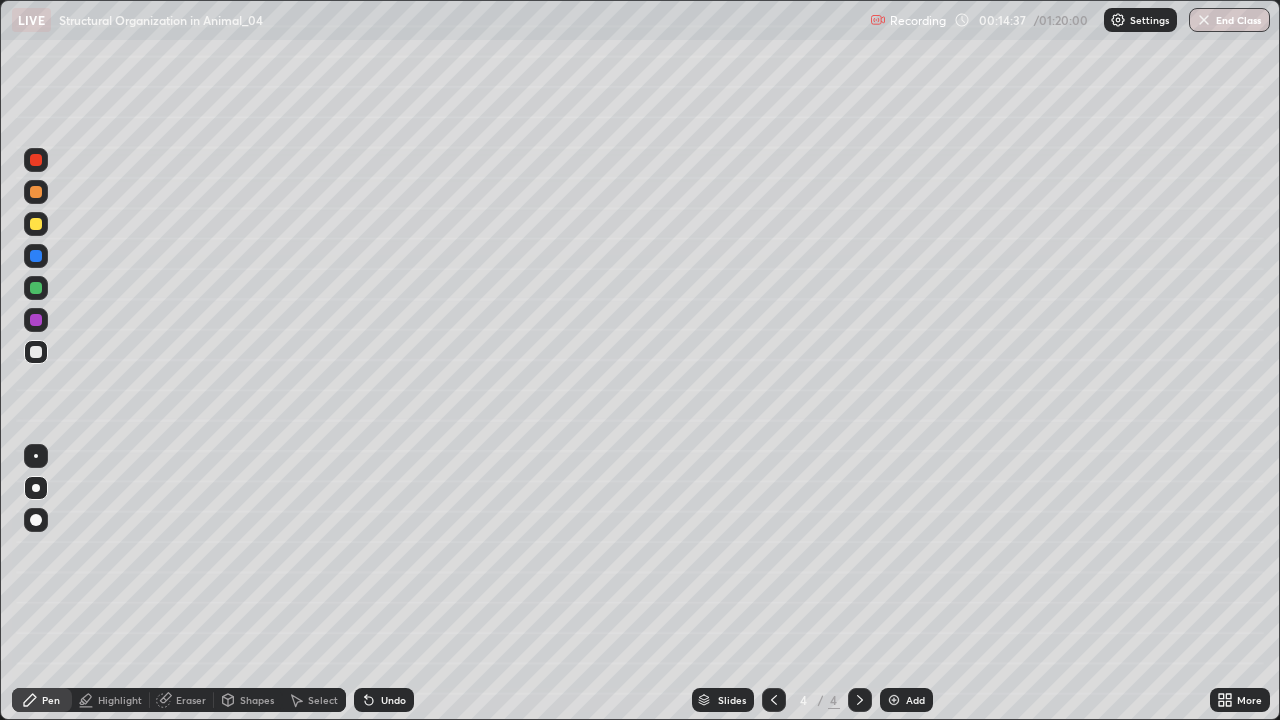 click at bounding box center (36, 288) 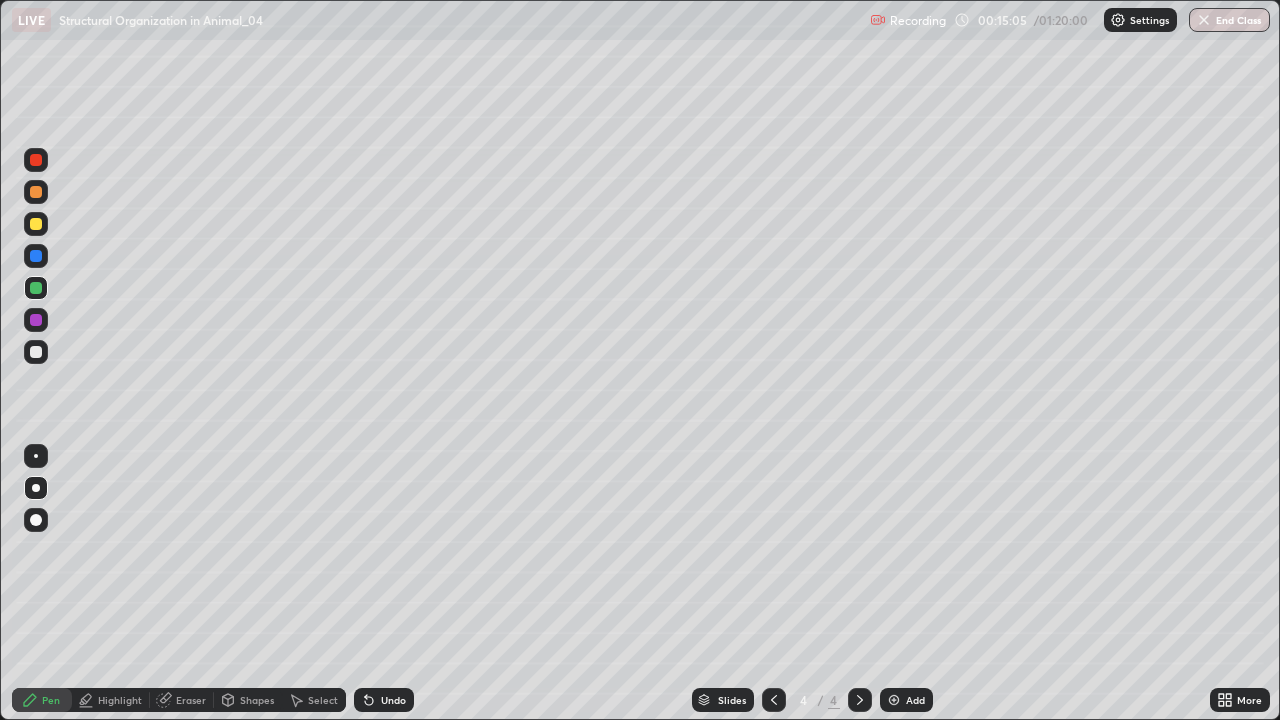 click 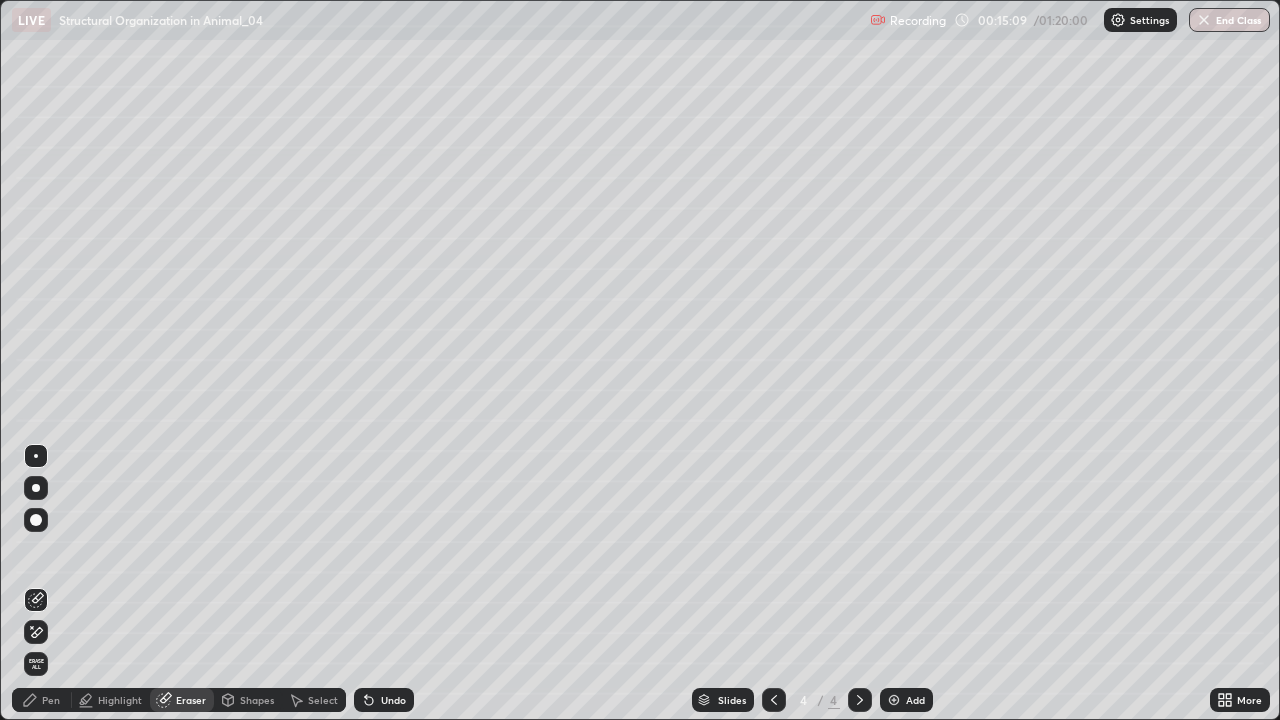 click 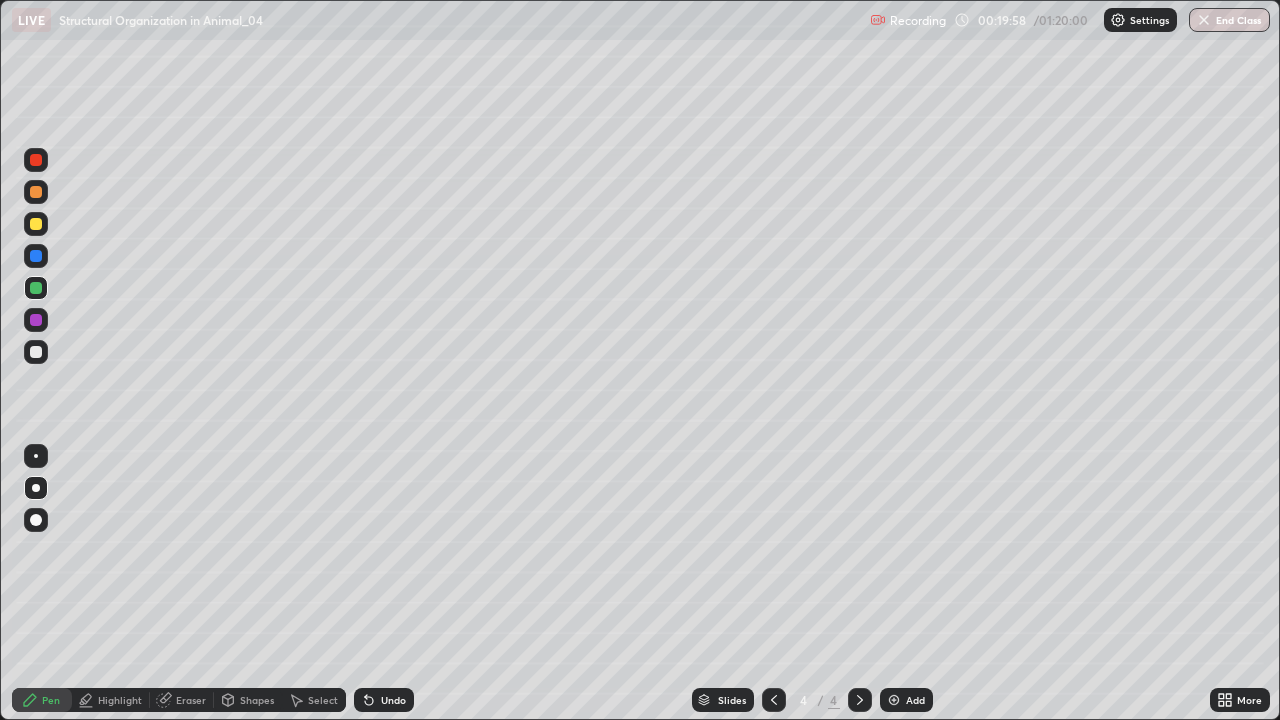 click on "Add" at bounding box center [906, 700] 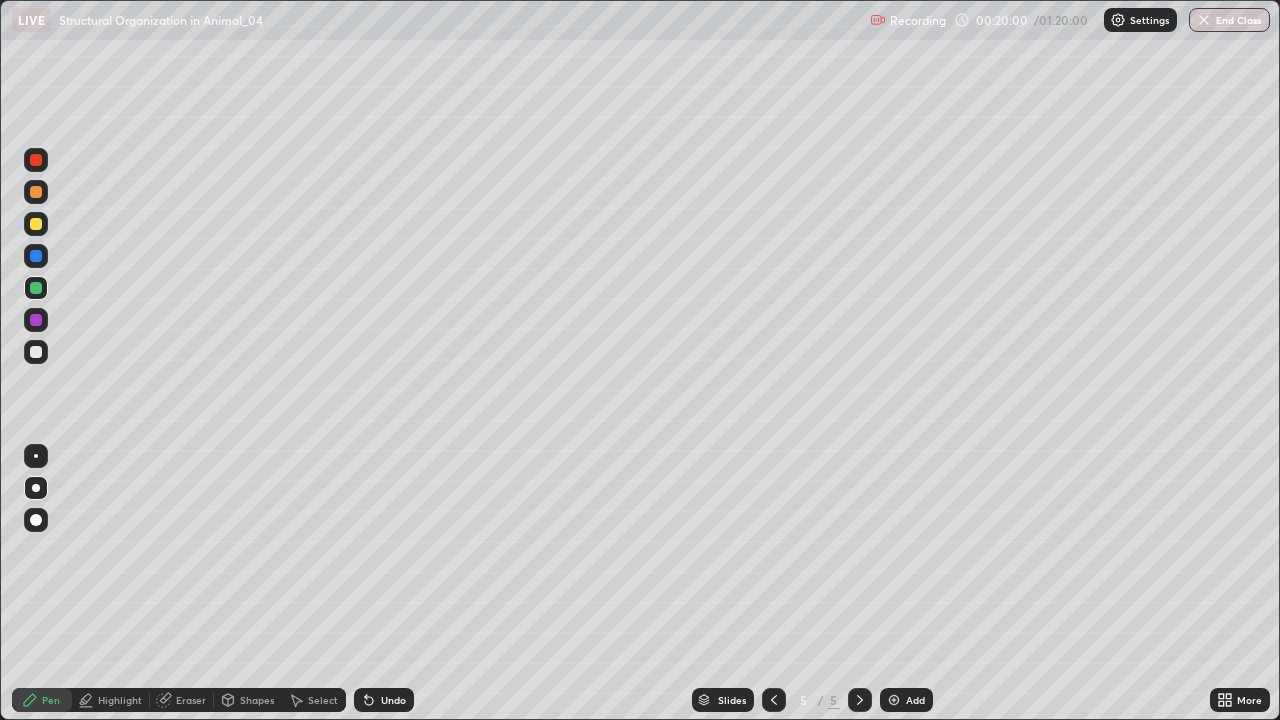 click at bounding box center (36, 352) 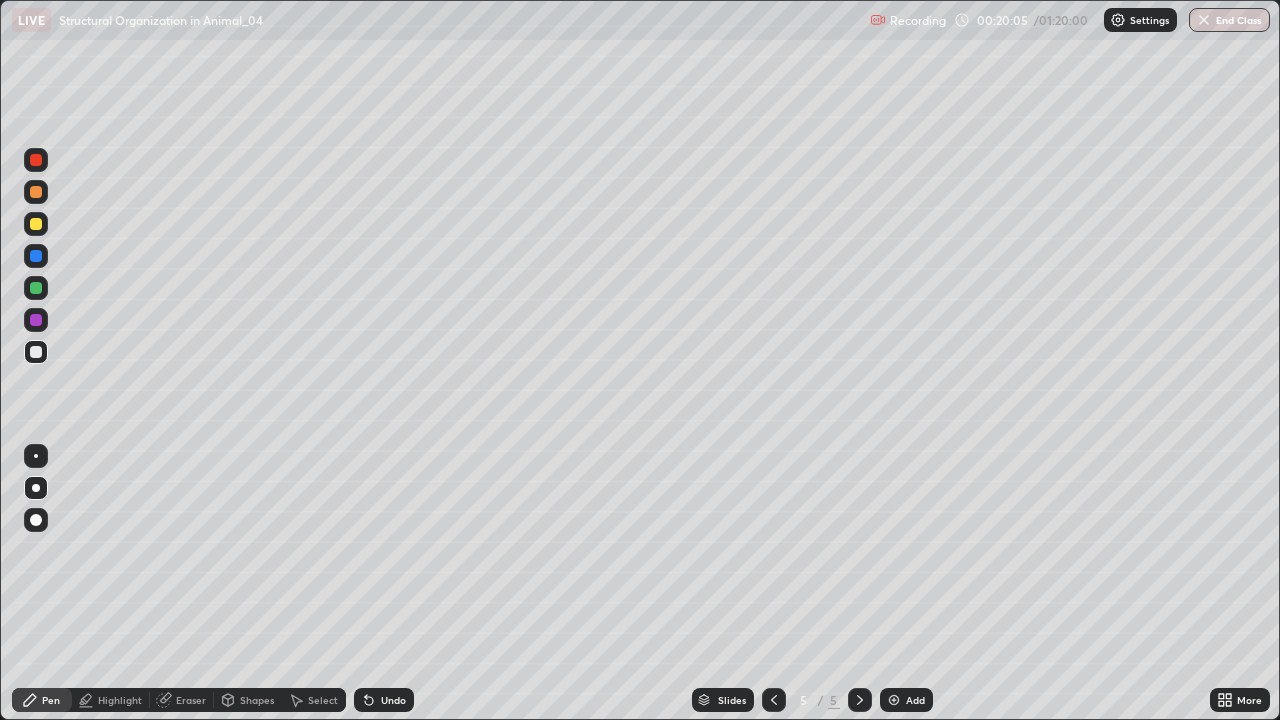click at bounding box center [36, 520] 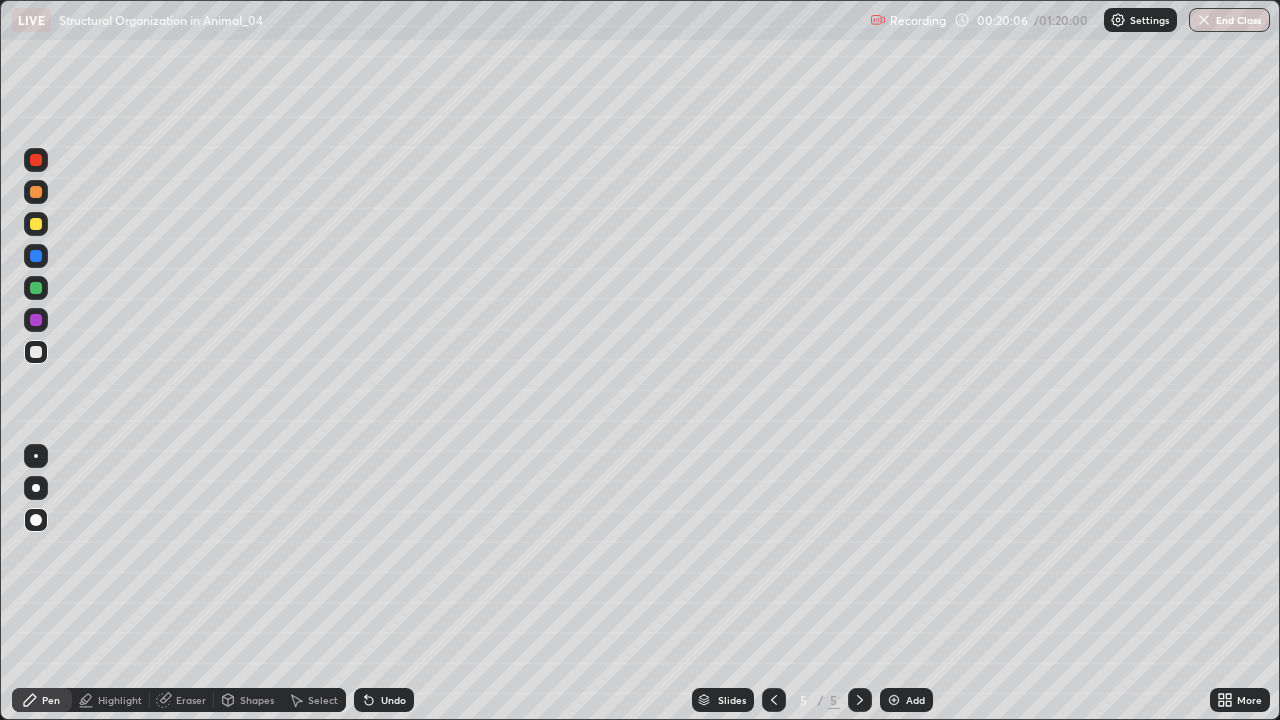 click on "Pen Highlight Eraser Shapes Select Undo Slides 5 / 5 Add More" at bounding box center [640, 700] 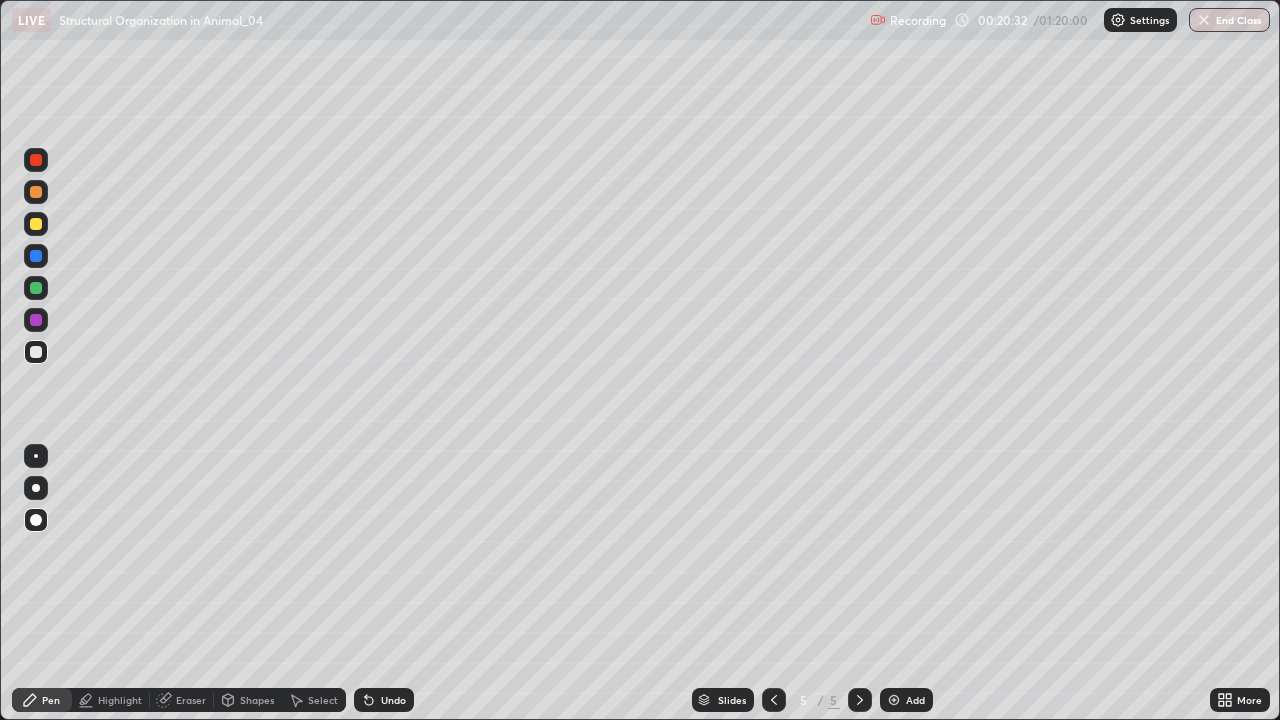 click at bounding box center [36, 224] 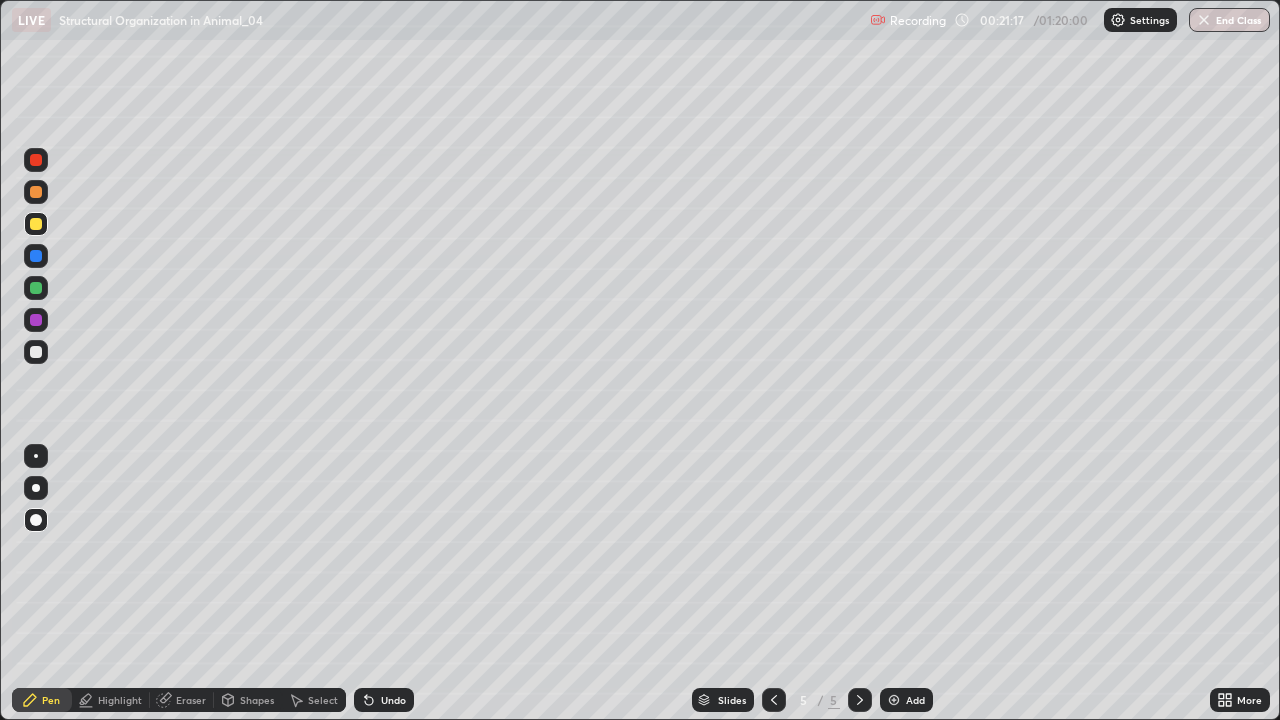 click at bounding box center [36, 288] 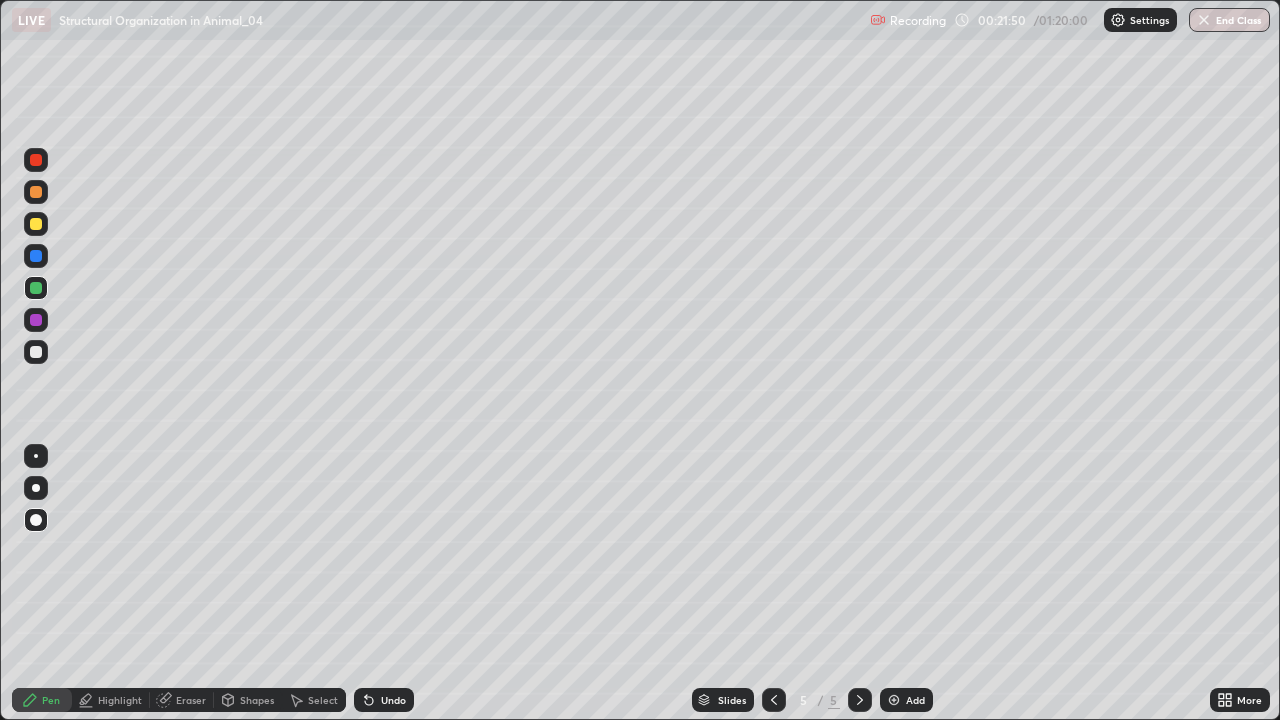 click at bounding box center [36, 224] 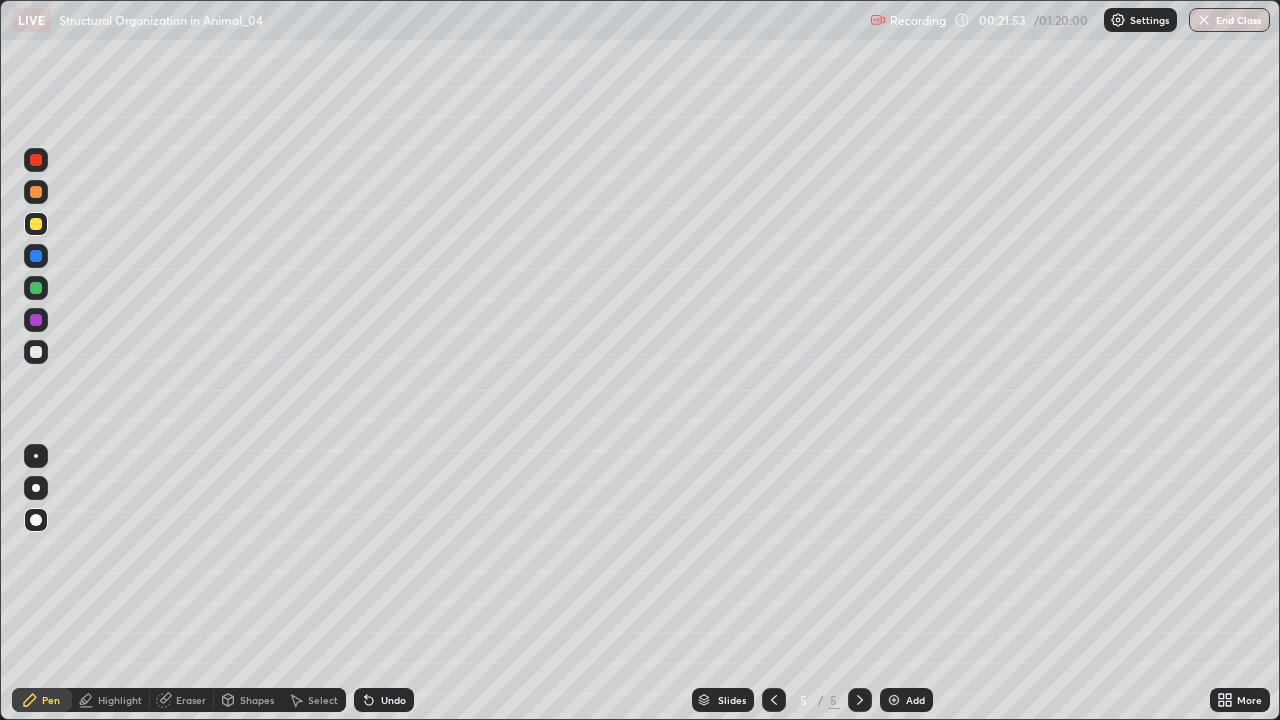 click at bounding box center [36, 192] 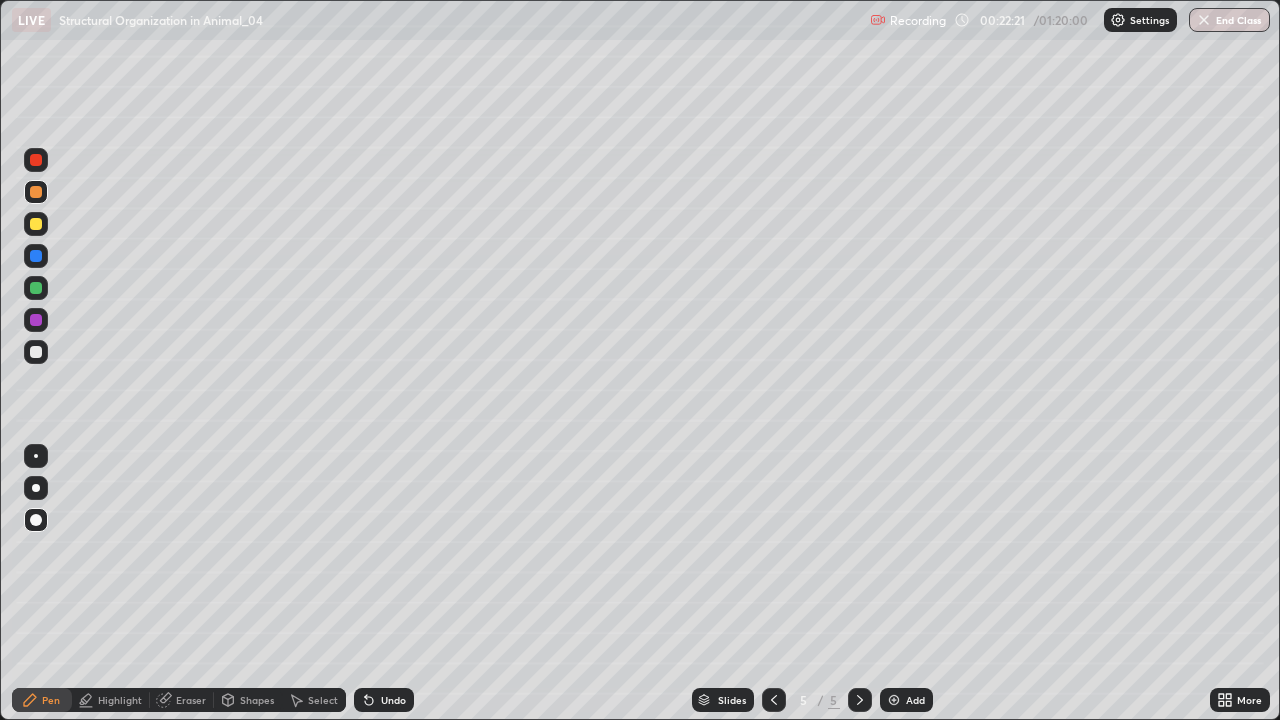 click at bounding box center [36, 320] 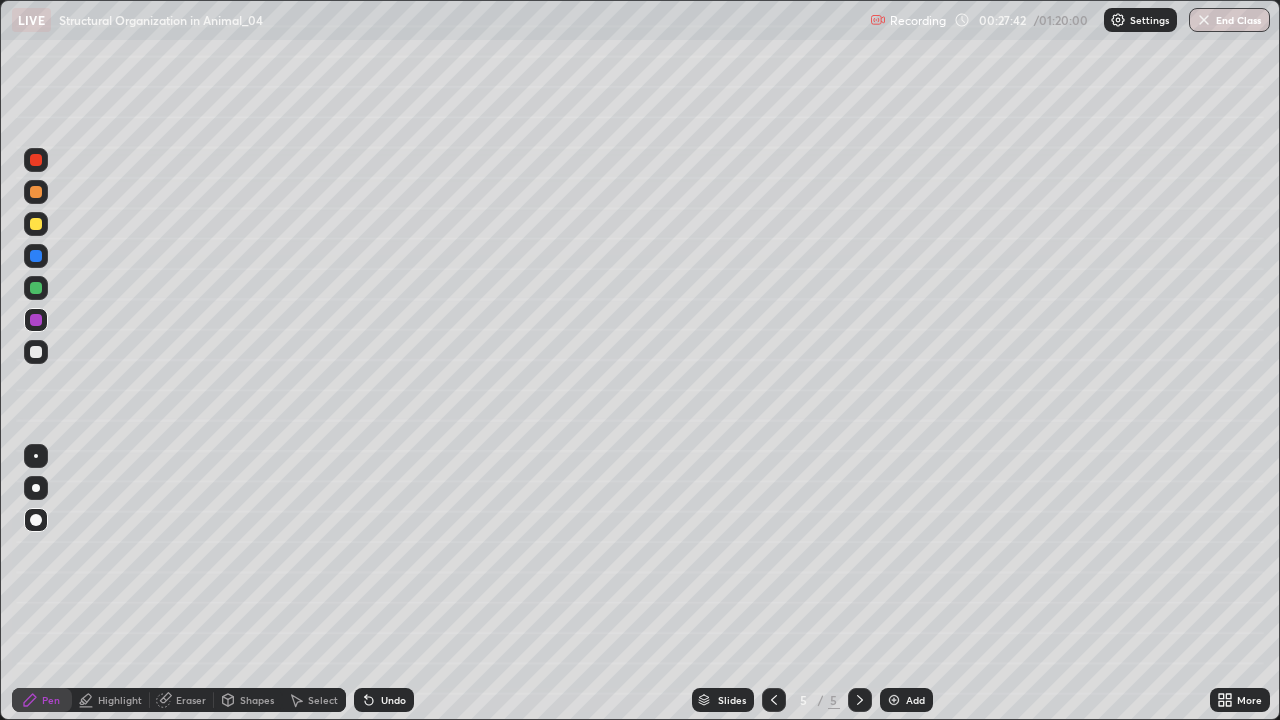 click on "Add" at bounding box center [915, 700] 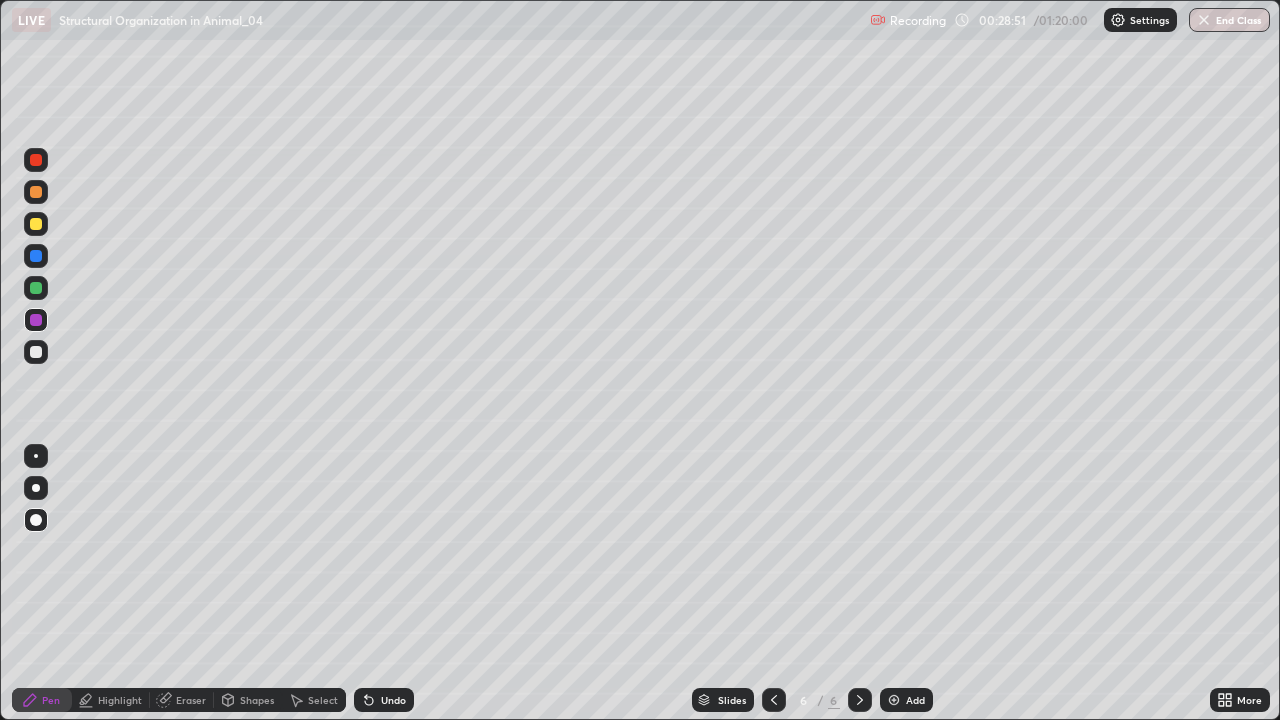 click at bounding box center (36, 352) 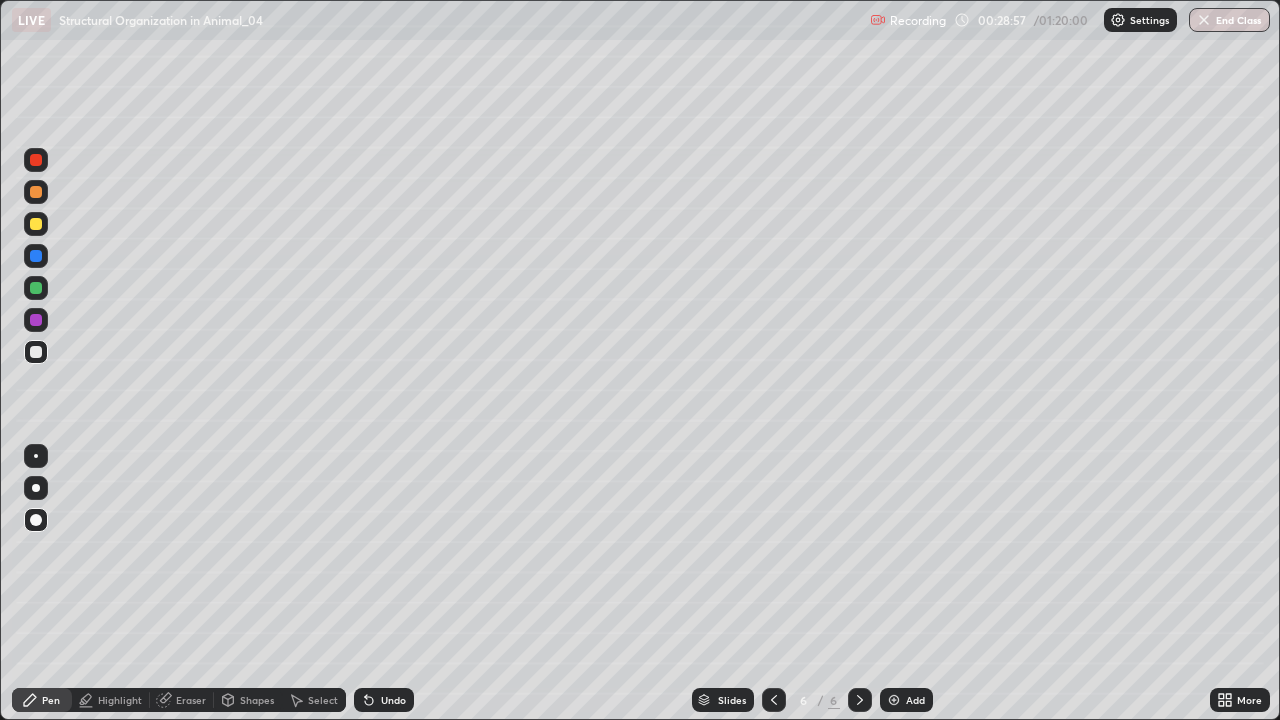 click at bounding box center (36, 224) 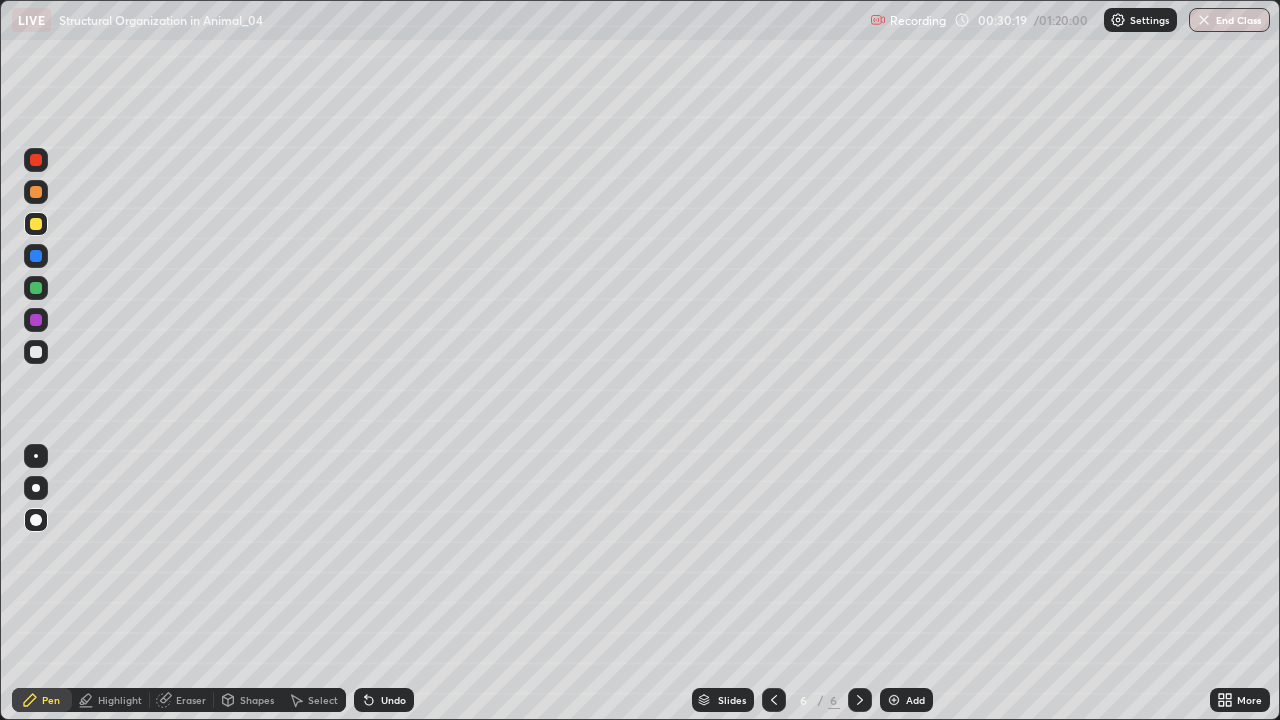 click at bounding box center [36, 352] 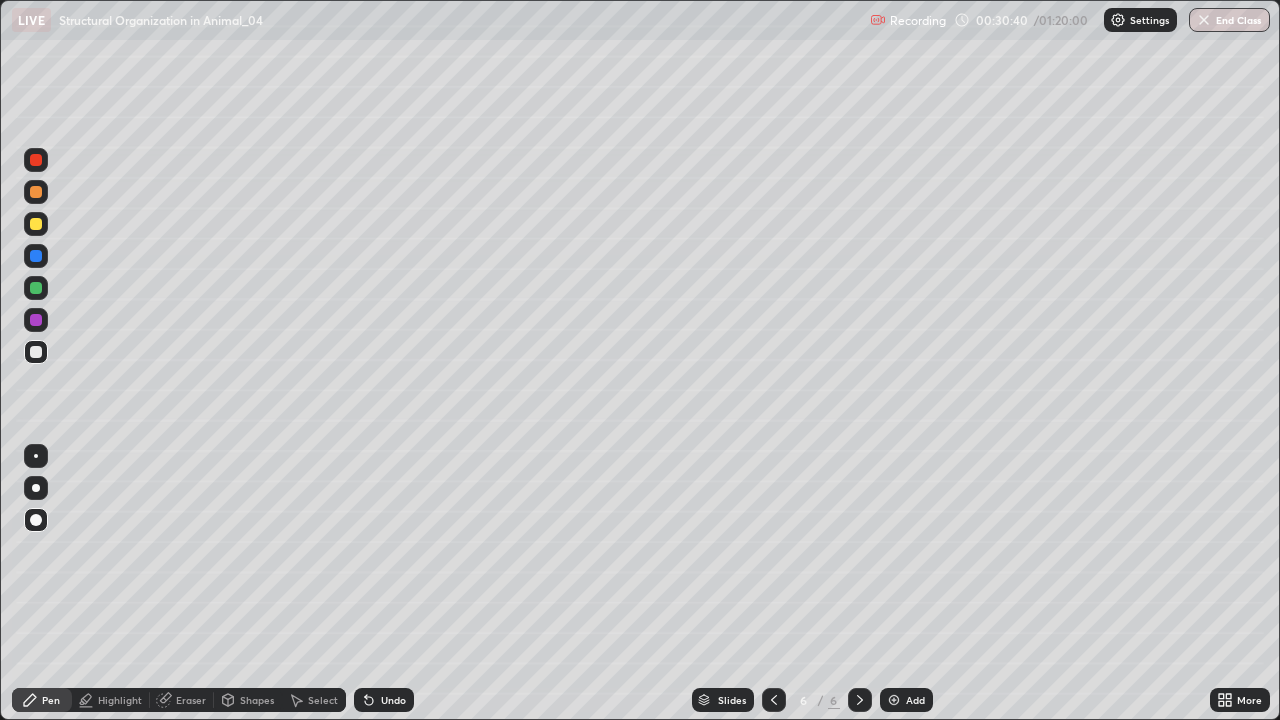 click at bounding box center [36, 288] 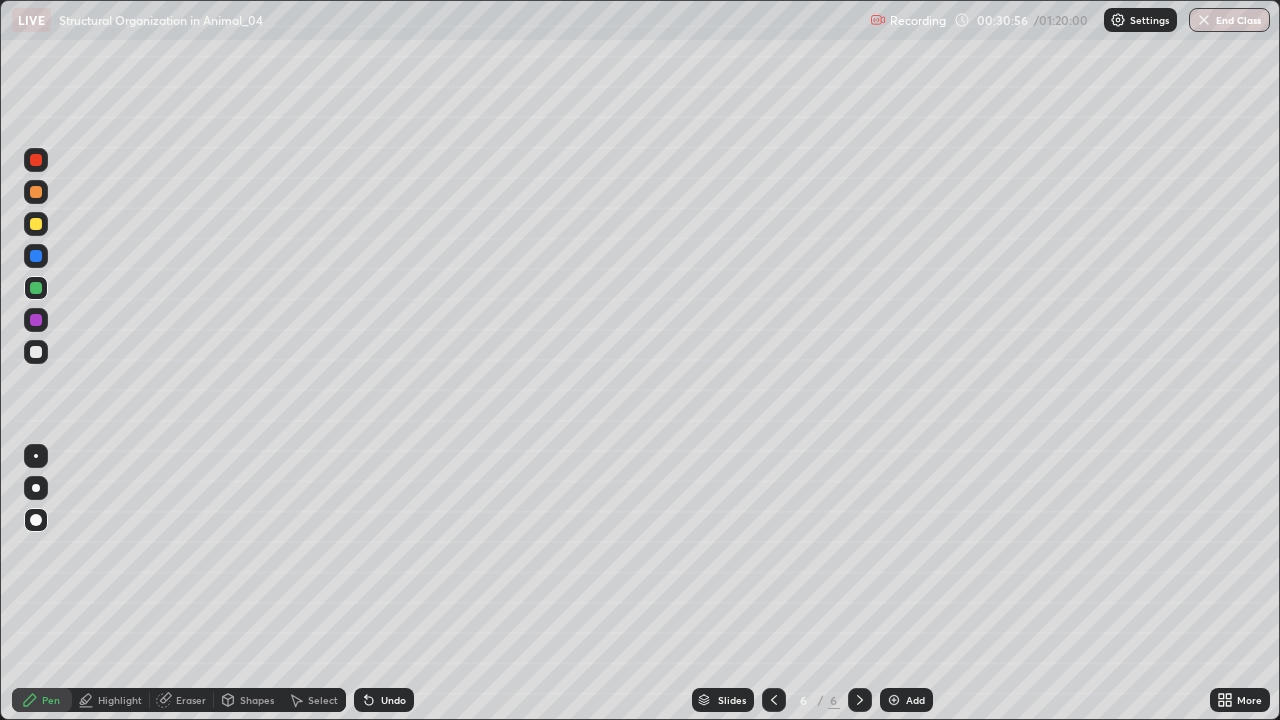 click at bounding box center (36, 352) 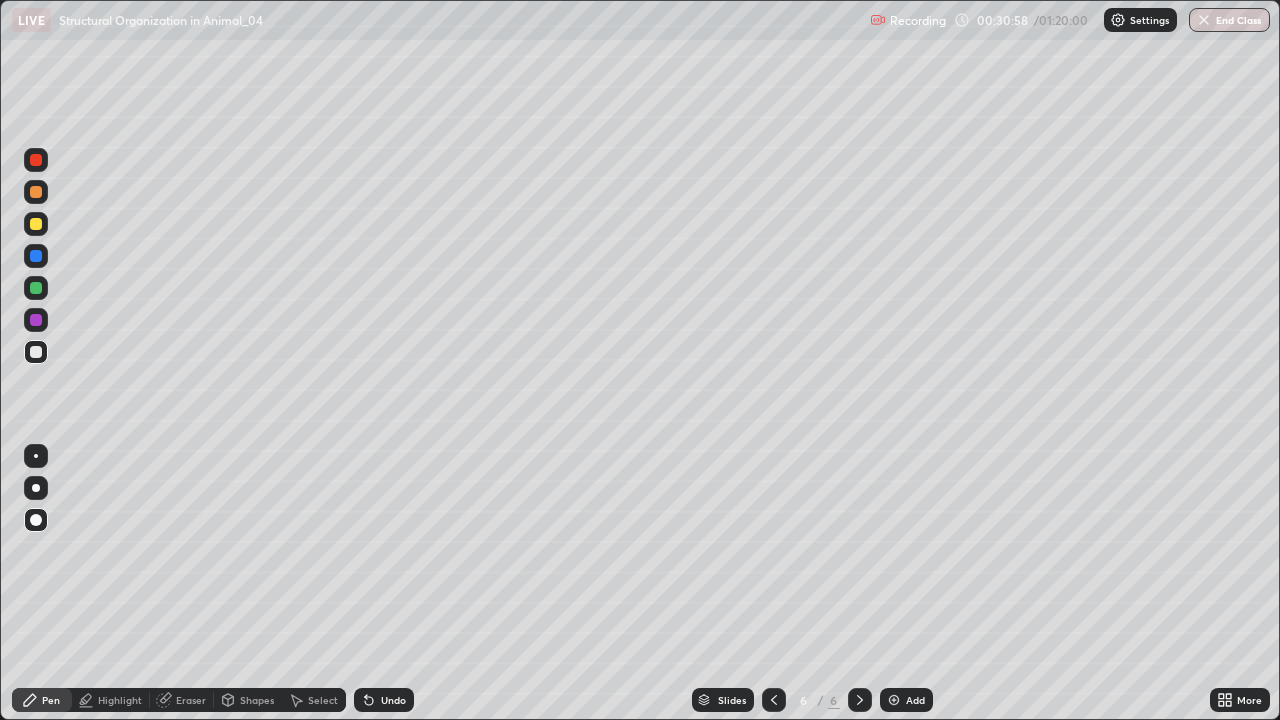 click on "Highlight" at bounding box center [120, 700] 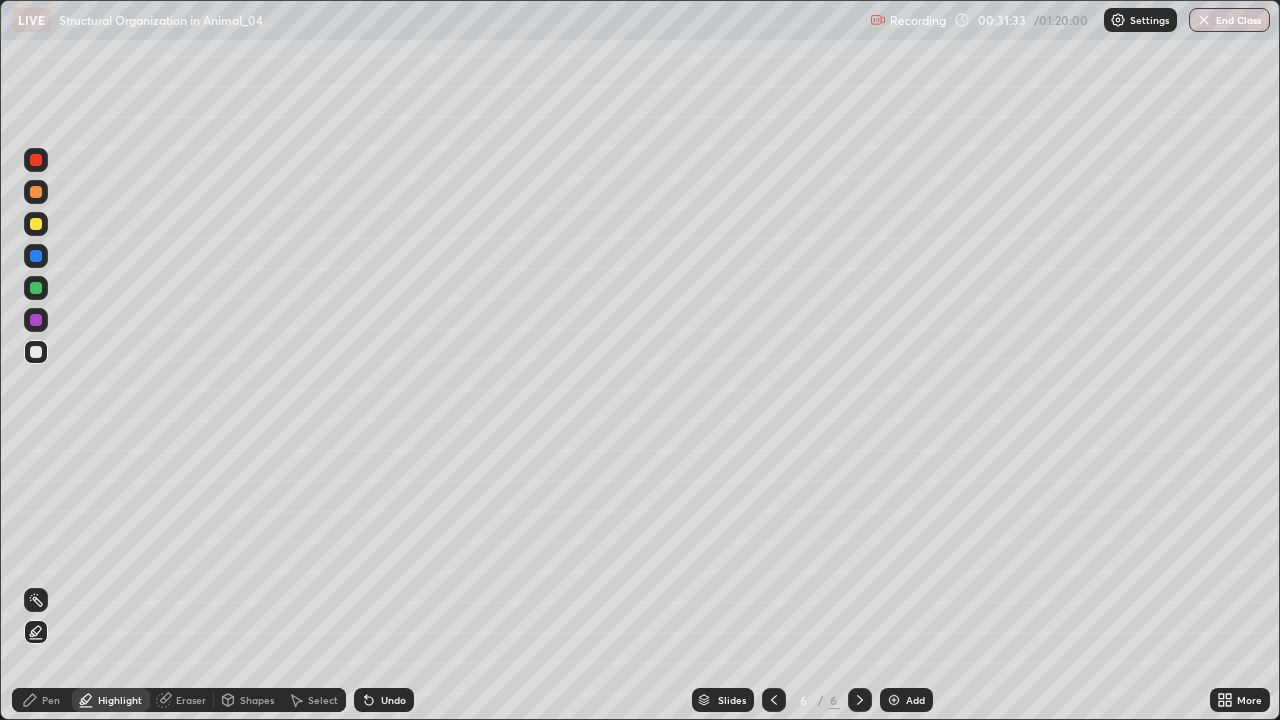 click on "Pen" at bounding box center (42, 700) 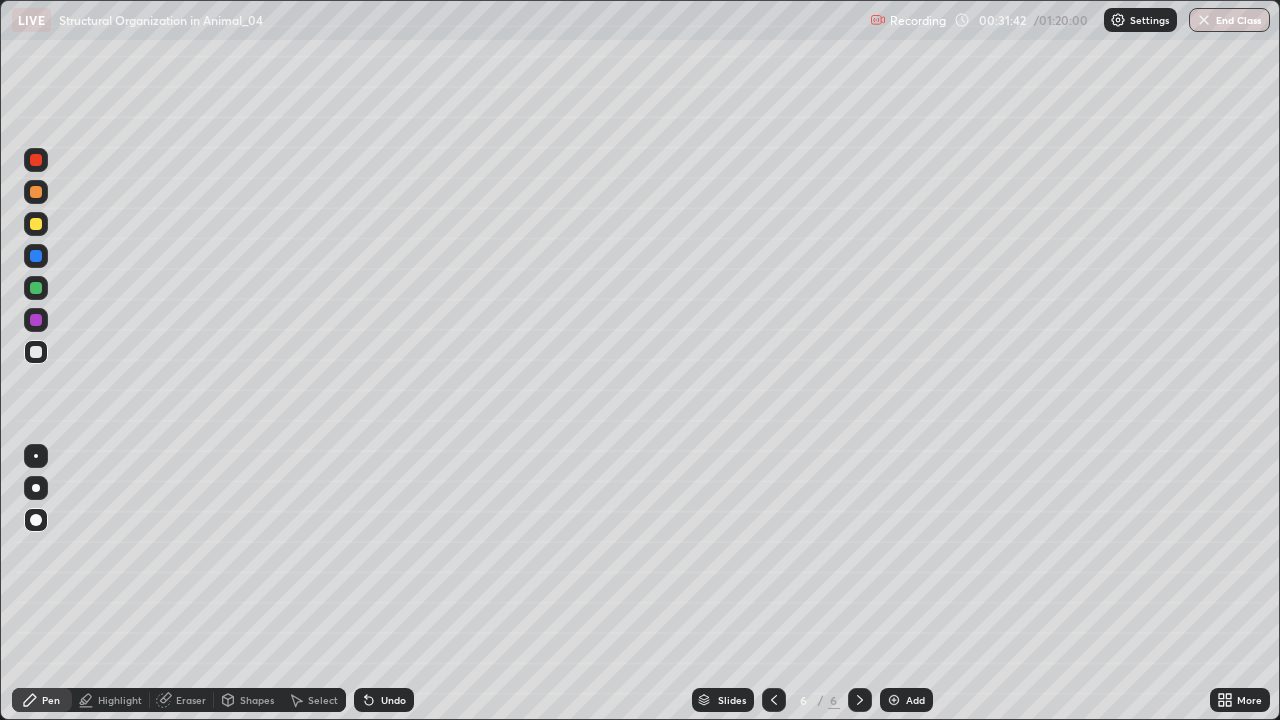 click at bounding box center (36, 288) 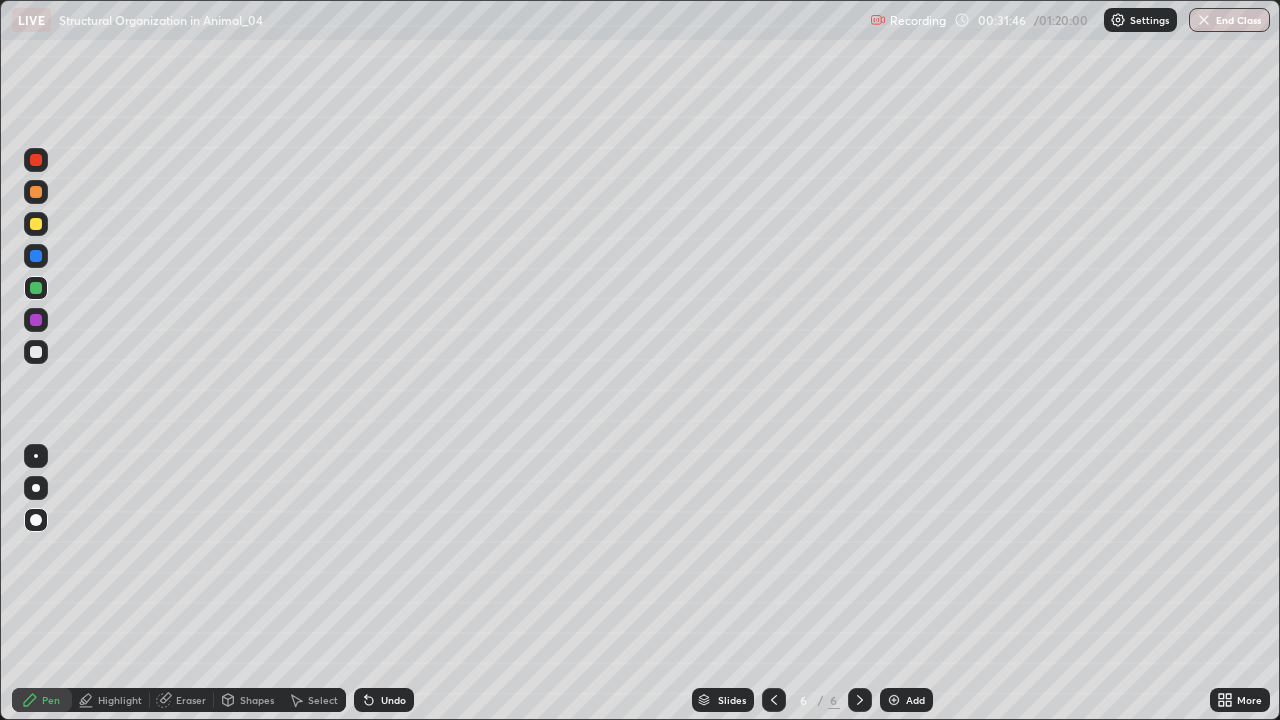 click 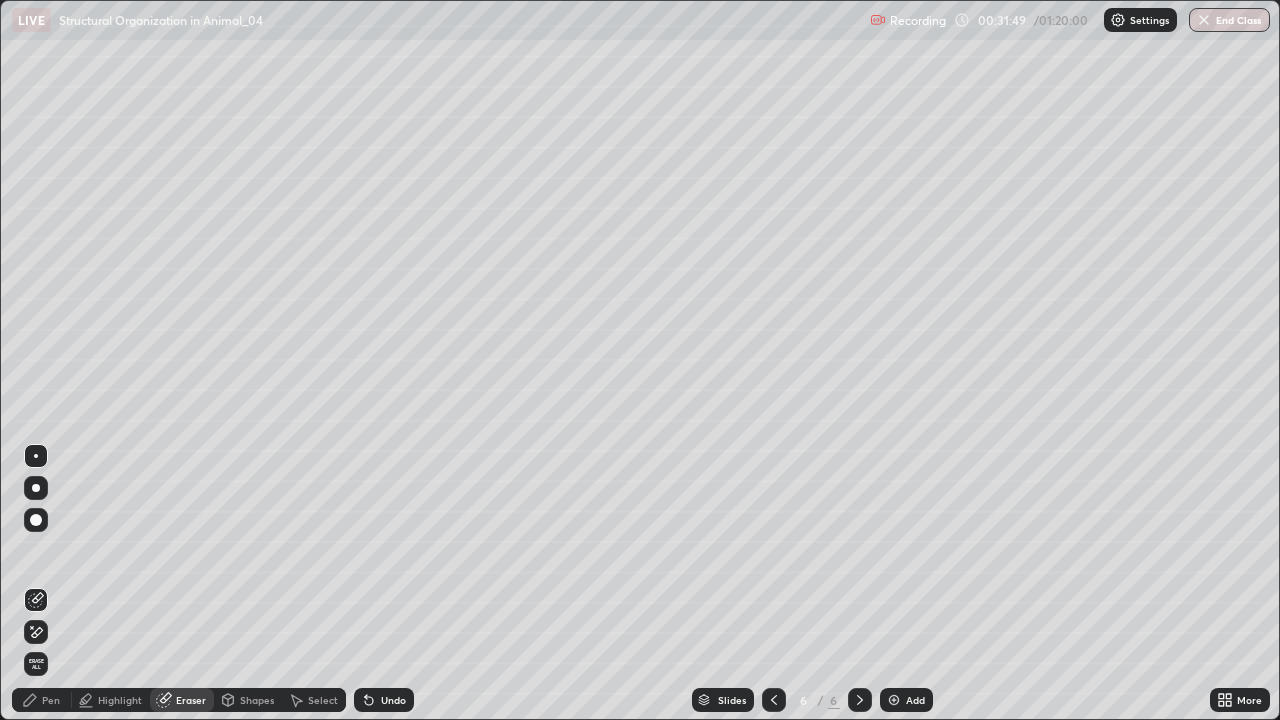 click on "Pen" at bounding box center (51, 700) 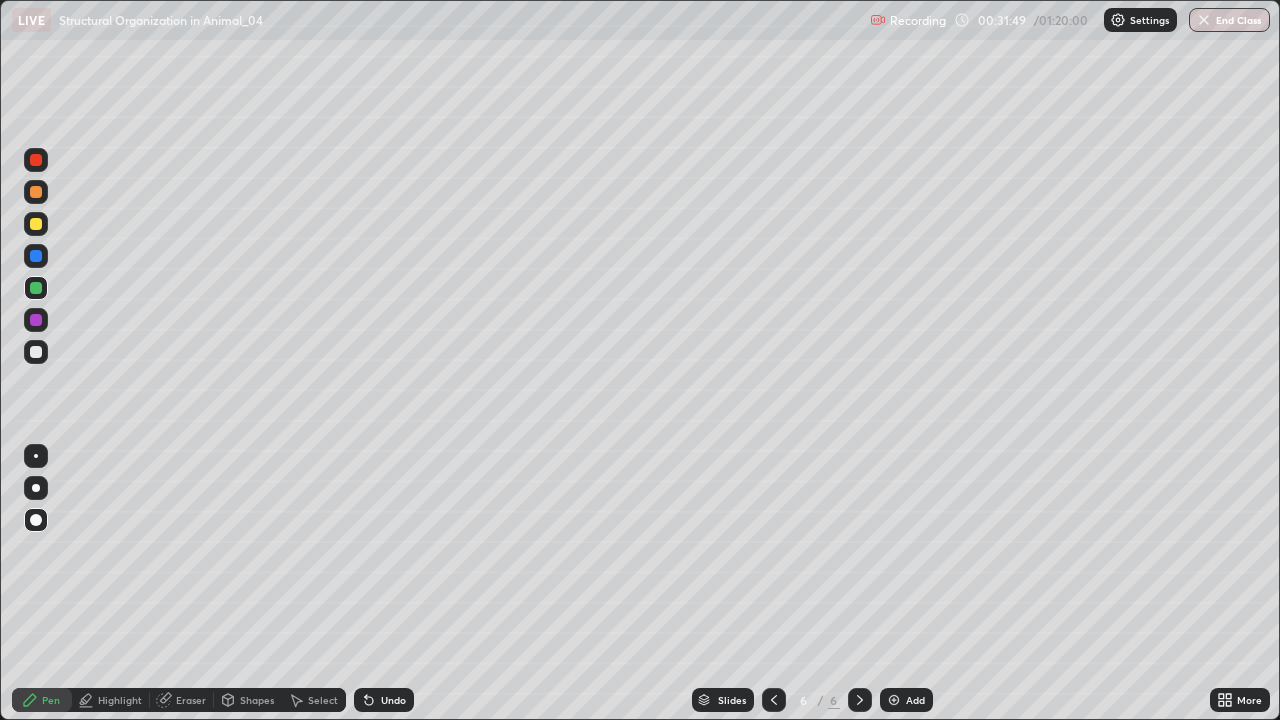 click at bounding box center [36, 352] 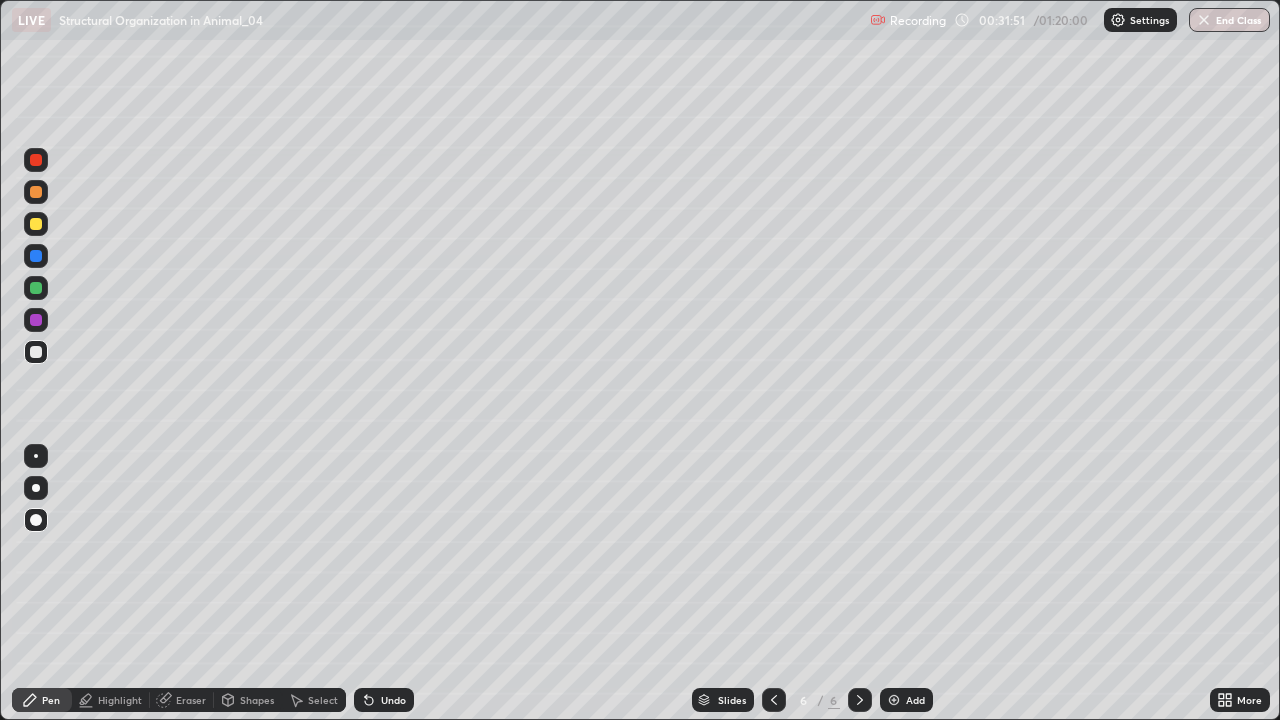 click at bounding box center (36, 456) 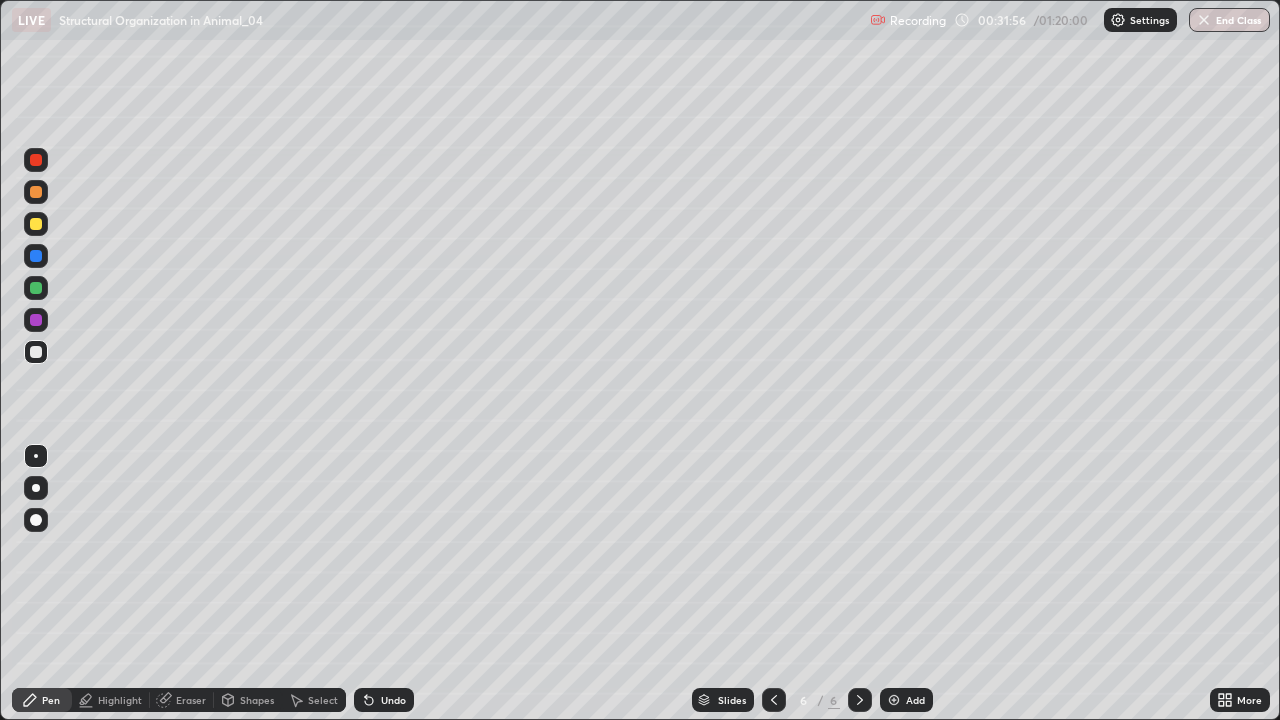 click on "Pen" at bounding box center (42, 700) 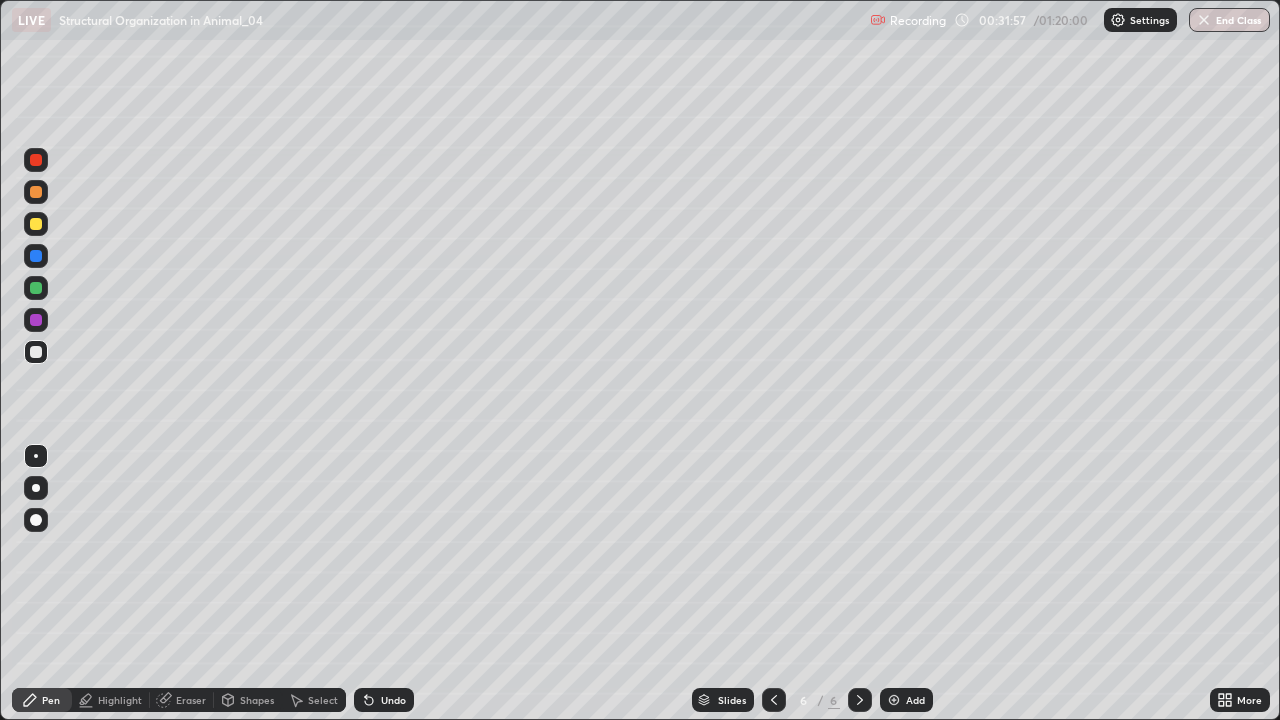 click at bounding box center (36, 488) 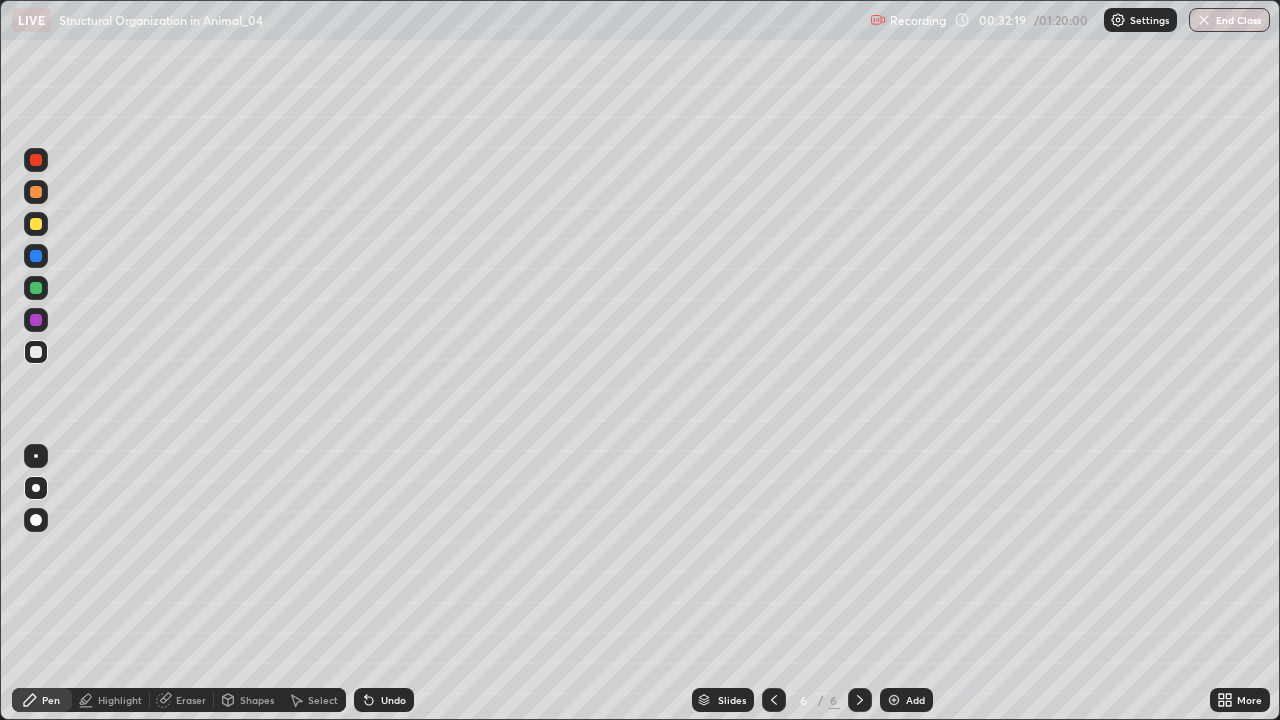 click at bounding box center [36, 288] 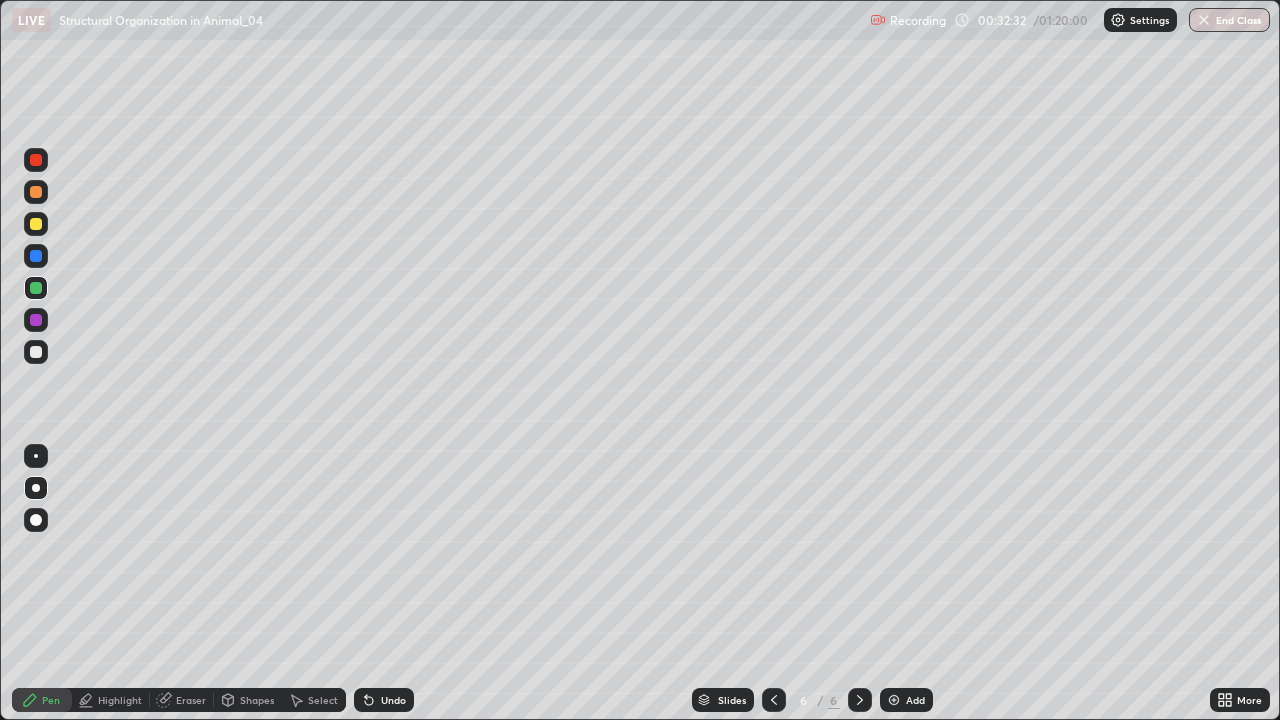 click at bounding box center (36, 352) 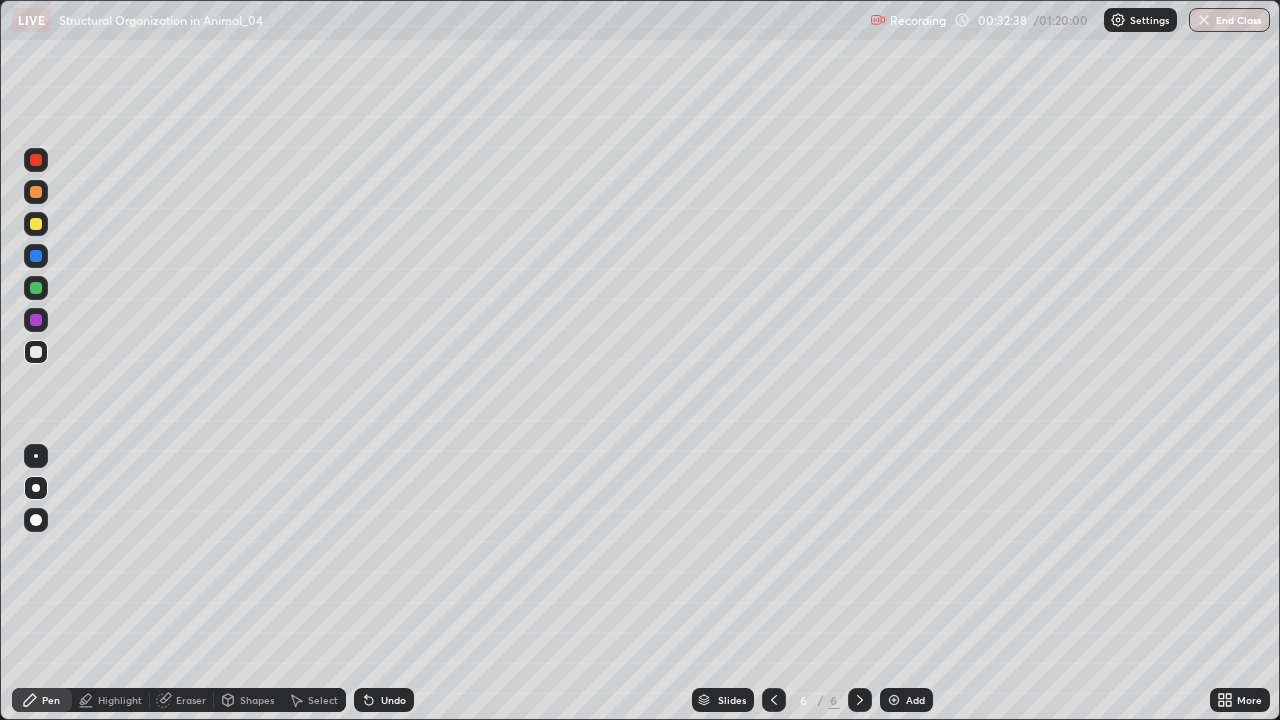 click at bounding box center (36, 224) 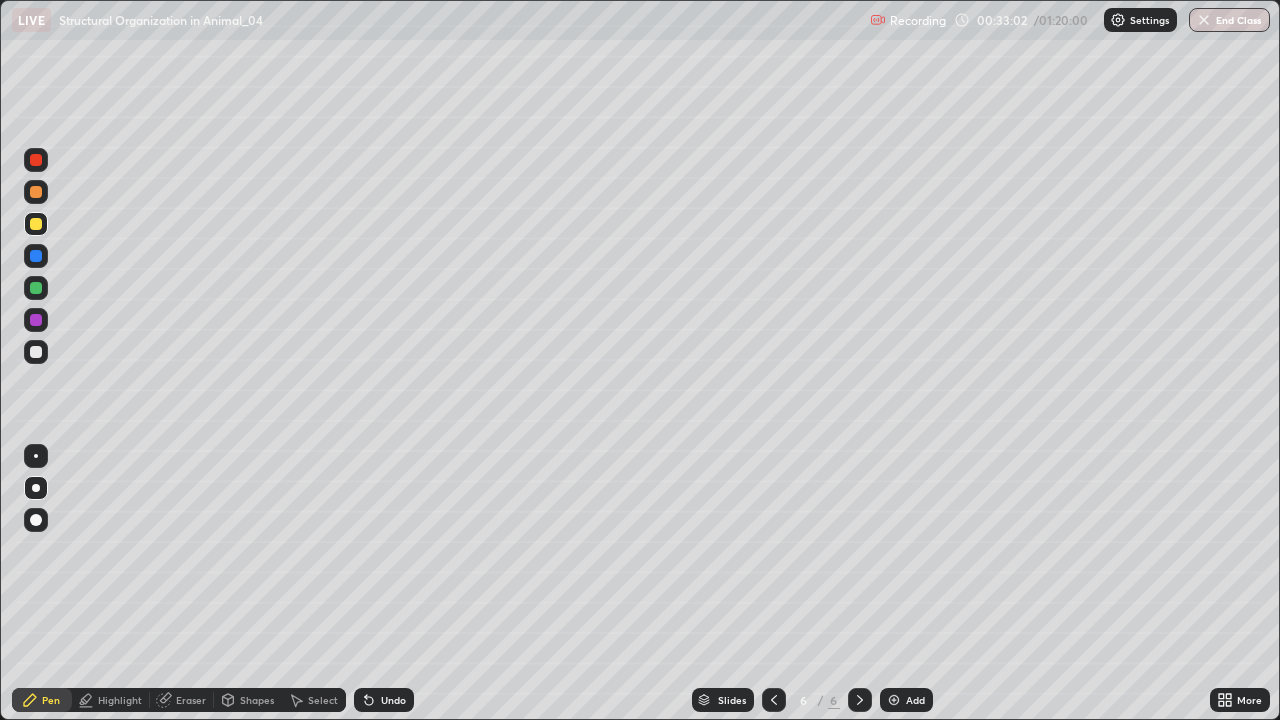 click at bounding box center [36, 352] 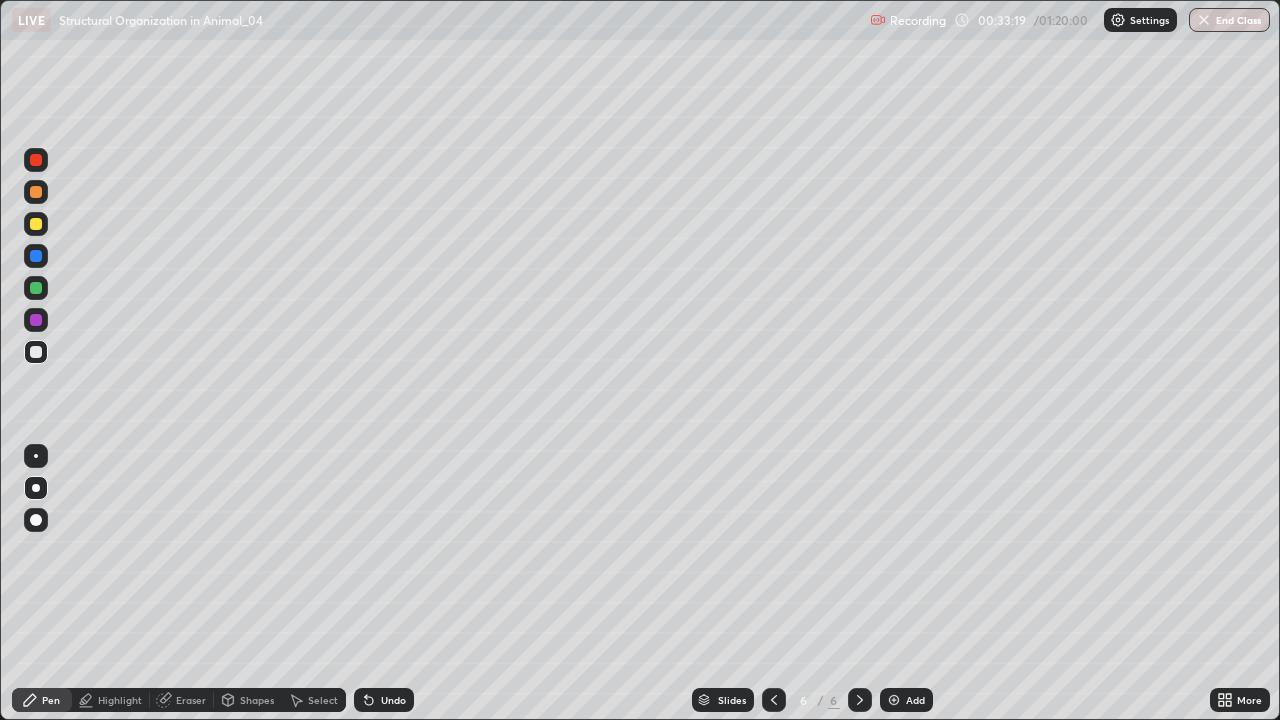click at bounding box center [36, 224] 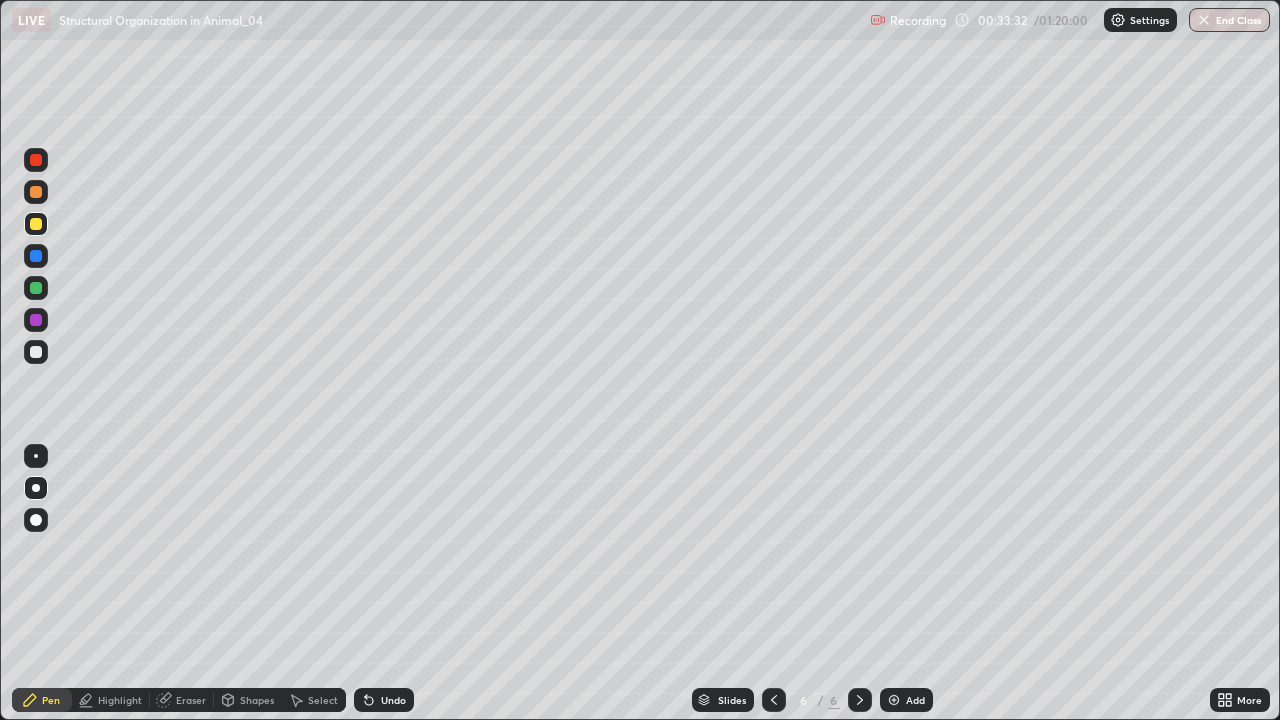 click on "Eraser" at bounding box center (191, 700) 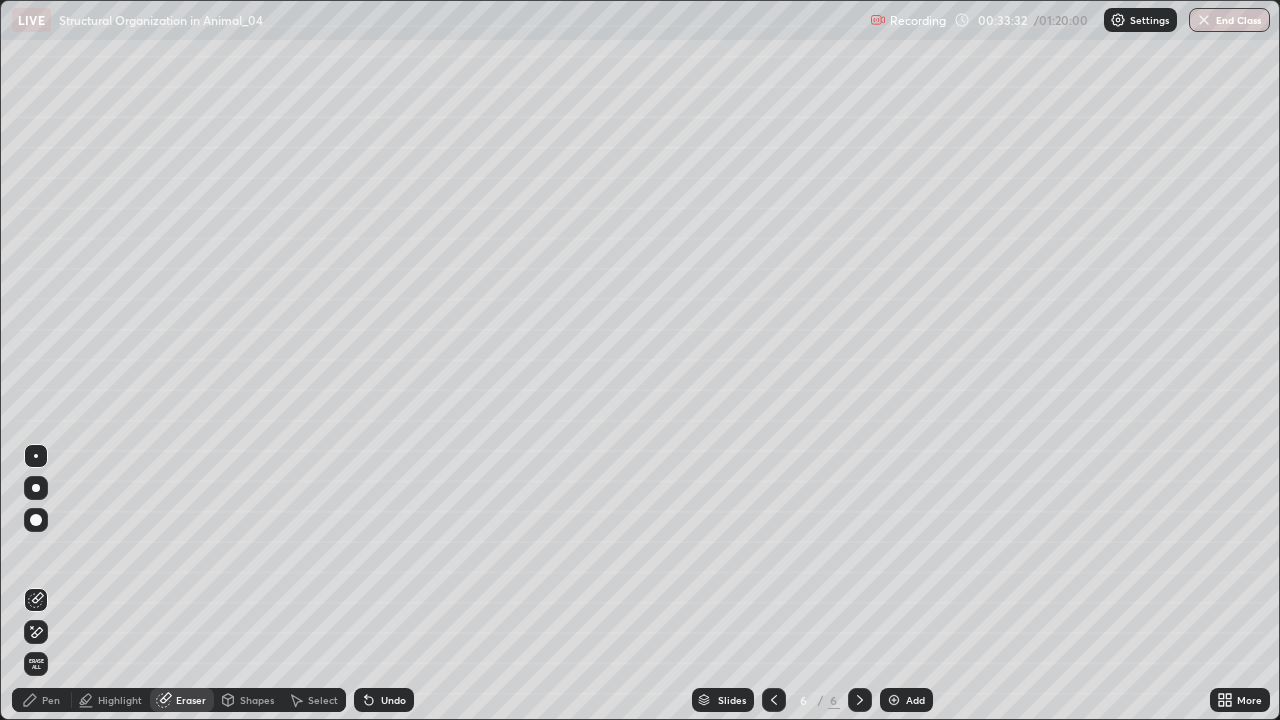 click 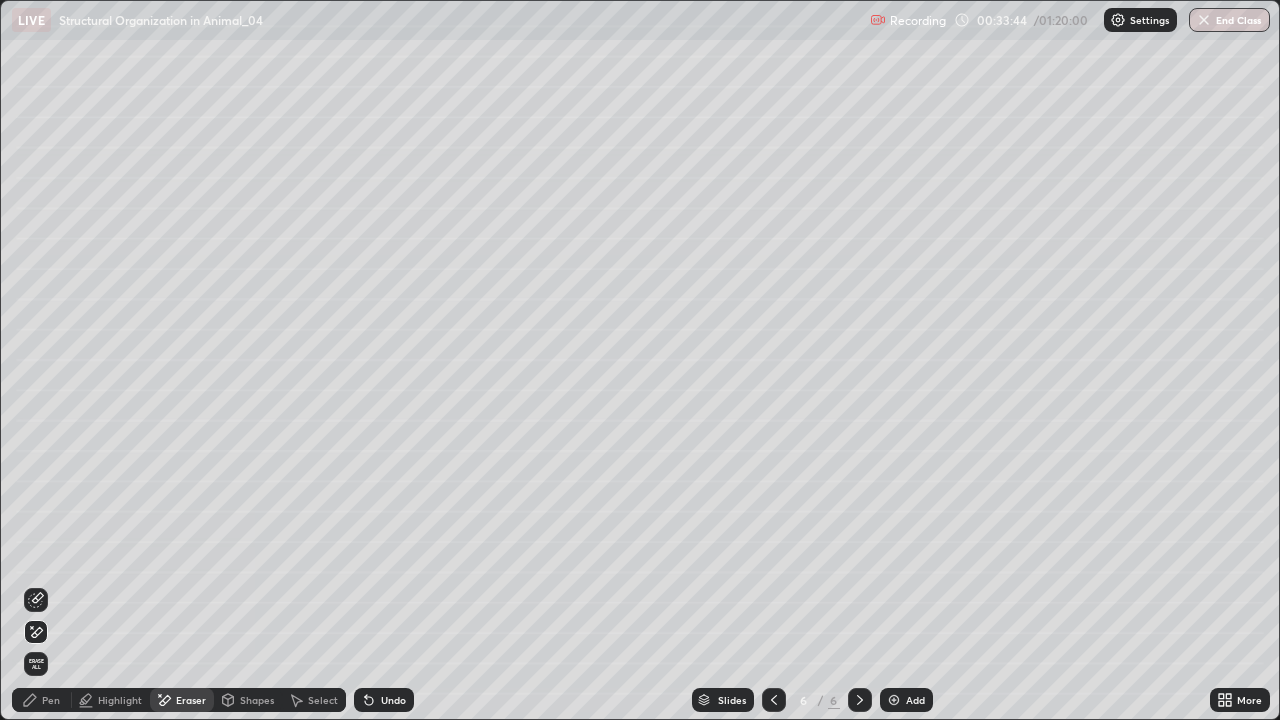 click on "Pen" at bounding box center [51, 700] 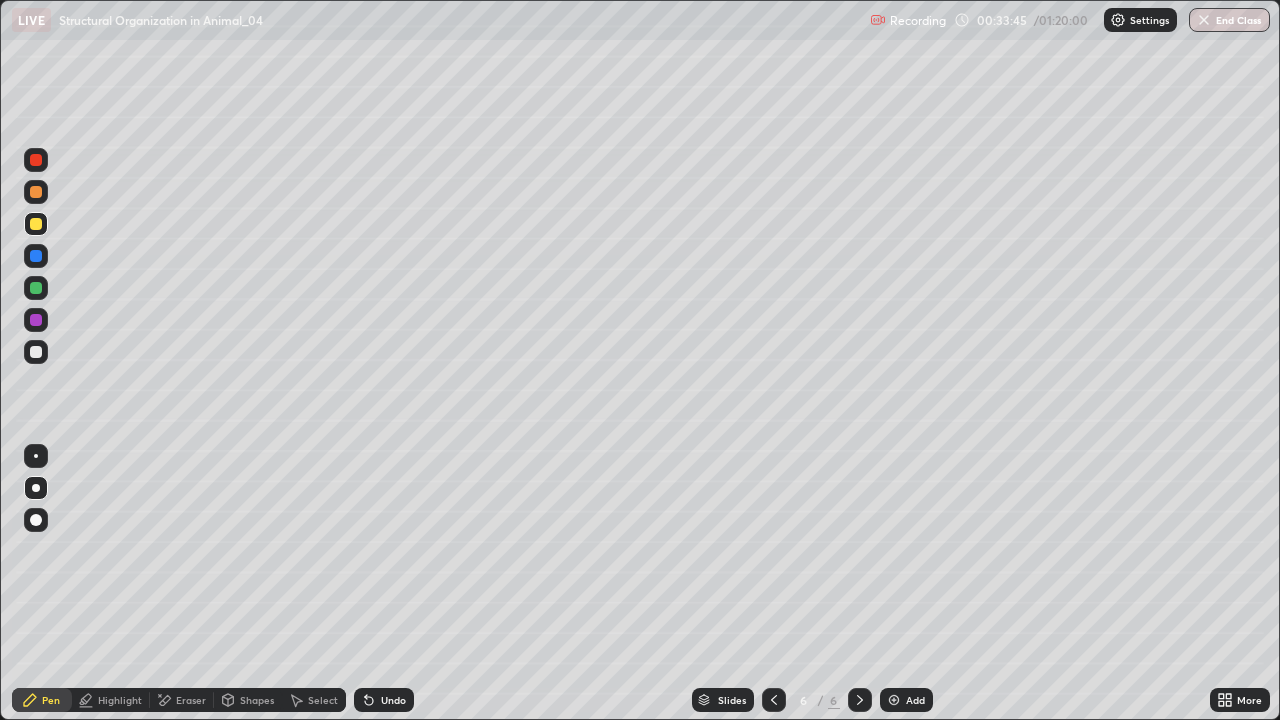 click at bounding box center [36, 288] 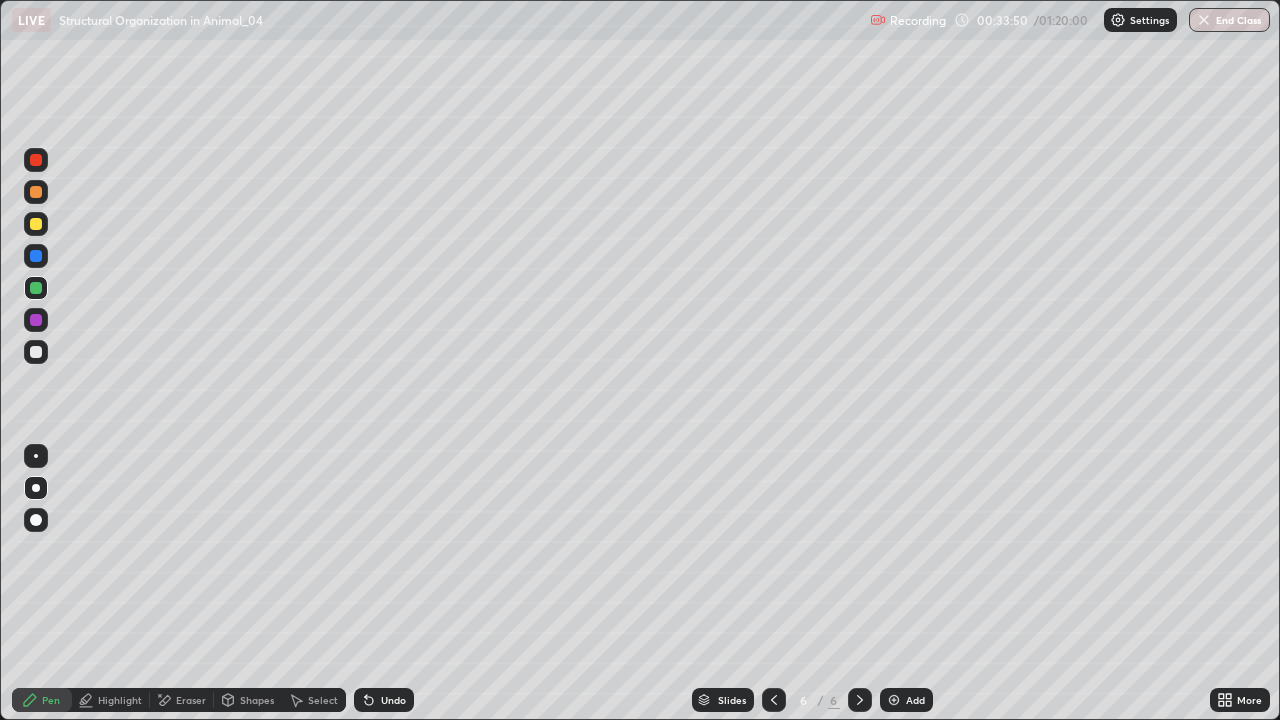 click on "Undo" at bounding box center (393, 700) 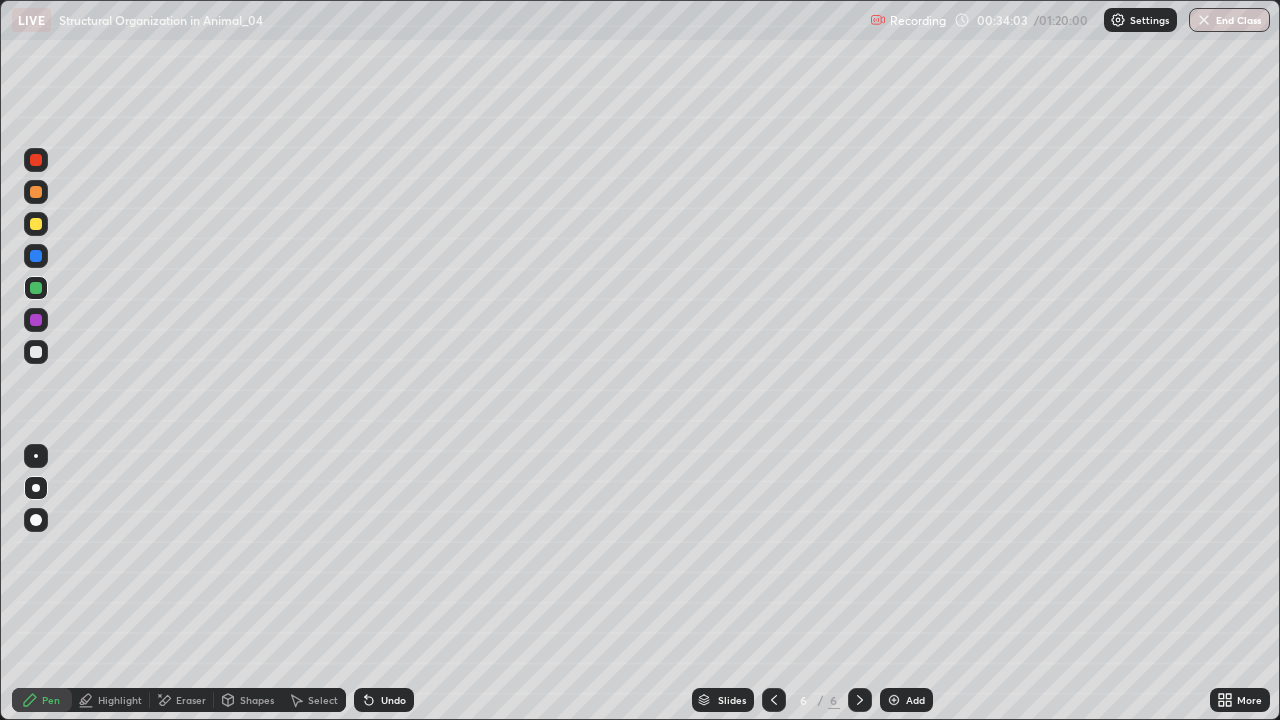 click at bounding box center (36, 352) 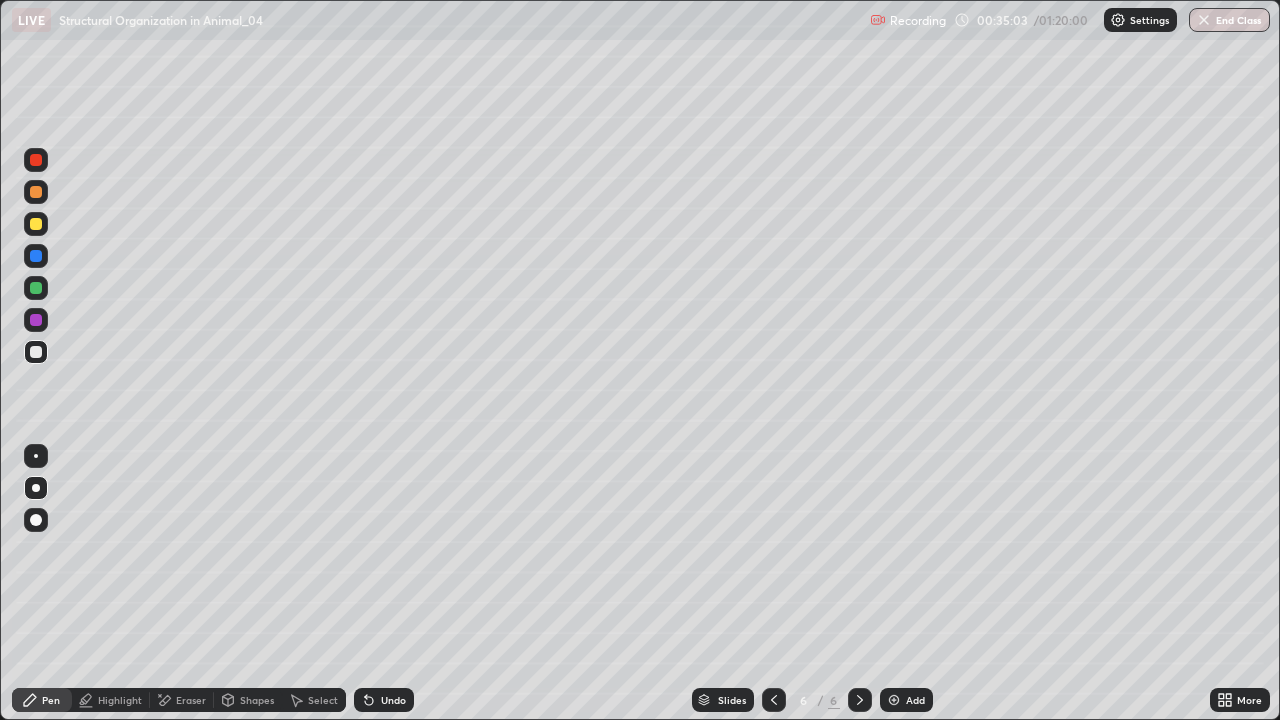 click at bounding box center (36, 288) 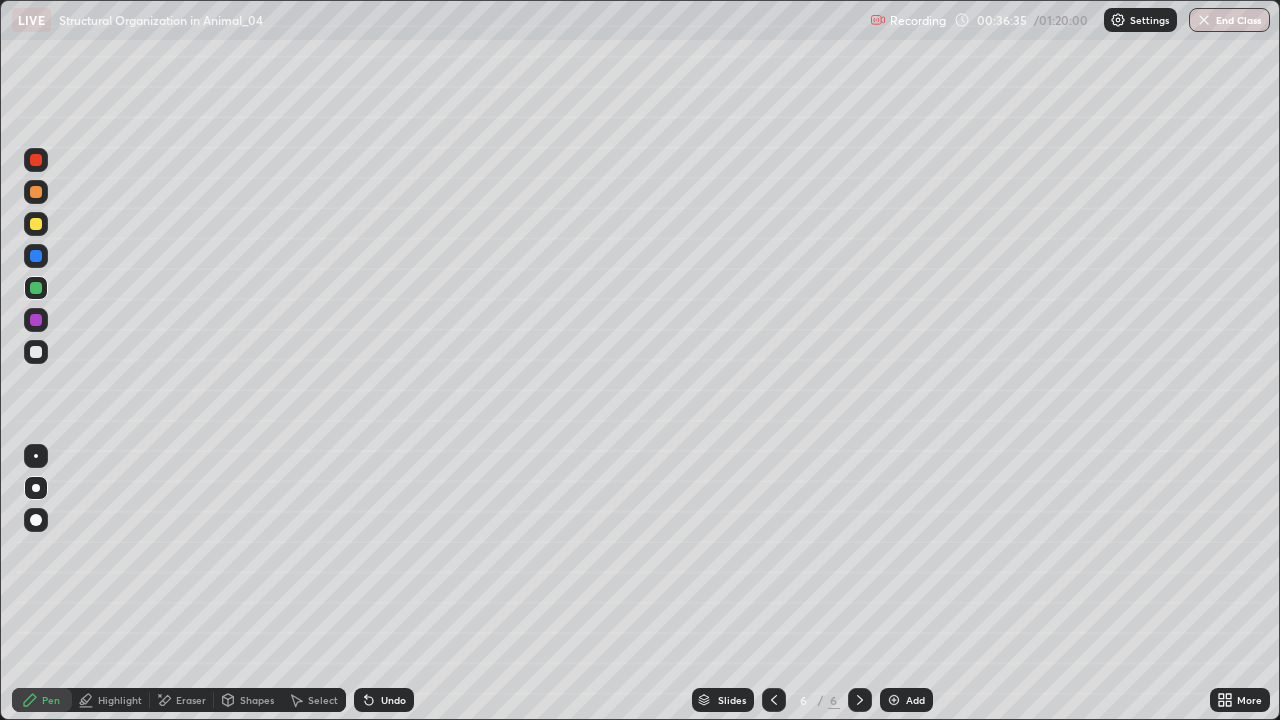 click at bounding box center (36, 224) 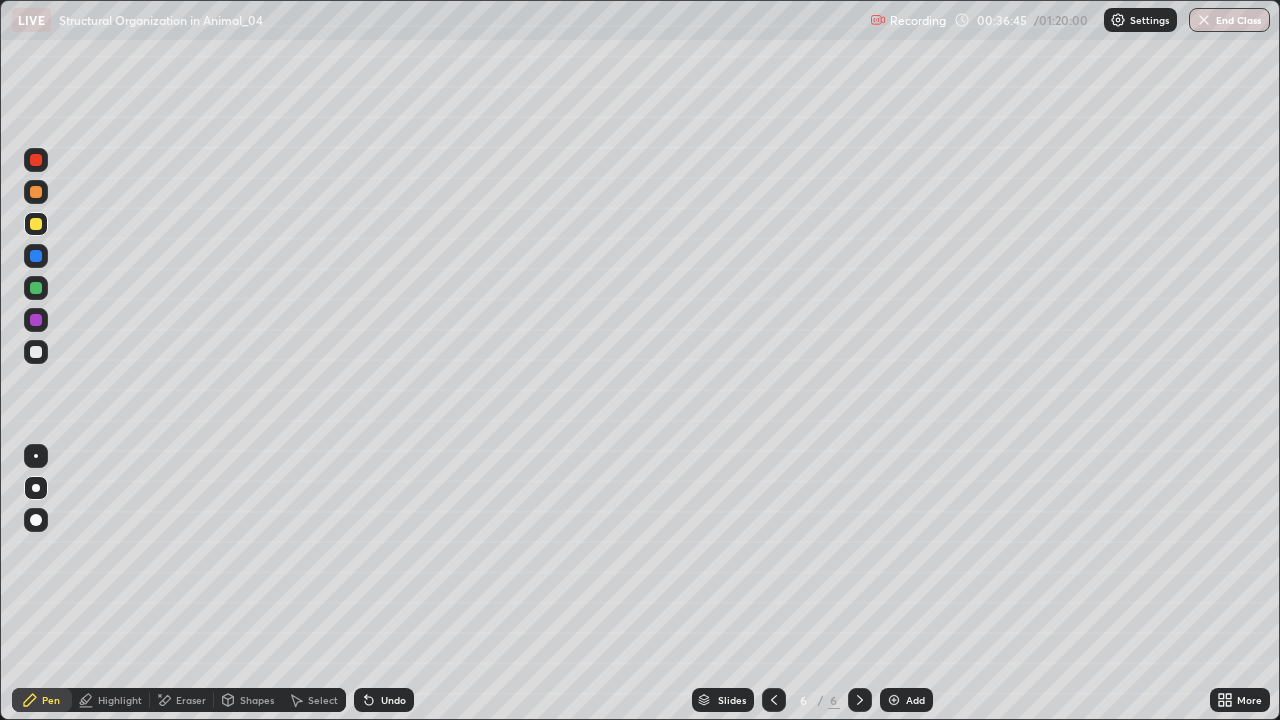 click at bounding box center (36, 192) 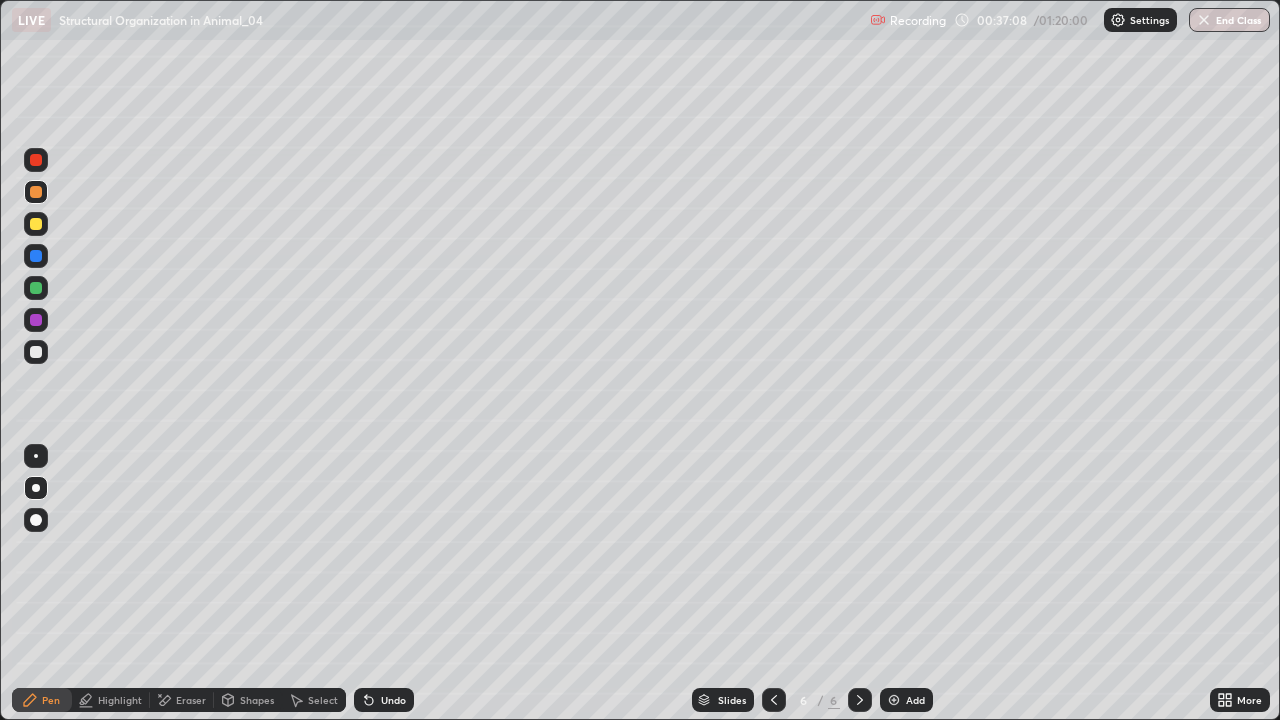 click at bounding box center (36, 352) 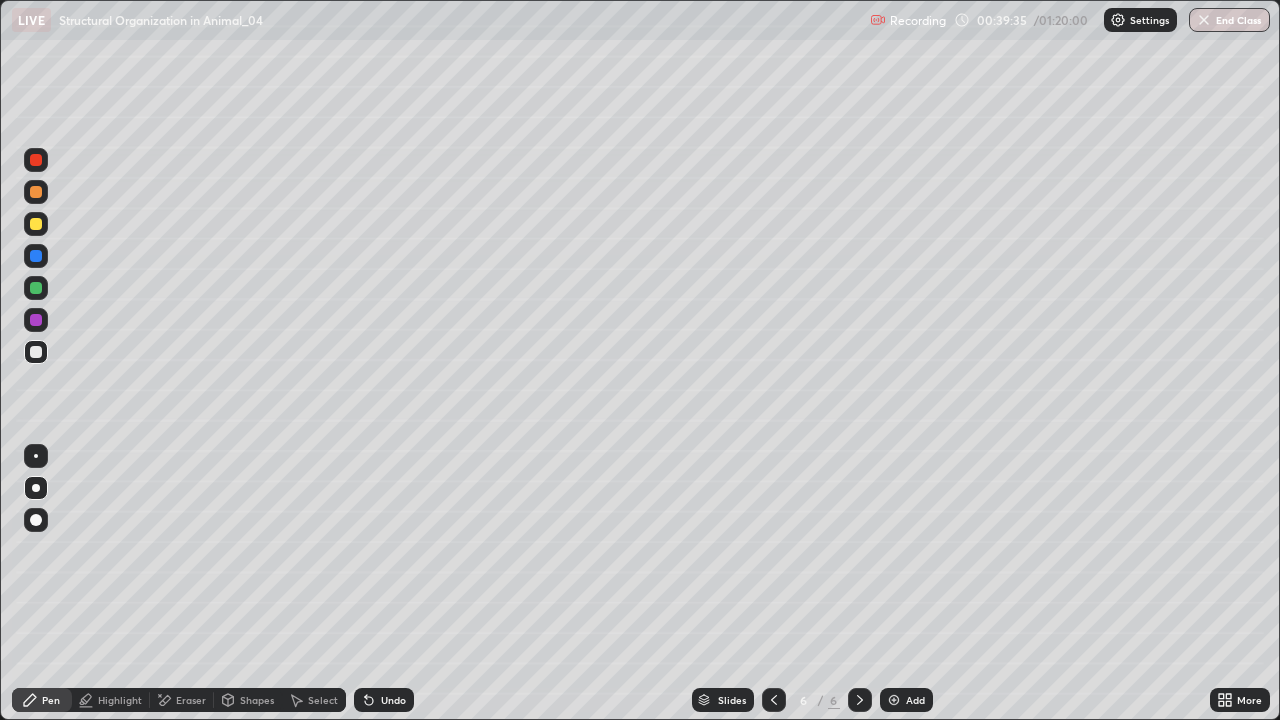 click on "Add" at bounding box center (915, 700) 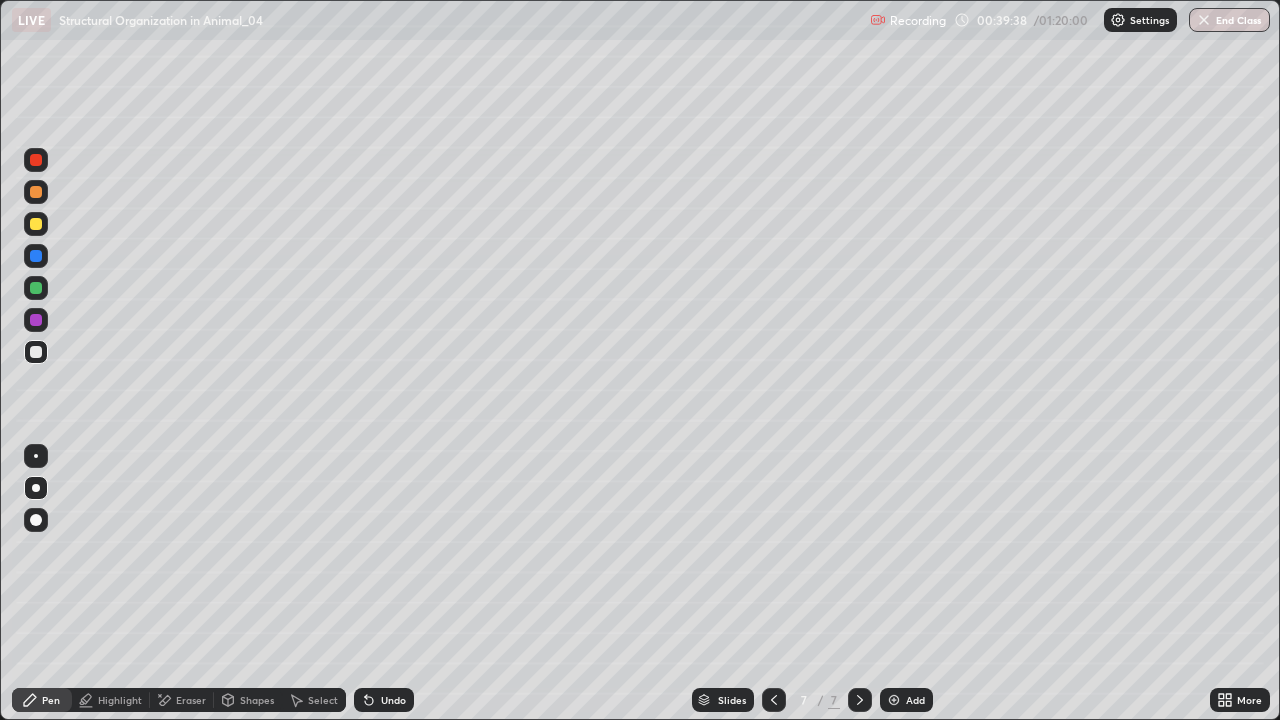 click at bounding box center (36, 288) 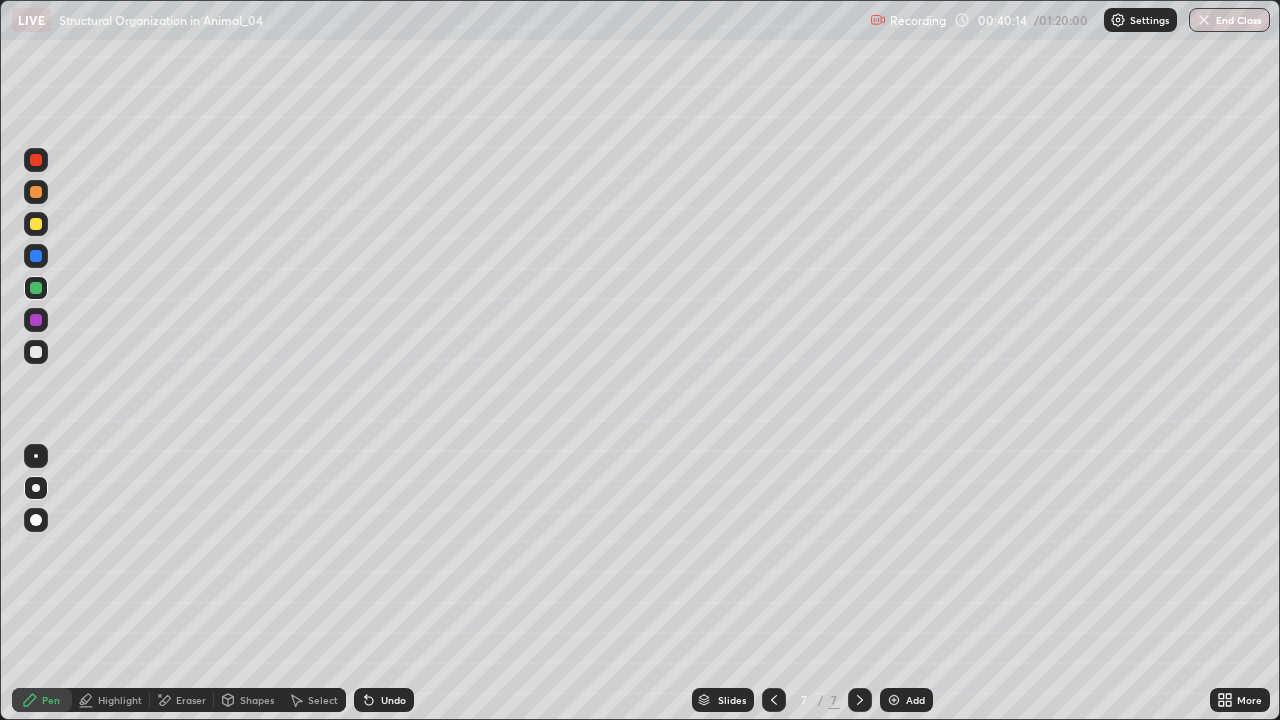 click at bounding box center [36, 224] 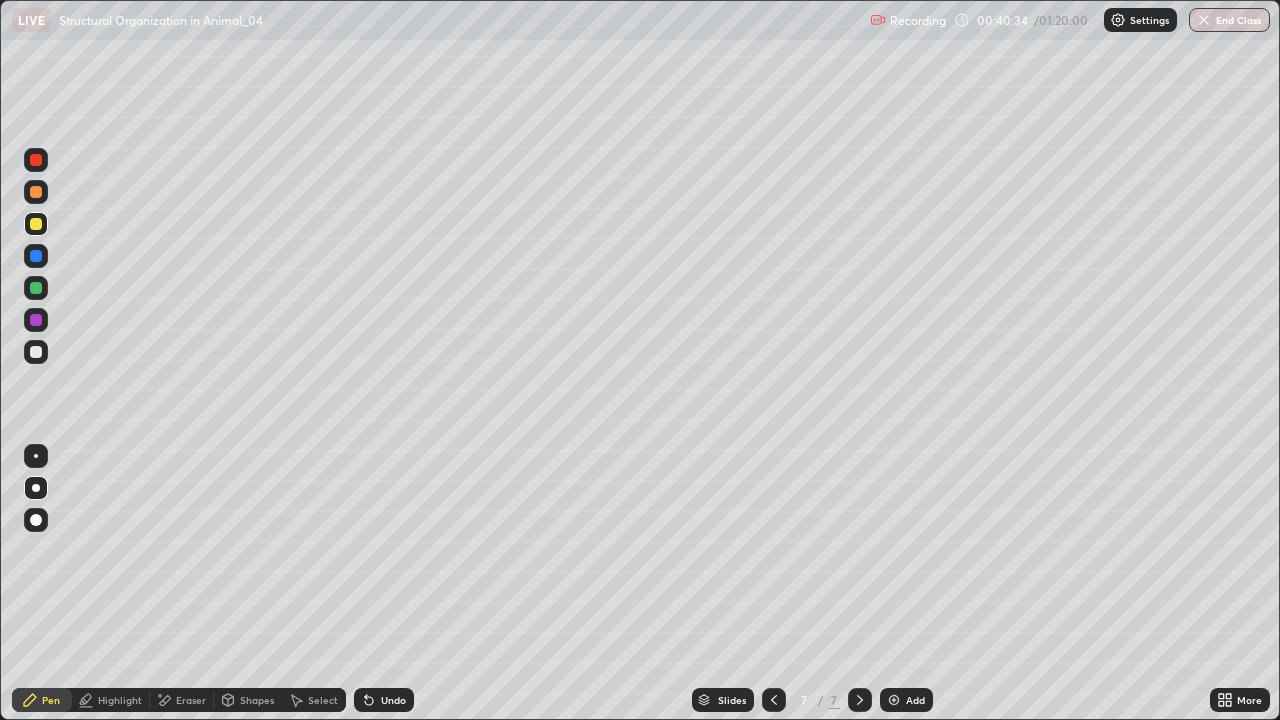 click at bounding box center (36, 352) 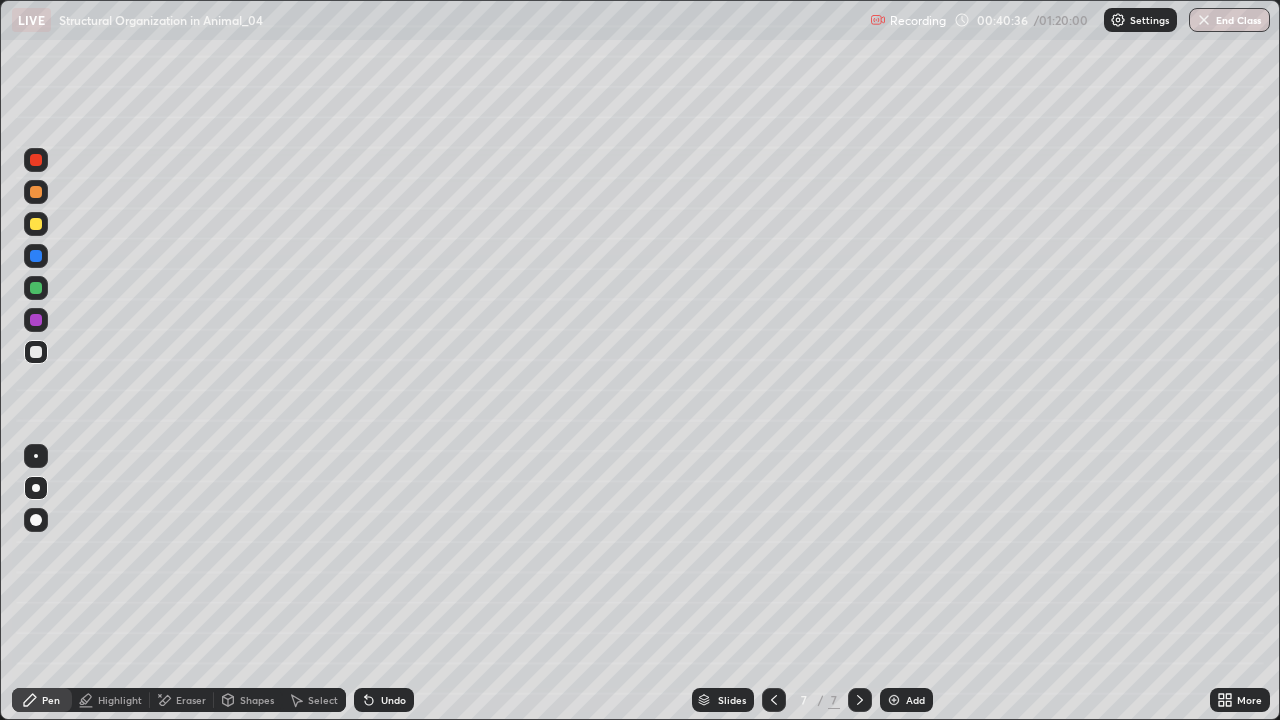click at bounding box center (36, 520) 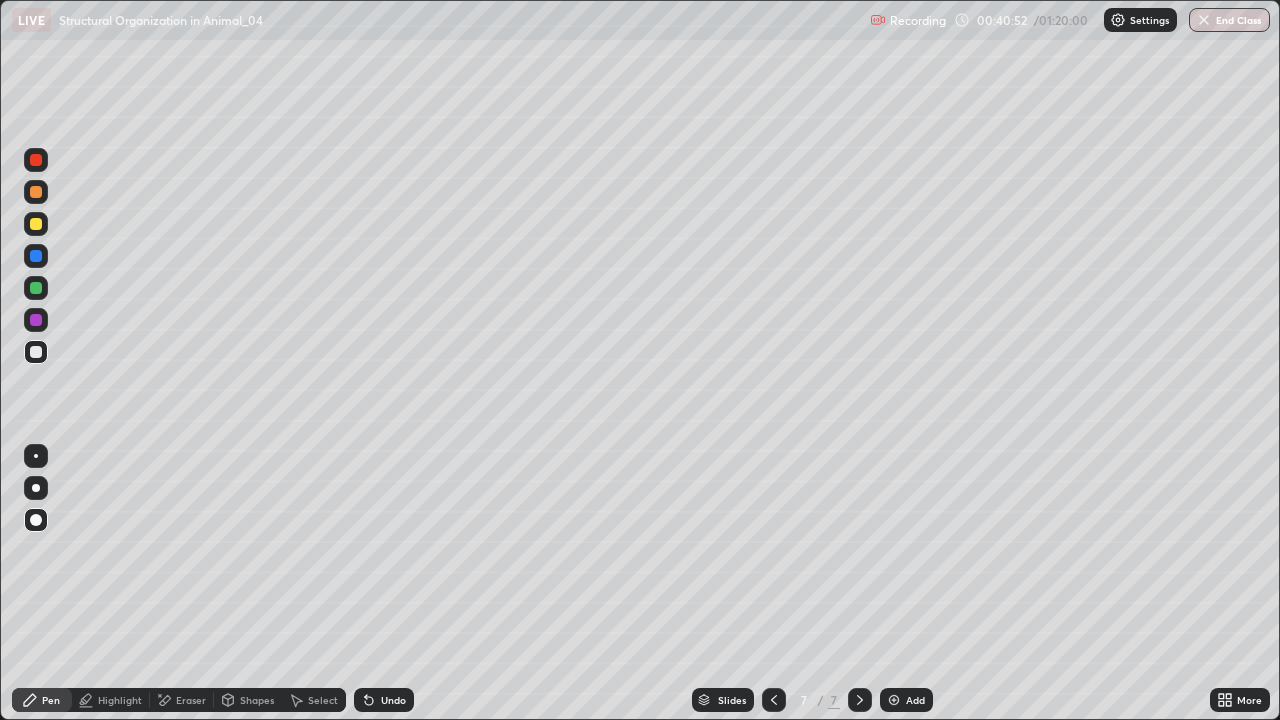 click at bounding box center (36, 224) 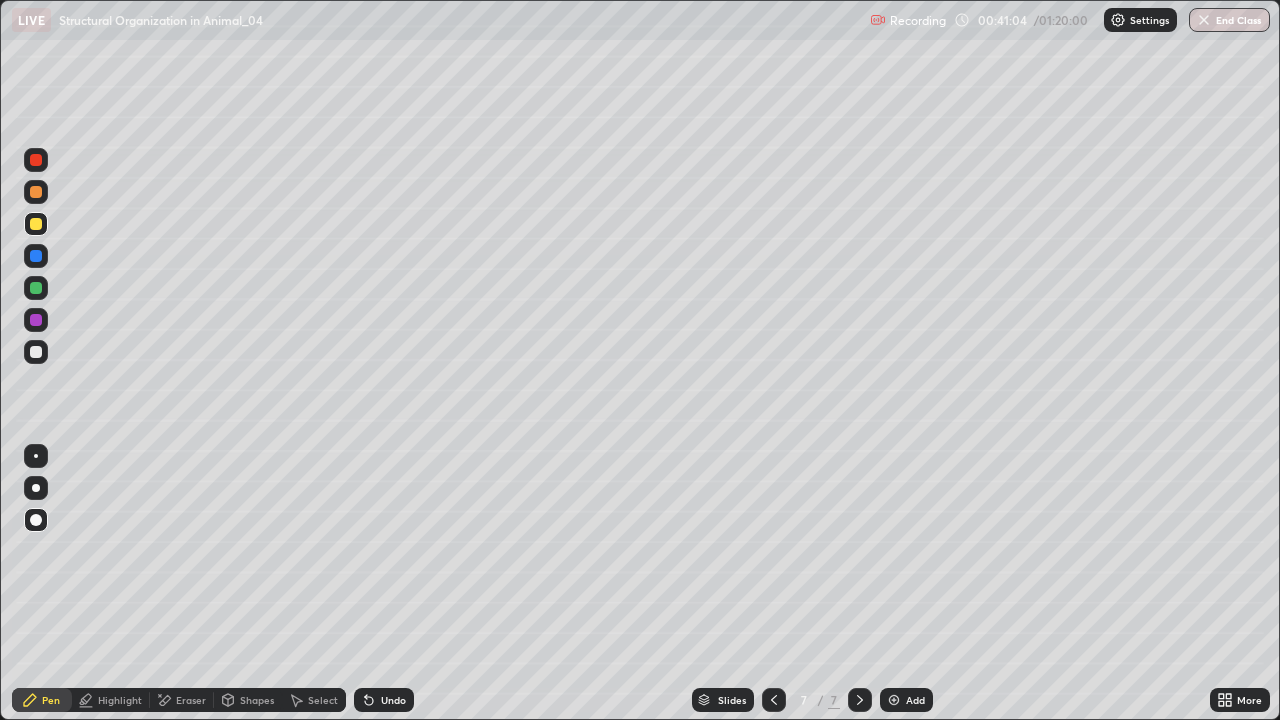 click at bounding box center (36, 288) 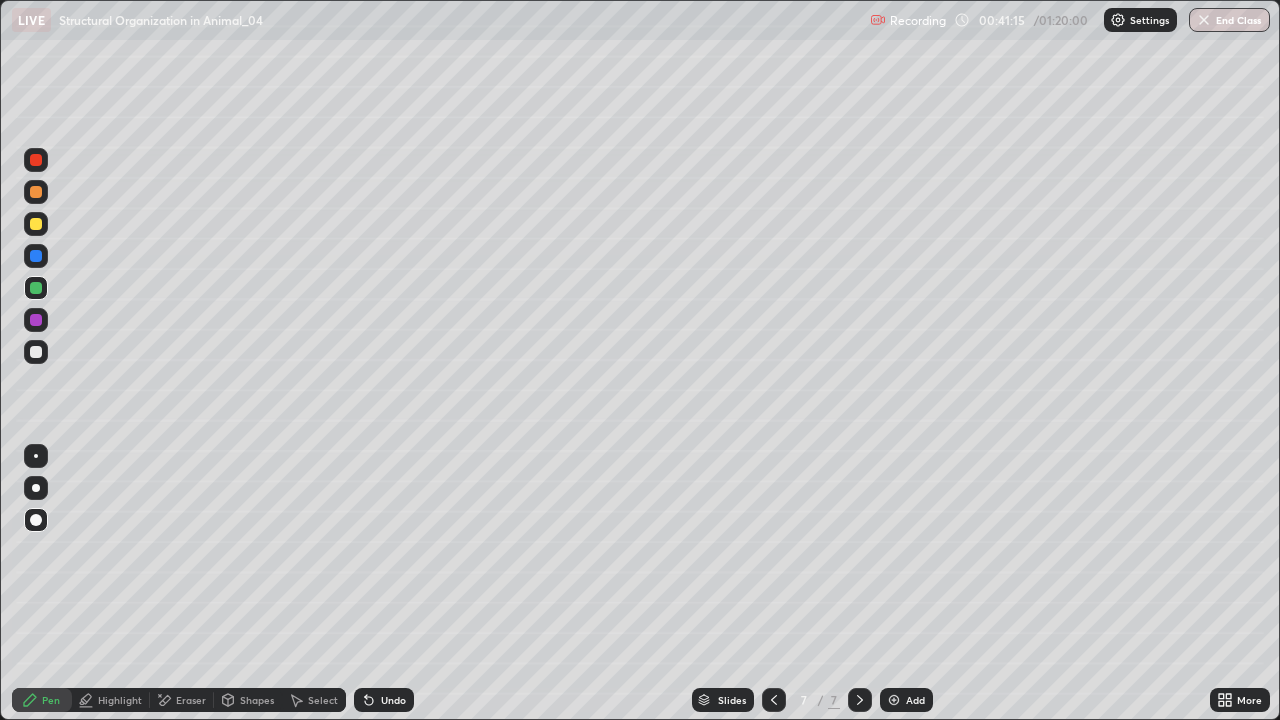 click at bounding box center (36, 352) 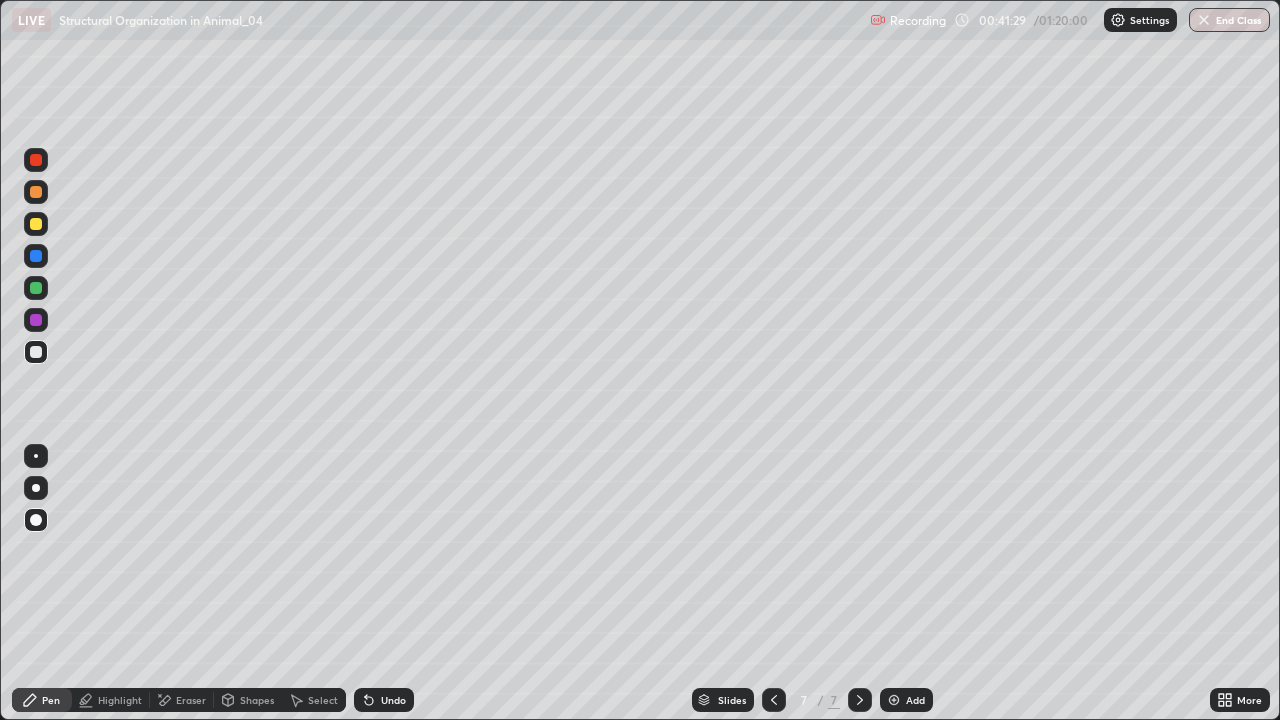 click at bounding box center (36, 224) 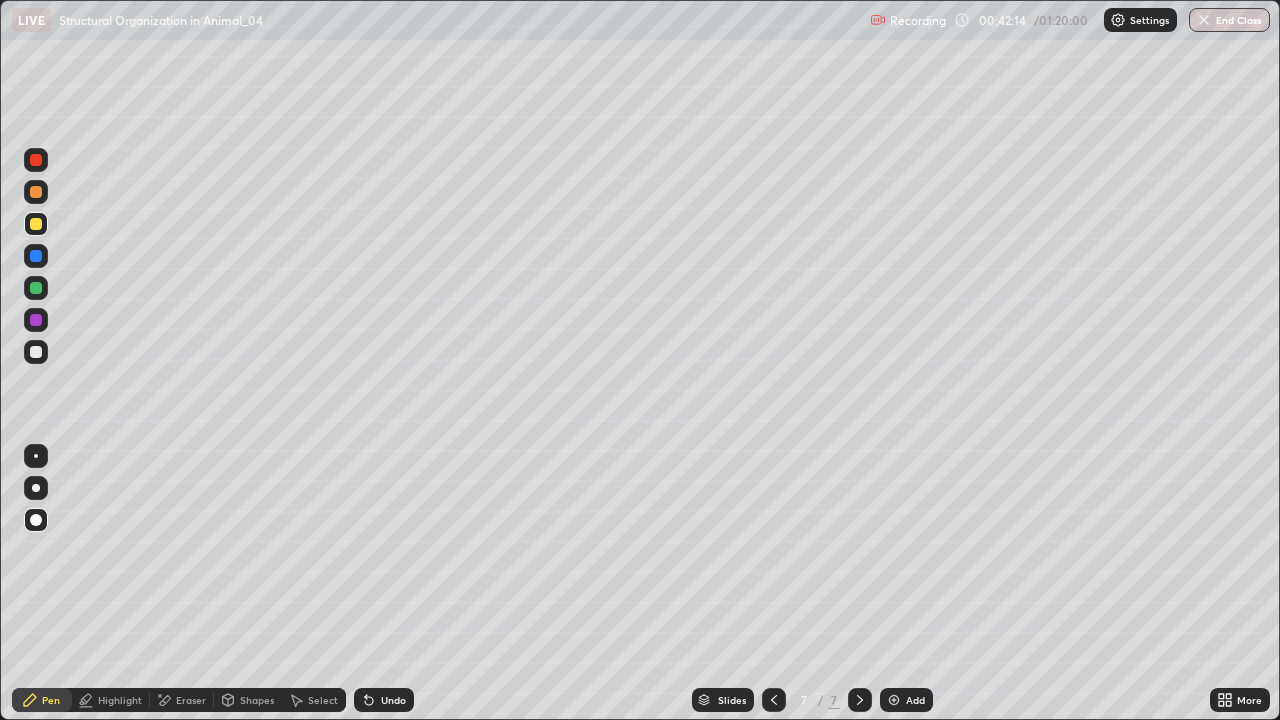 click at bounding box center [36, 288] 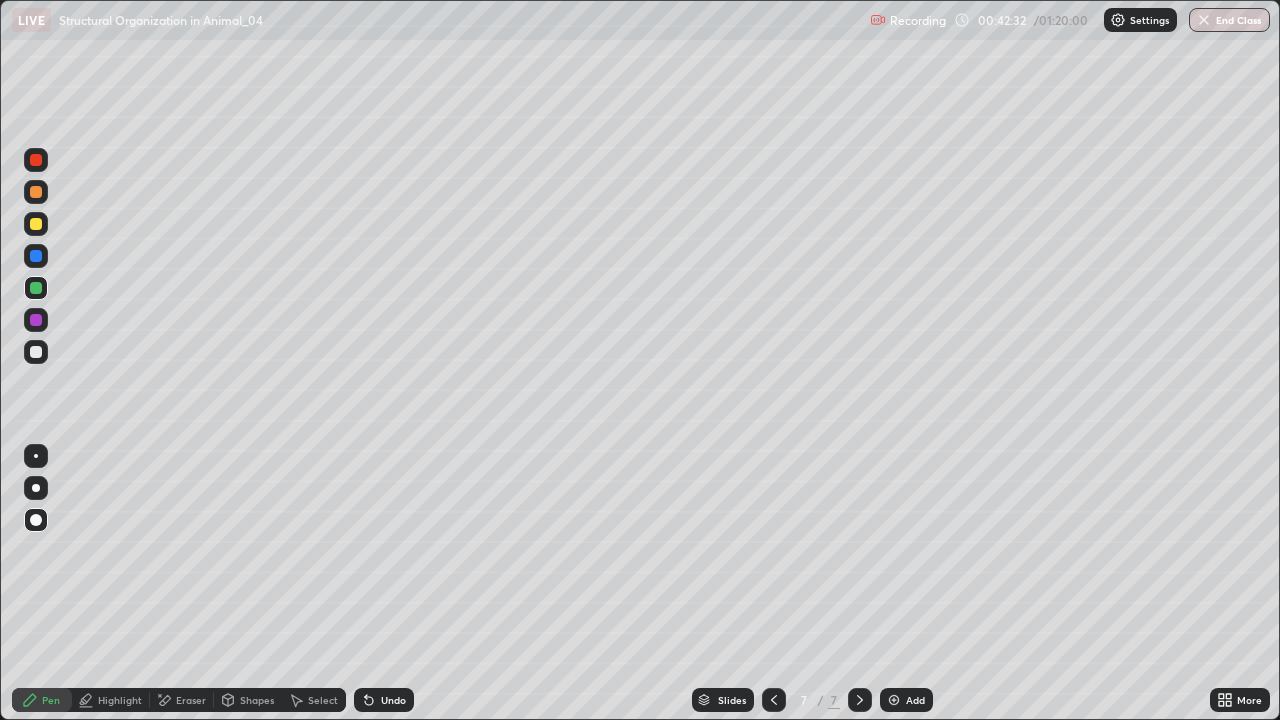click at bounding box center [36, 224] 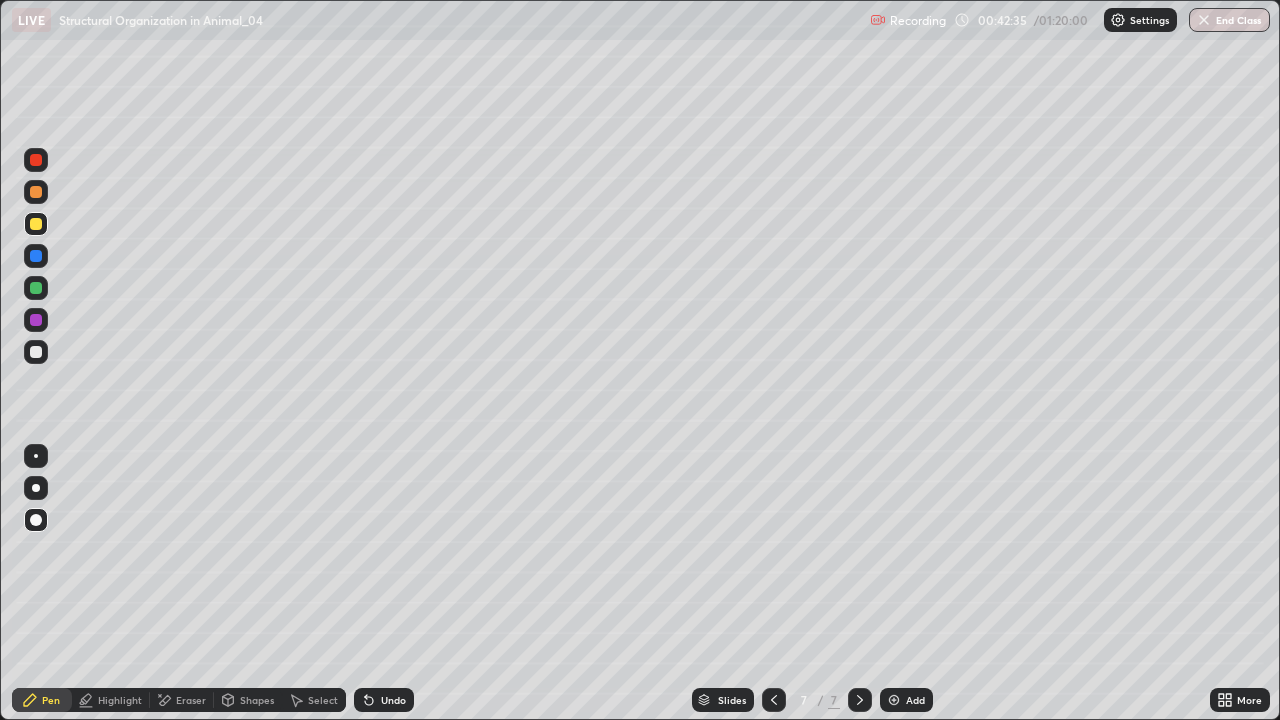 click at bounding box center (36, 352) 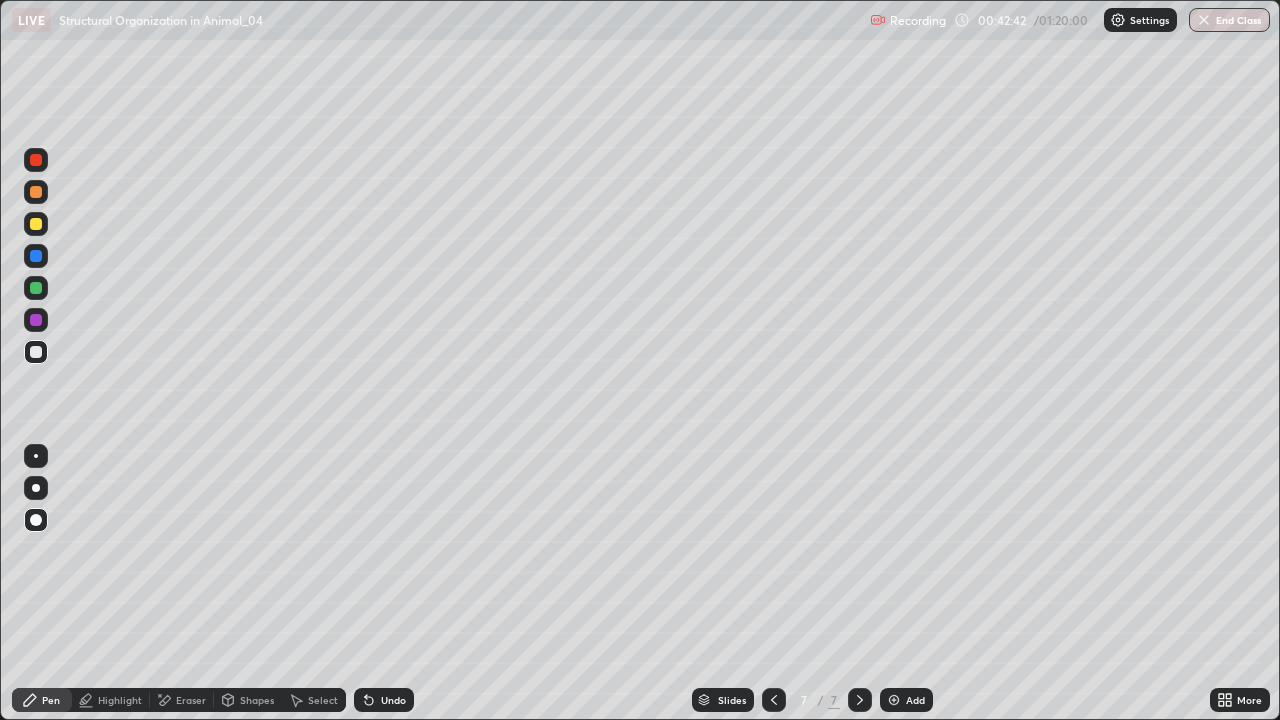 click at bounding box center (36, 288) 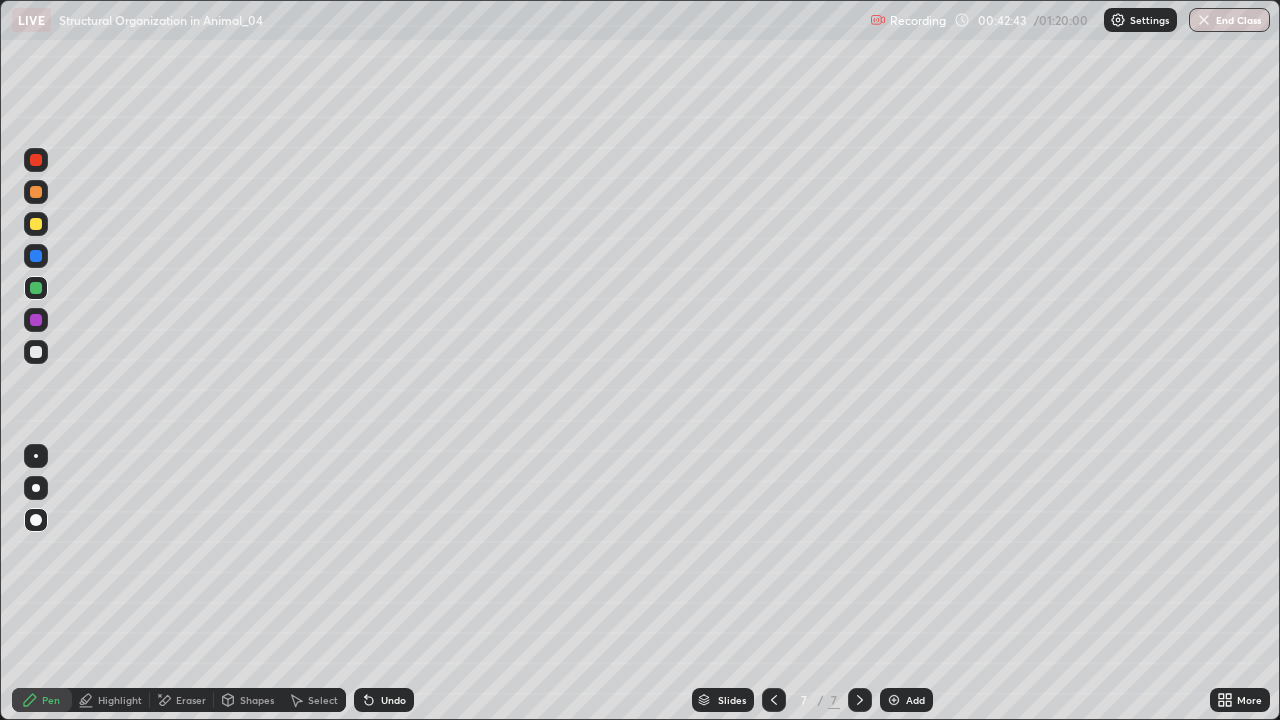 click on "Undo" at bounding box center (393, 700) 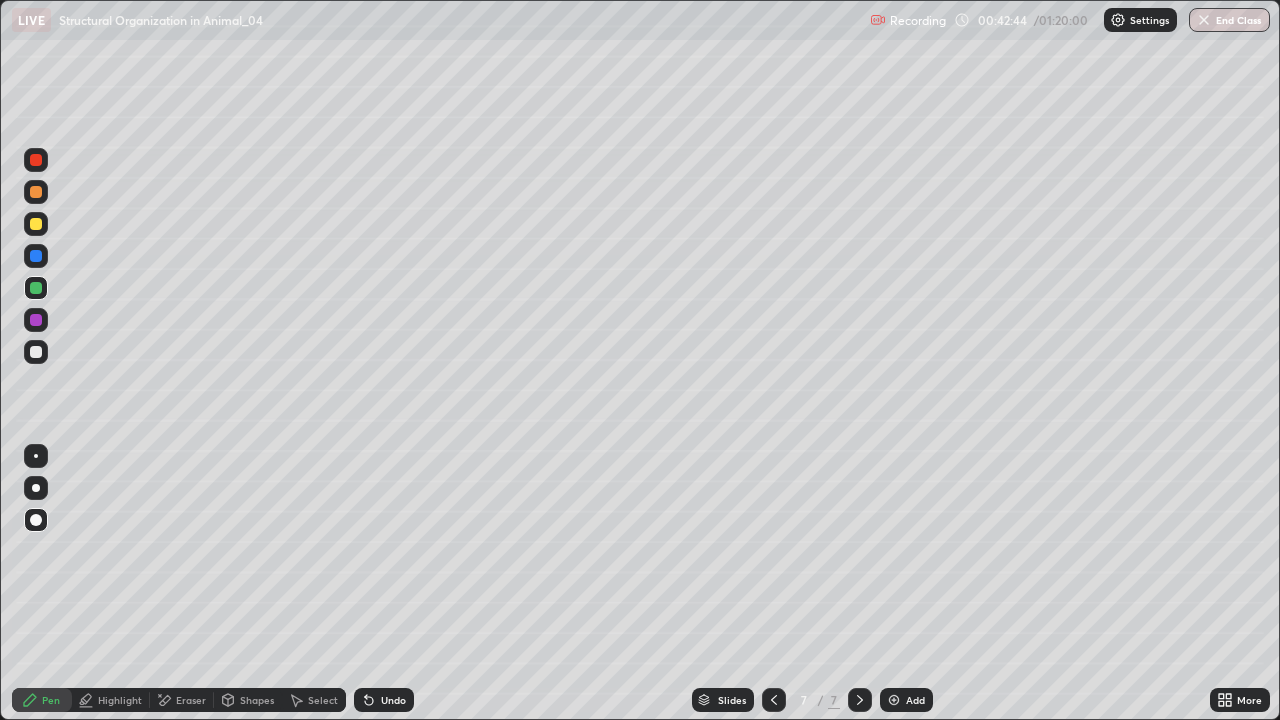 click on "Undo" at bounding box center [393, 700] 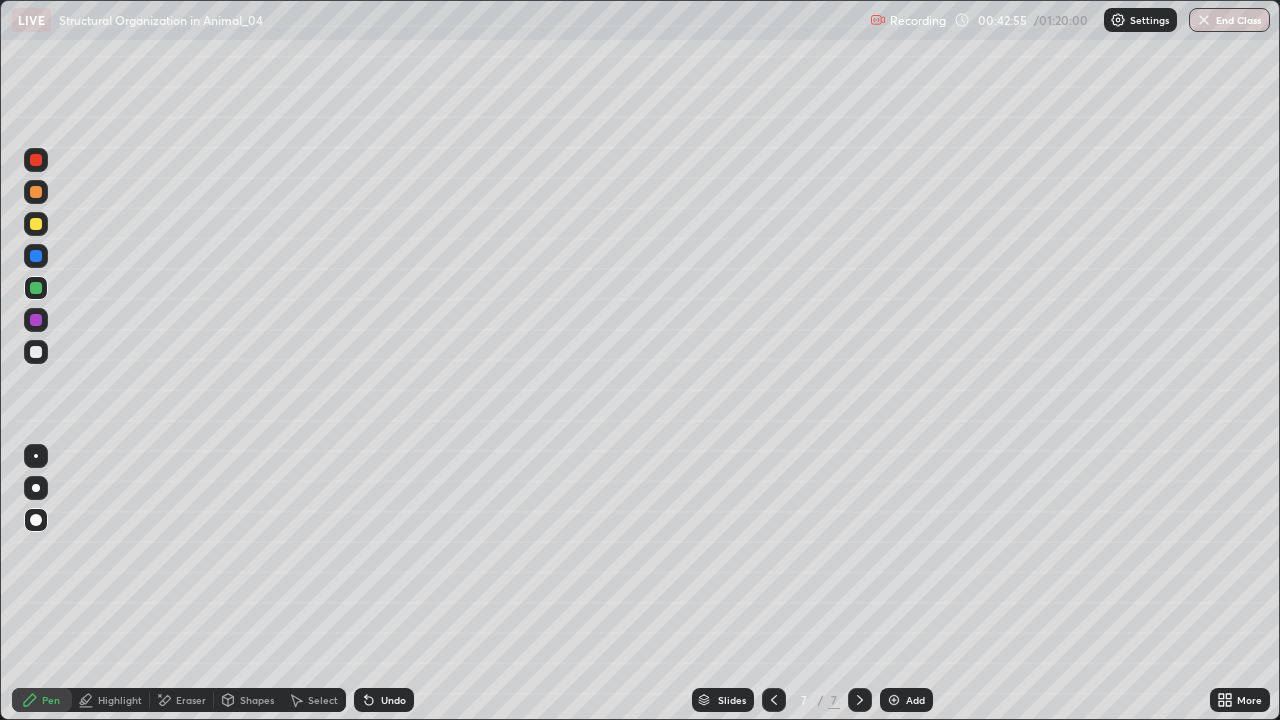 click at bounding box center (36, 224) 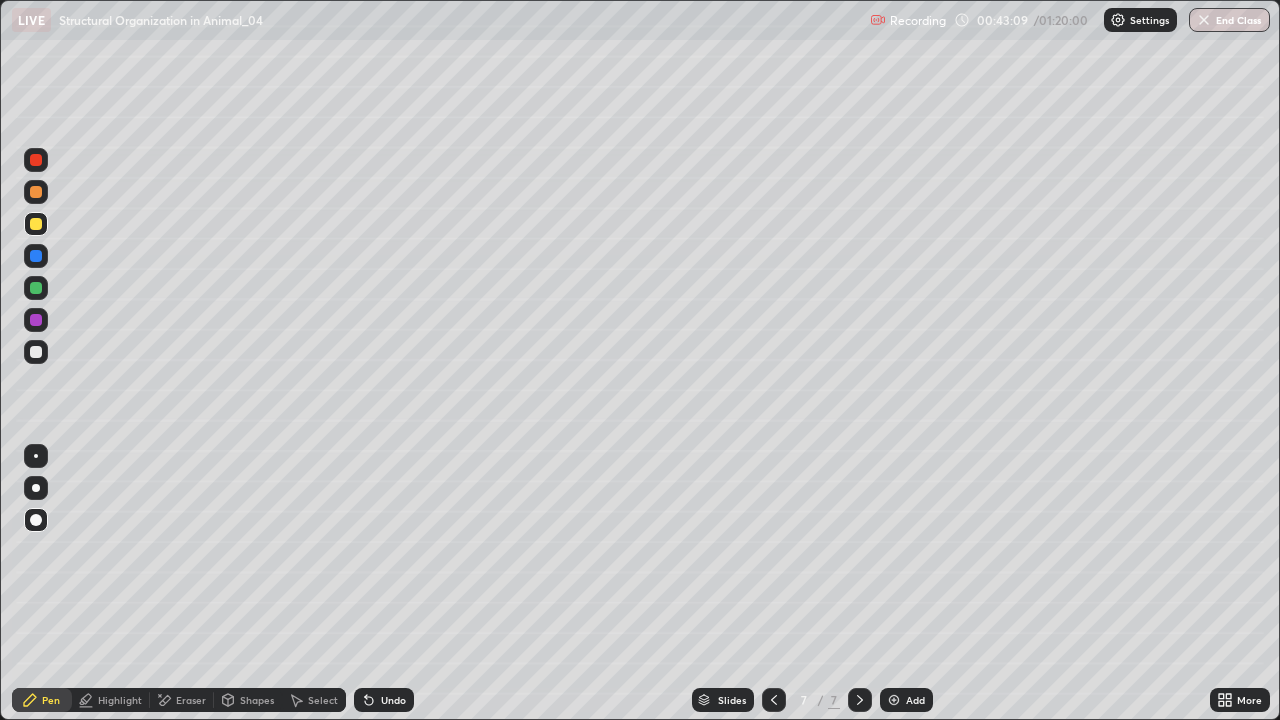 click at bounding box center (36, 352) 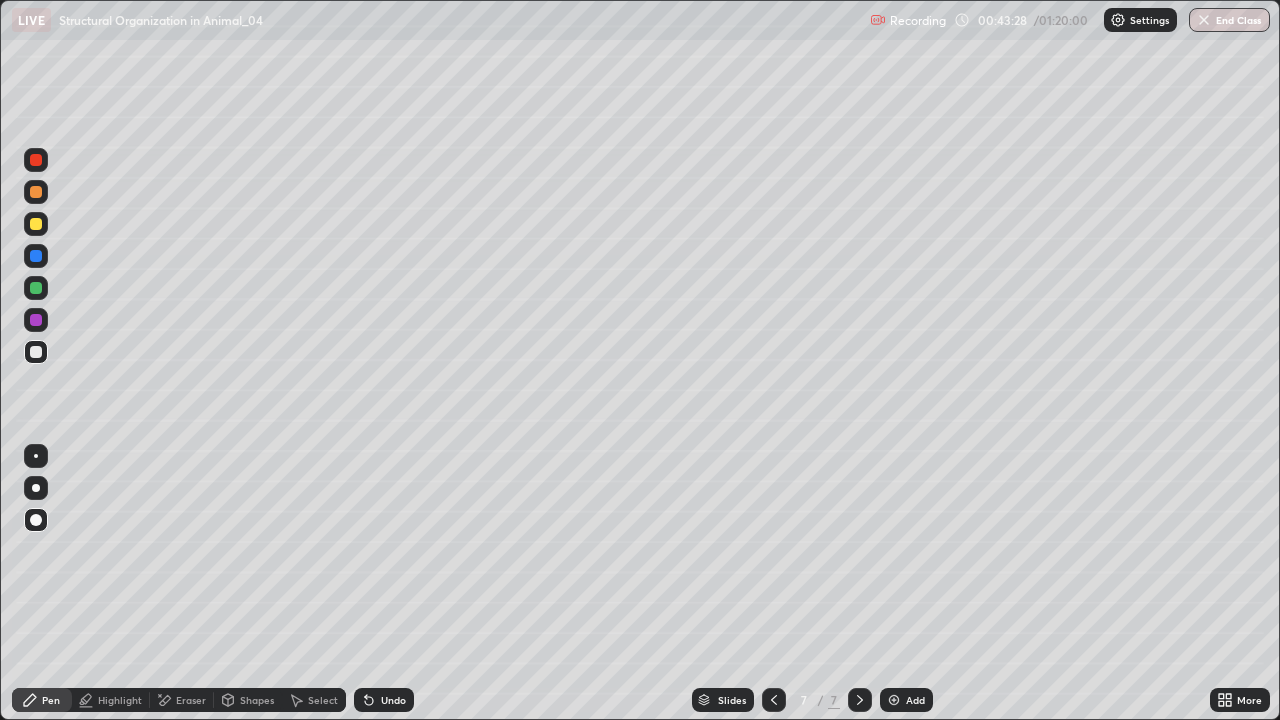 click at bounding box center (36, 288) 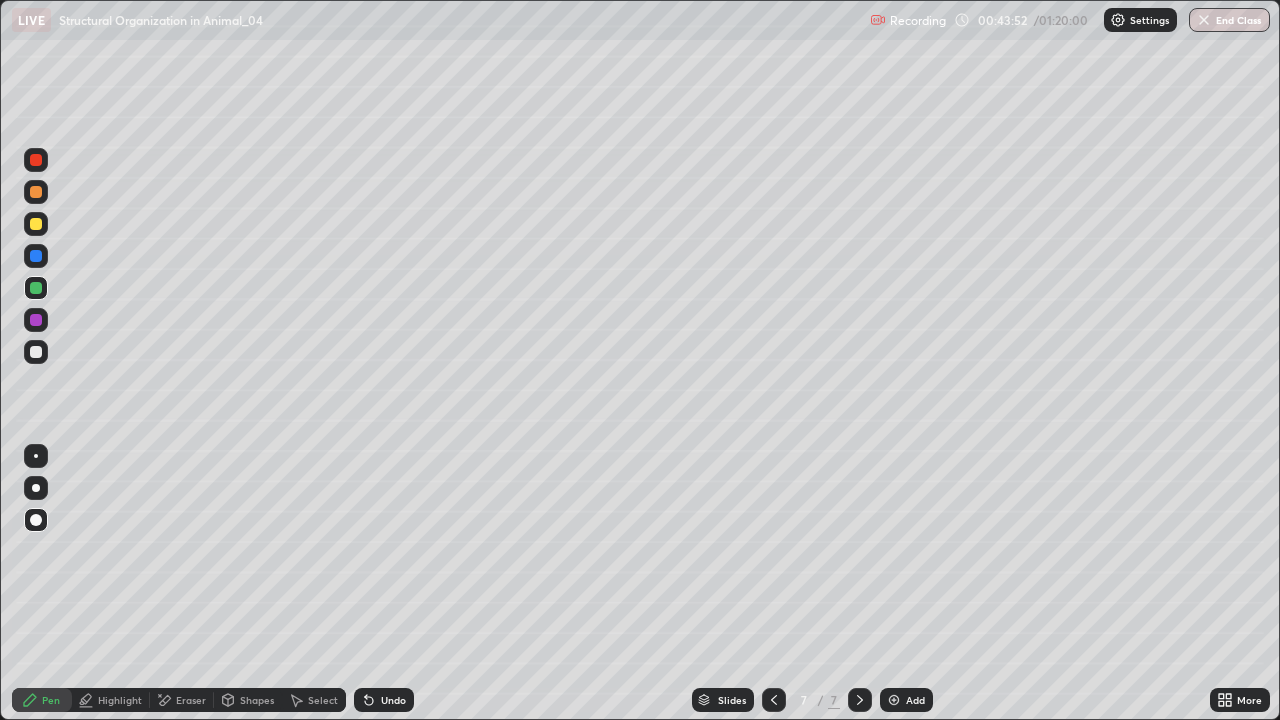 click at bounding box center [36, 160] 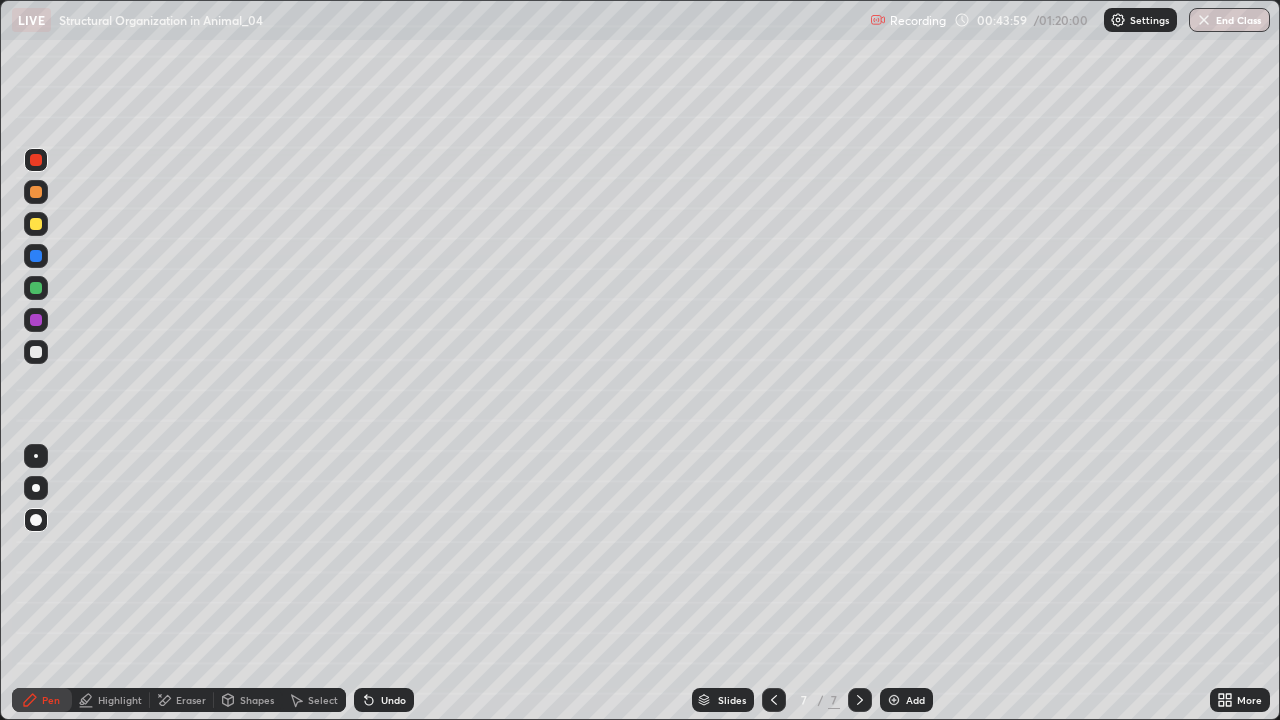 click at bounding box center [36, 352] 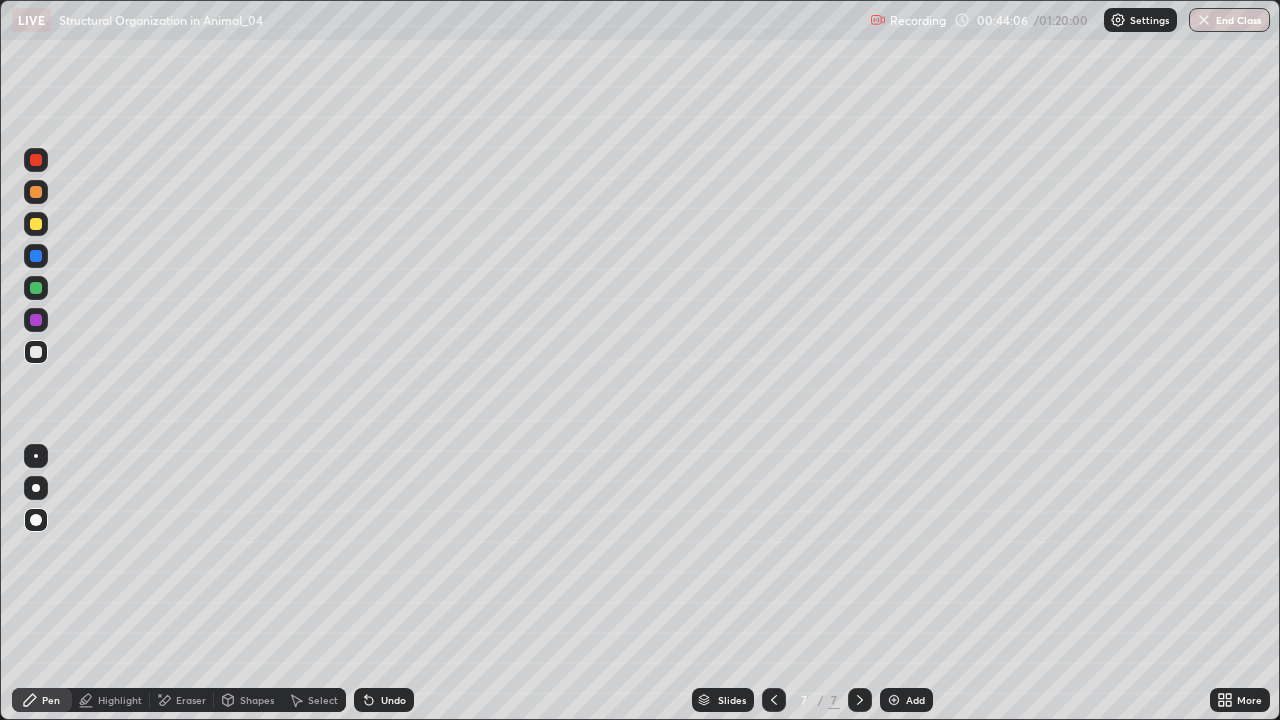 click at bounding box center [36, 160] 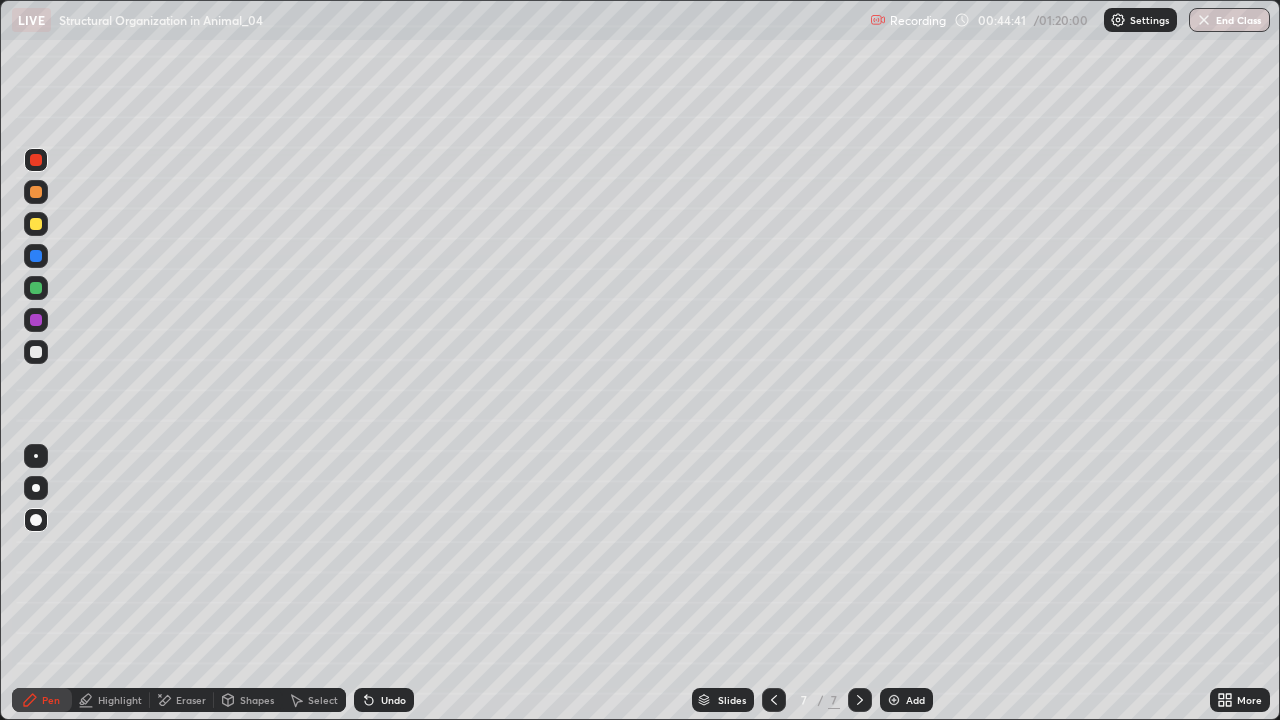 click at bounding box center (36, 288) 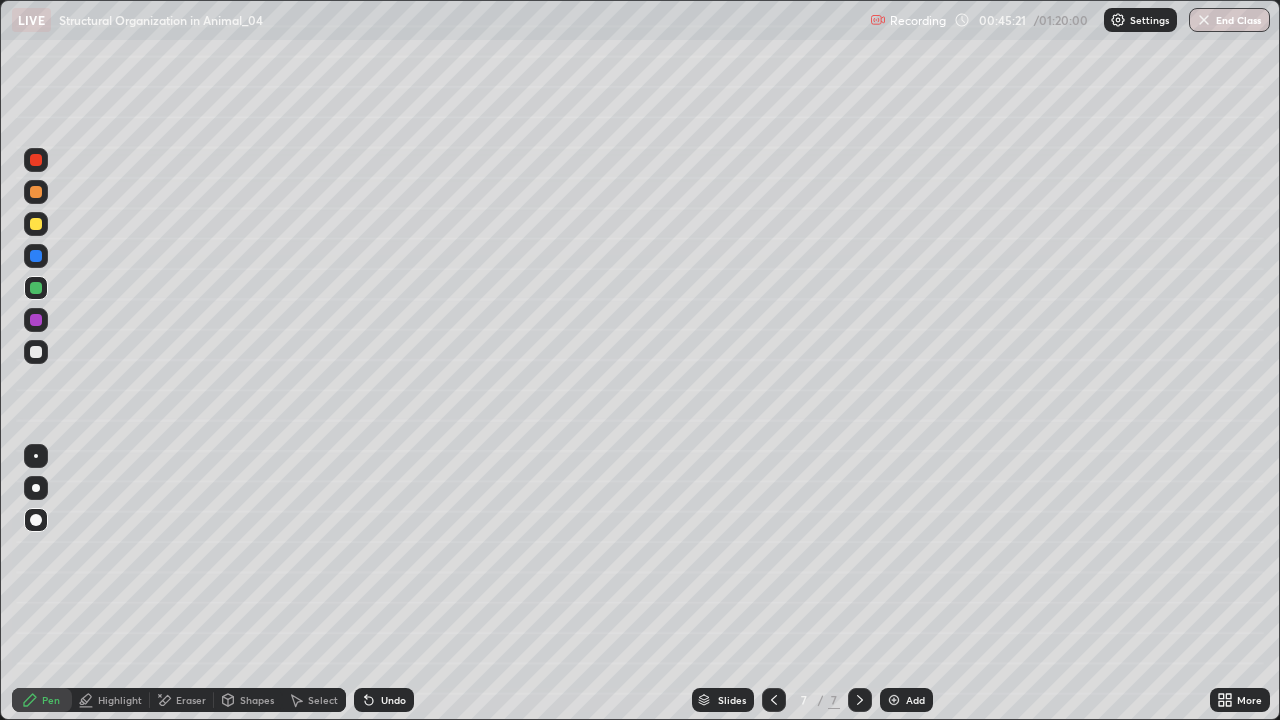 click 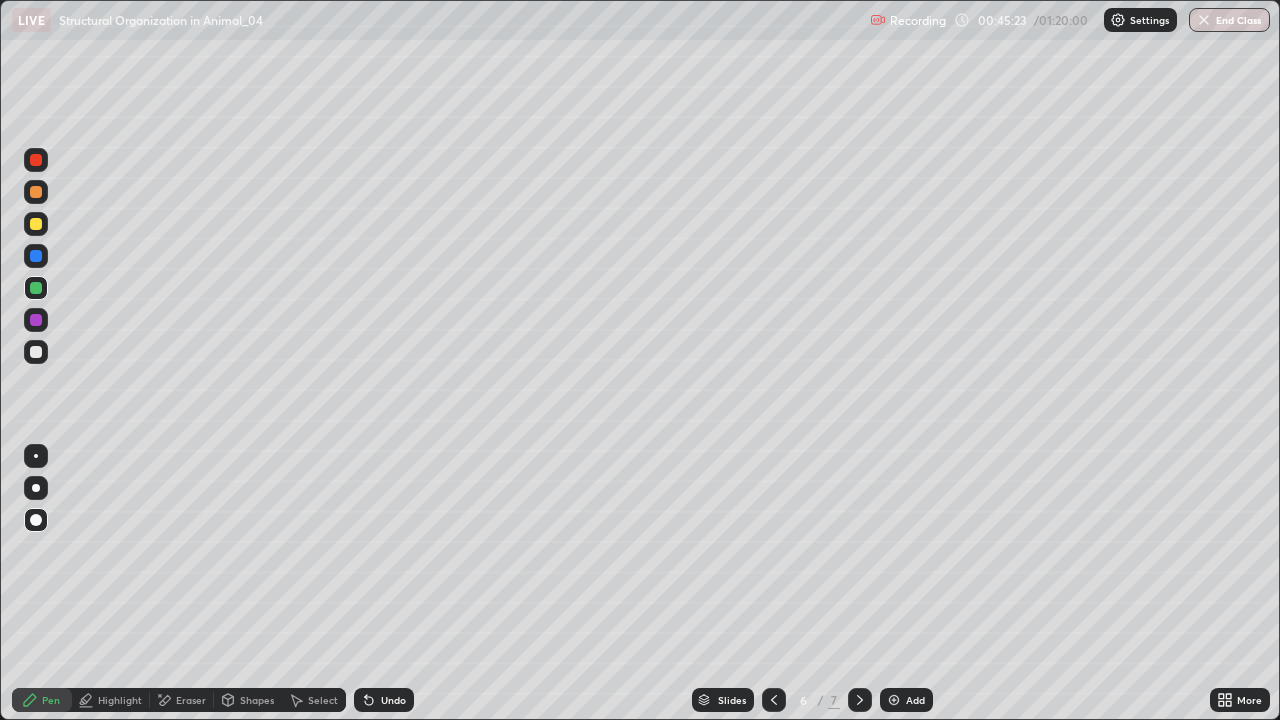 click at bounding box center [36, 352] 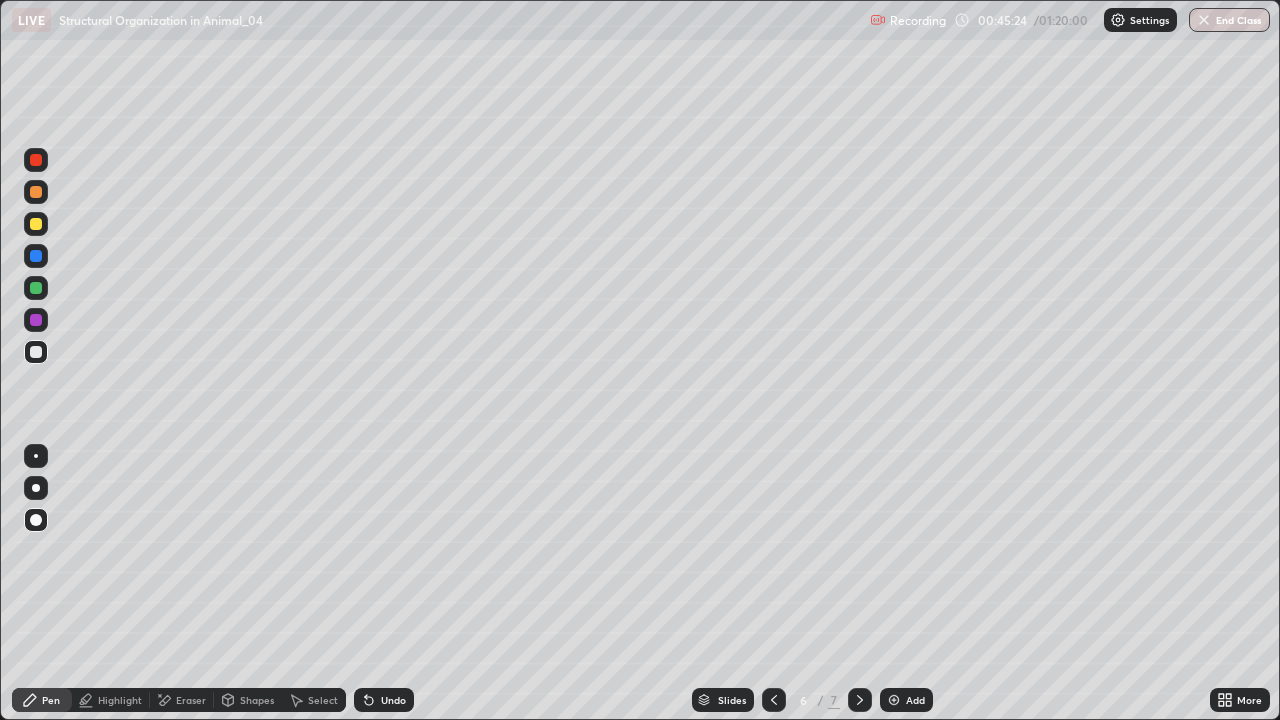 click at bounding box center [36, 488] 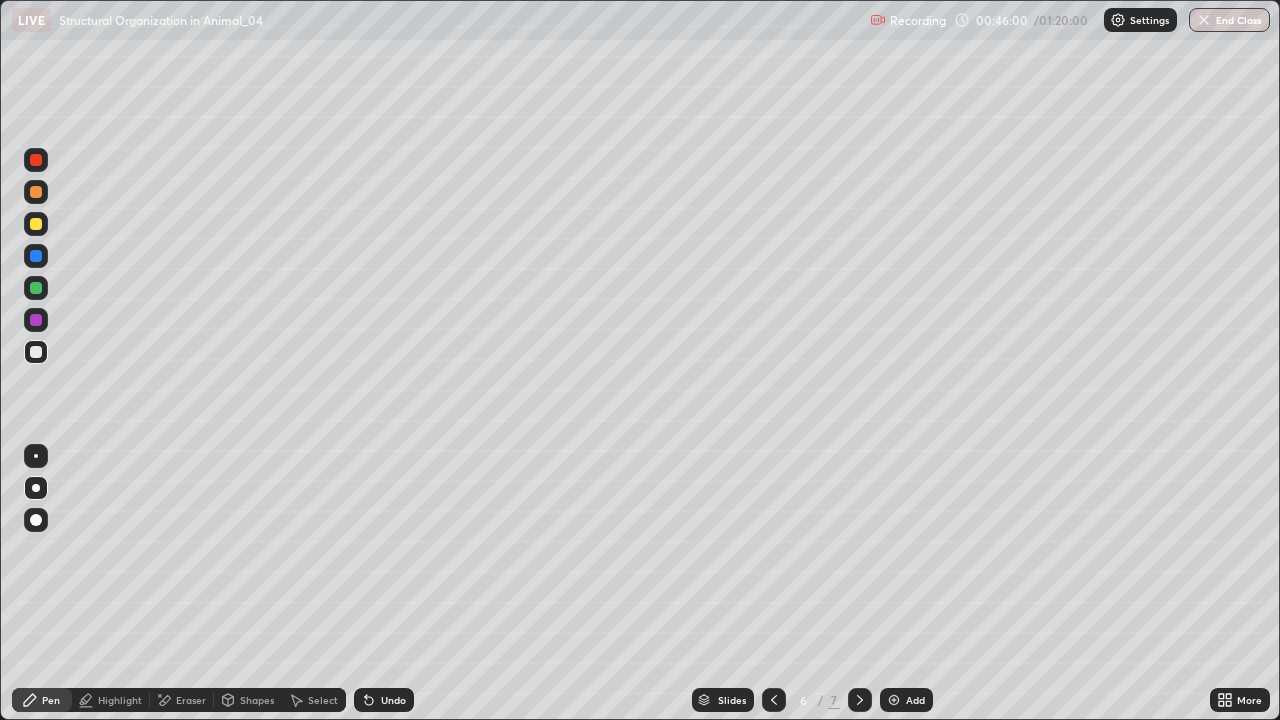 click 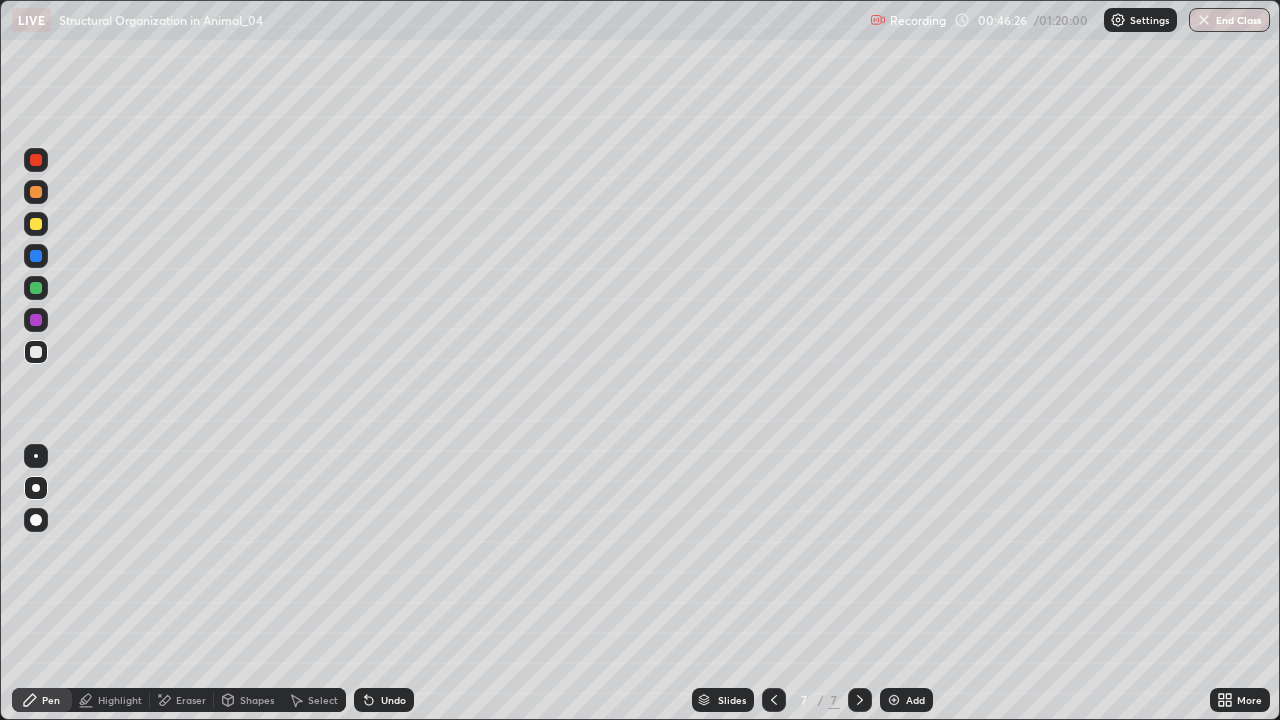click 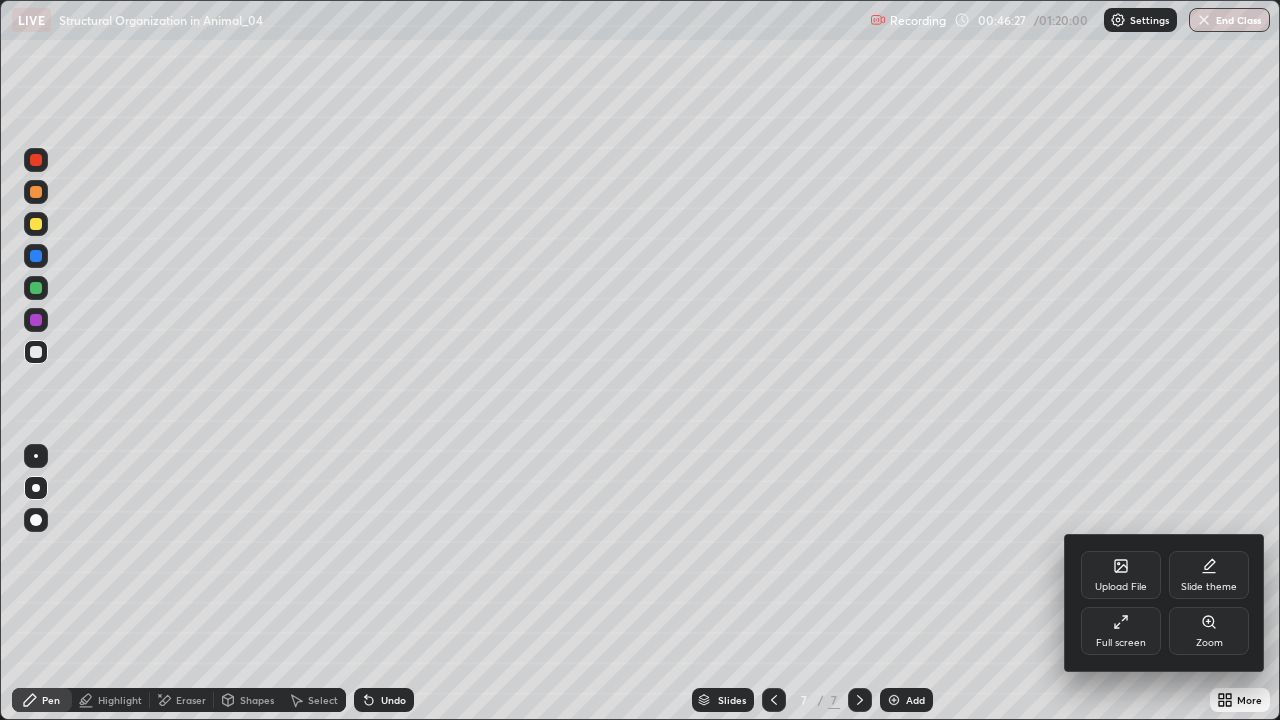 click on "Full screen" at bounding box center (1121, 643) 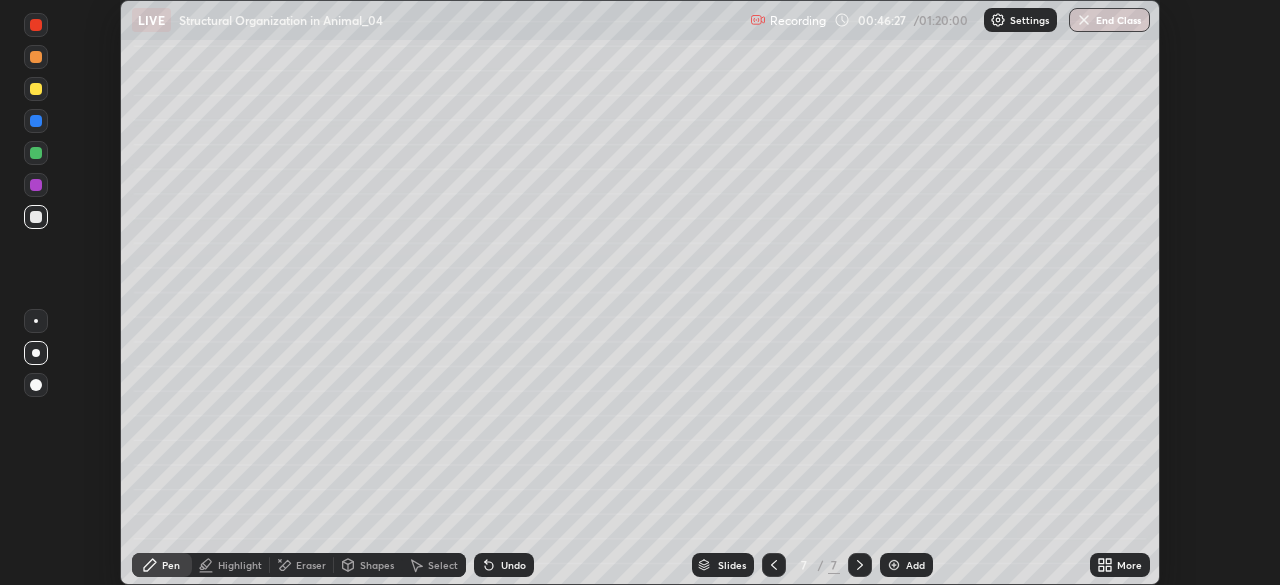 scroll, scrollTop: 585, scrollLeft: 1280, axis: both 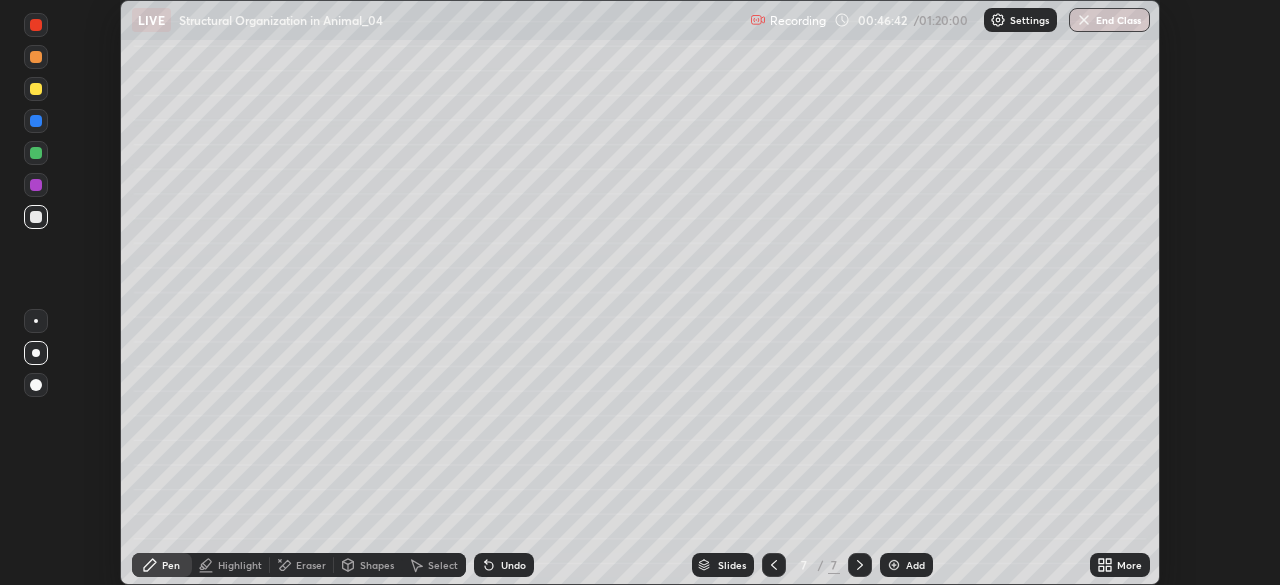 click on "More" at bounding box center (1120, 565) 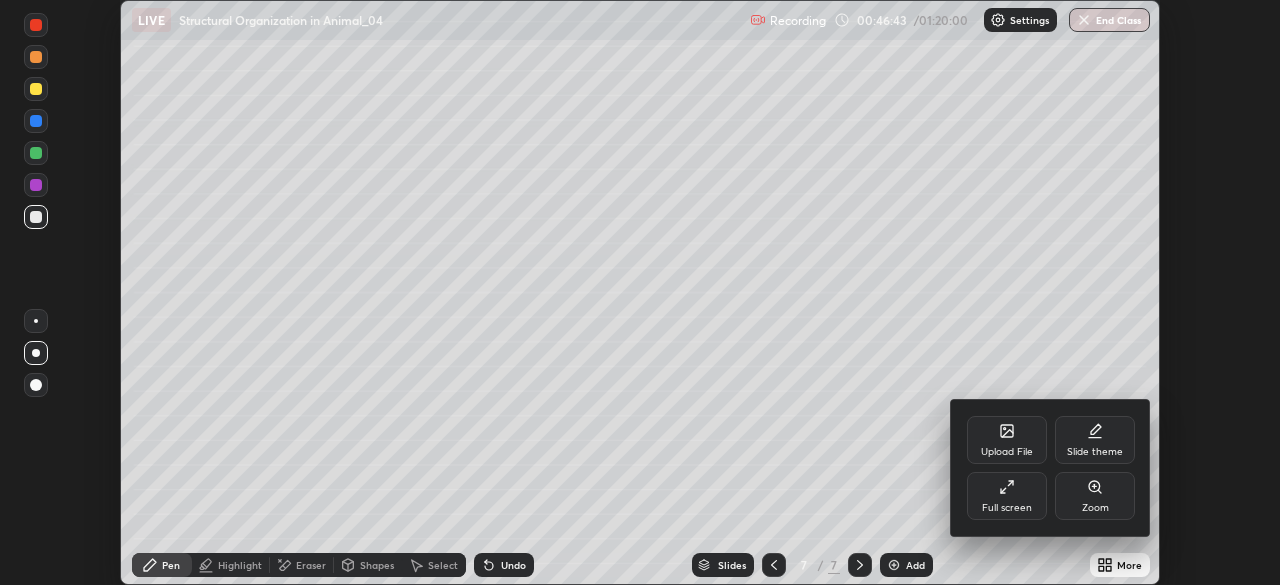 click on "Full screen" at bounding box center [1007, 508] 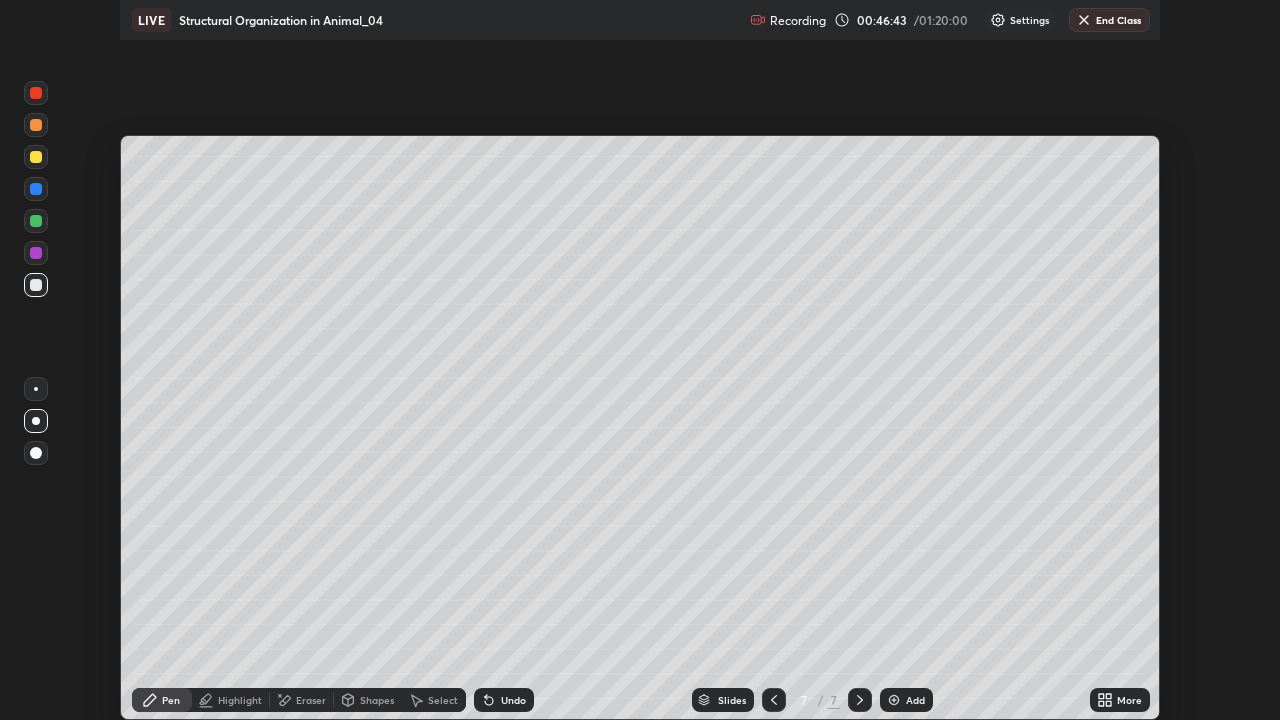 scroll, scrollTop: 99280, scrollLeft: 98720, axis: both 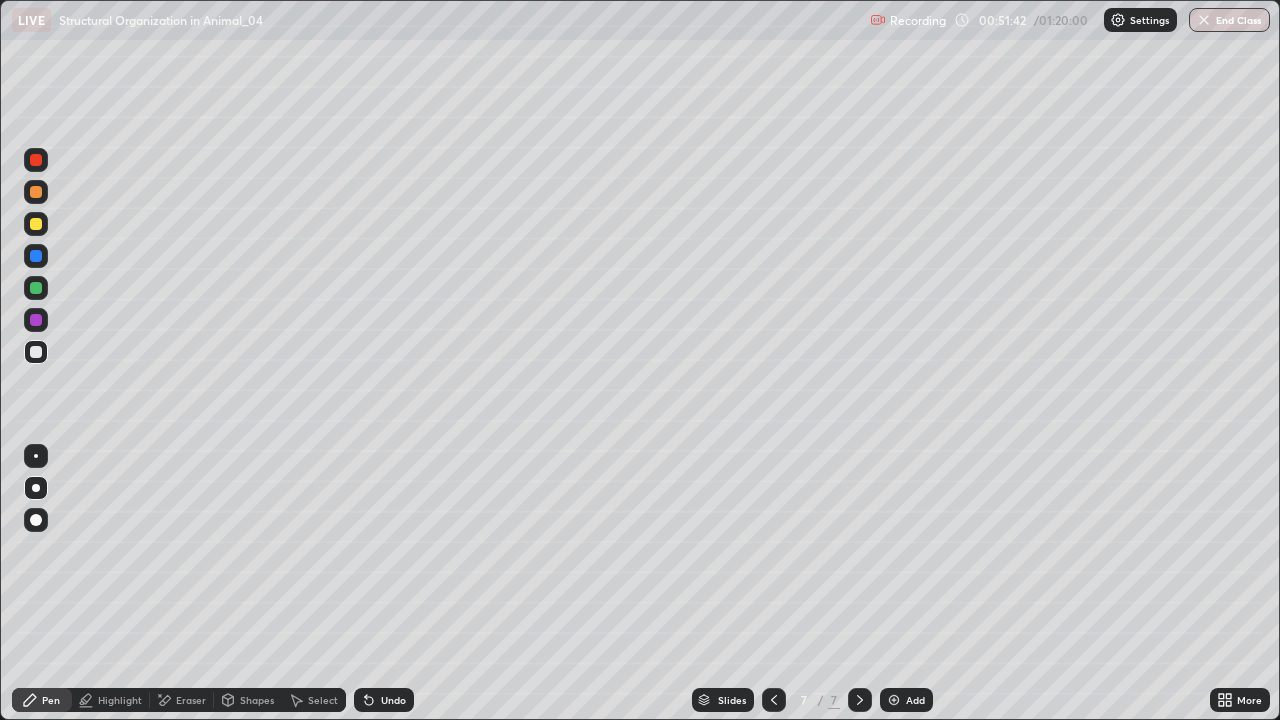 click at bounding box center [894, 700] 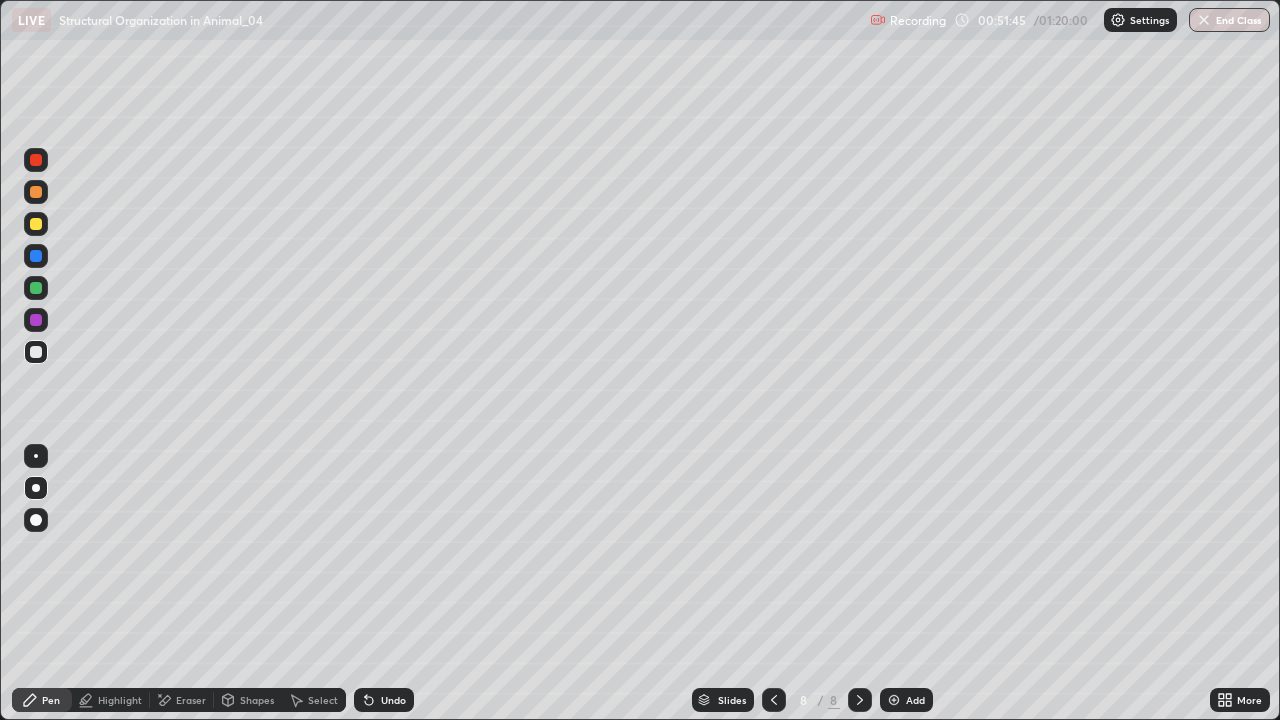 click at bounding box center [36, 224] 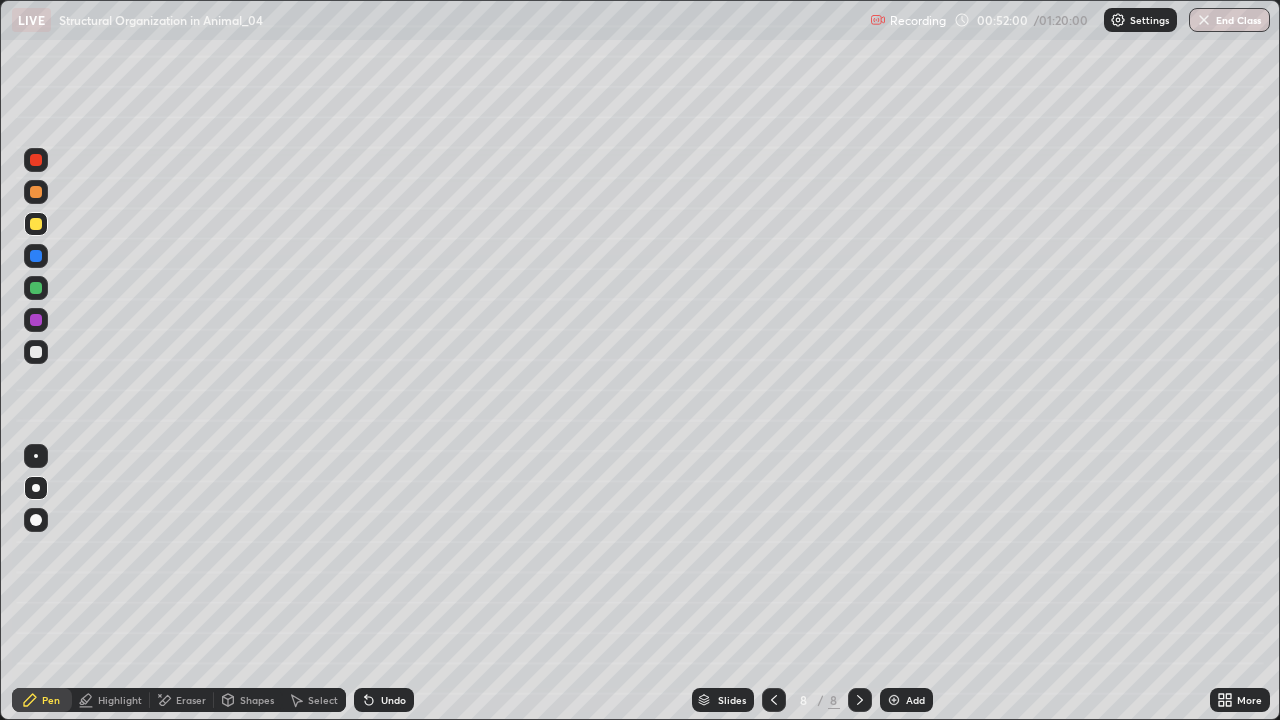 click at bounding box center (36, 352) 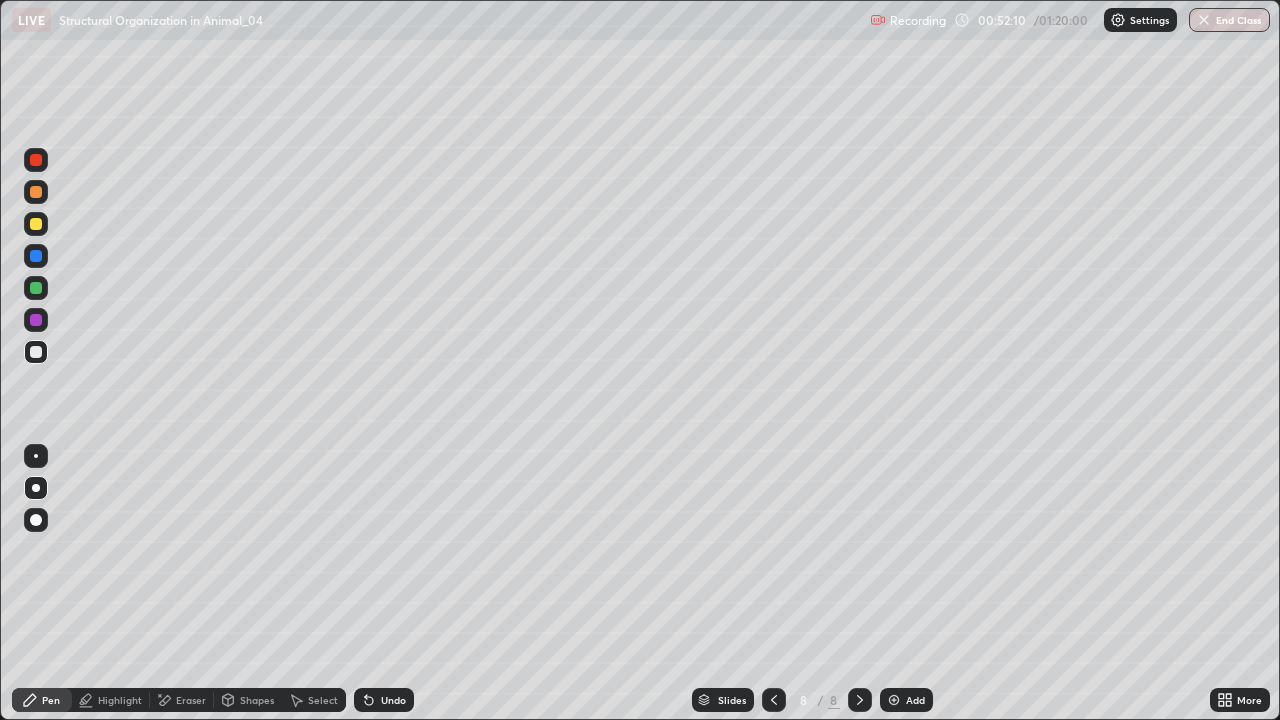 click at bounding box center (36, 288) 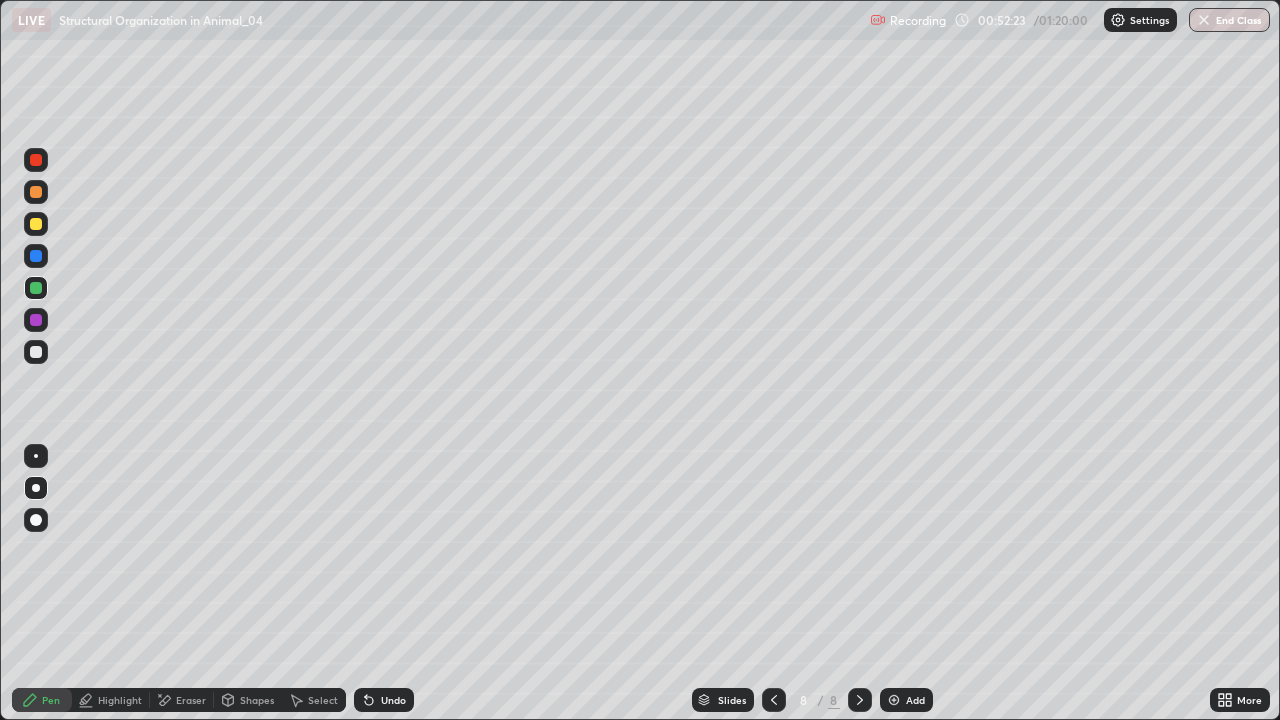 click at bounding box center [36, 224] 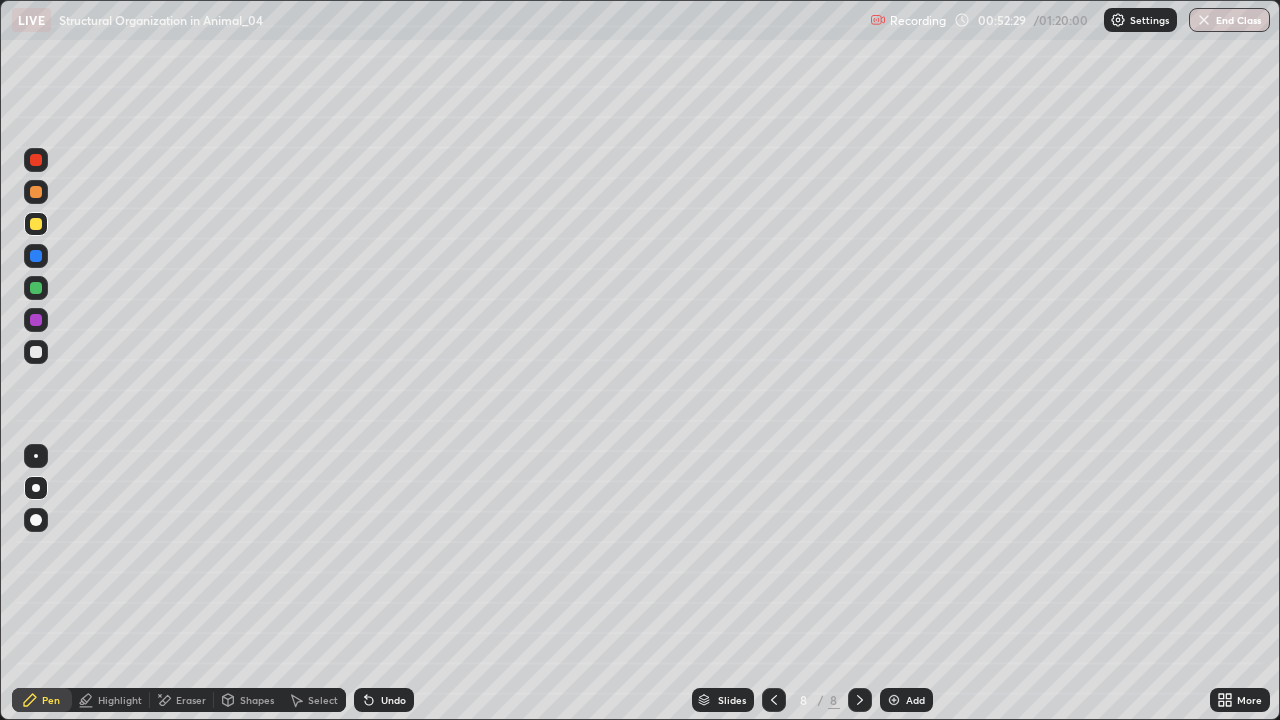 click 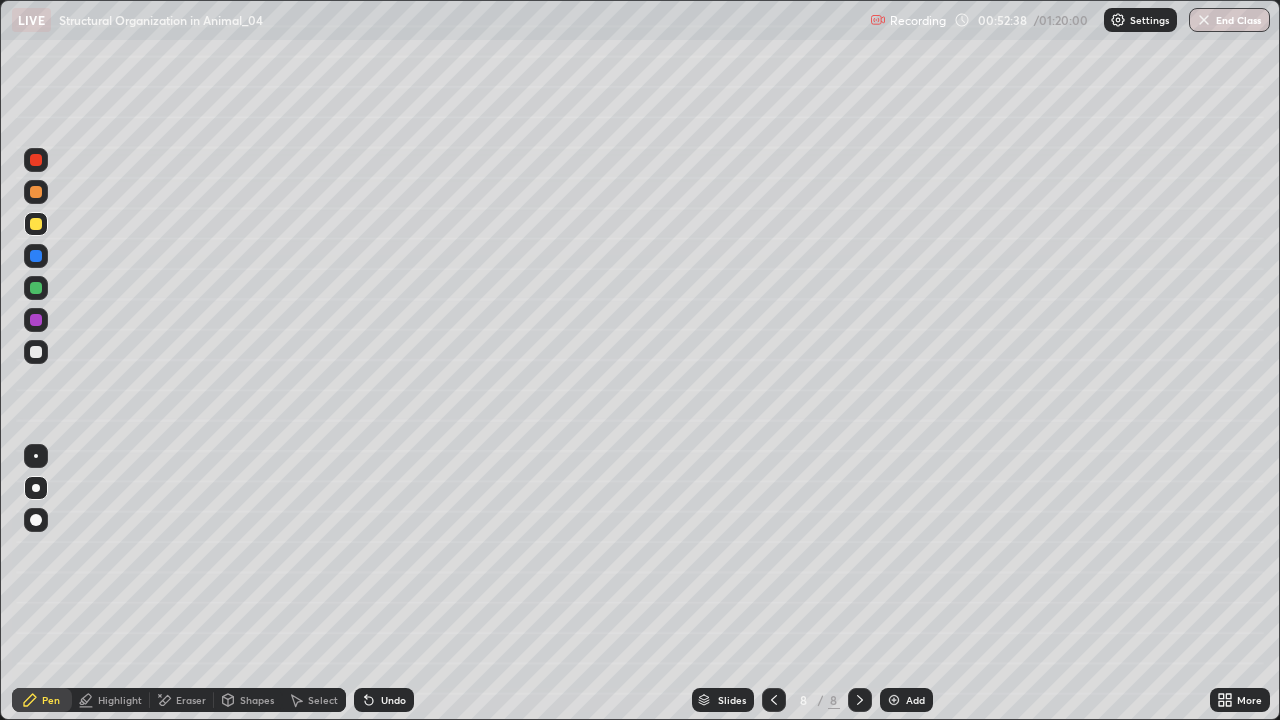 click on "Undo" at bounding box center (393, 700) 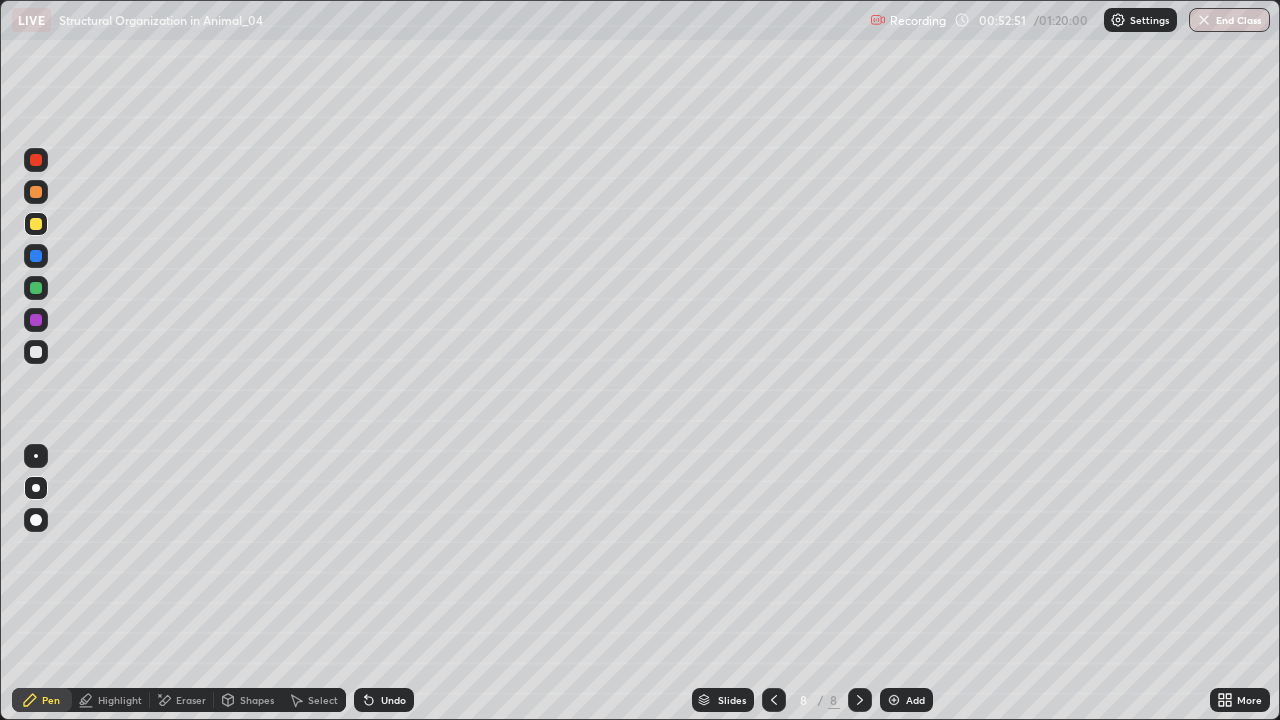 click at bounding box center (36, 256) 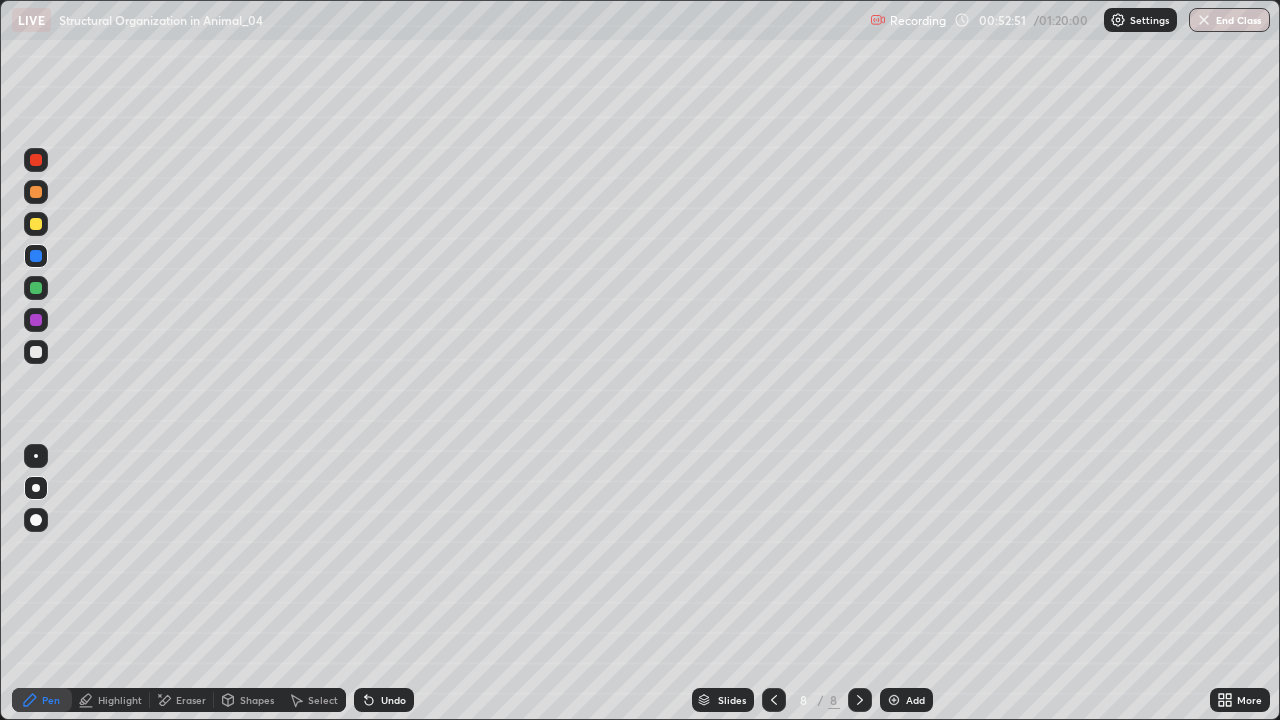 click at bounding box center [36, 520] 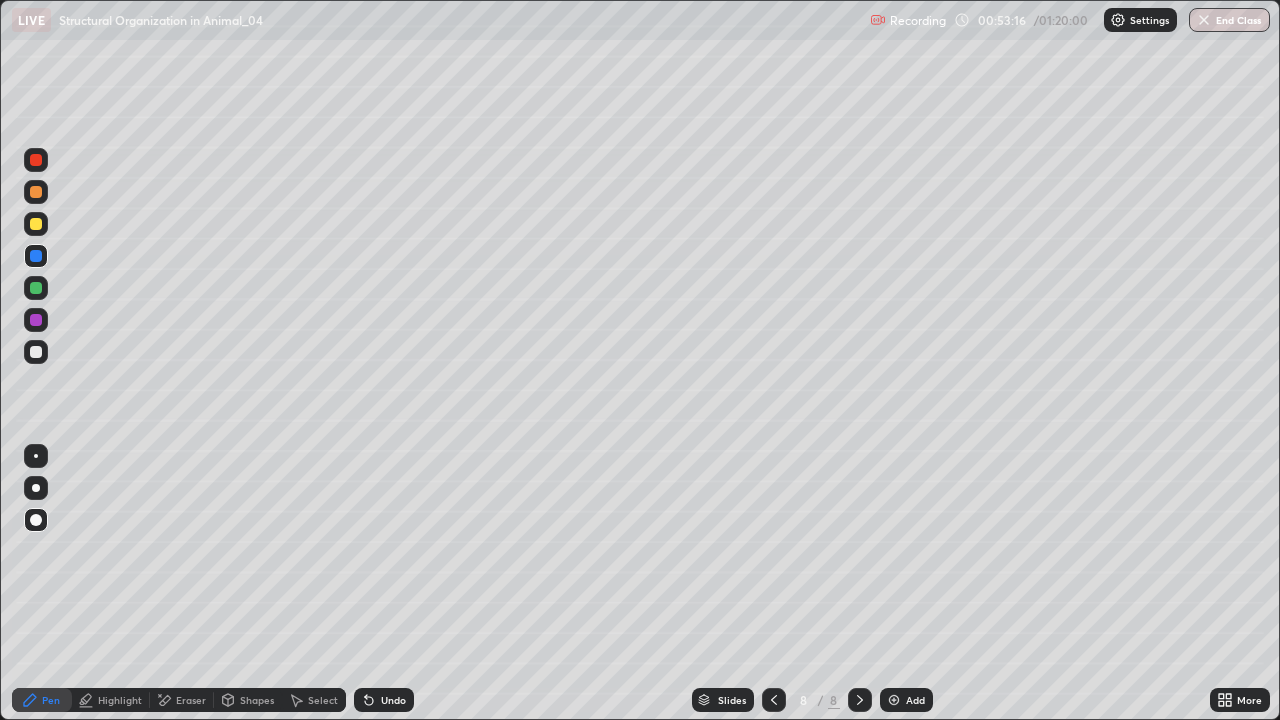 click at bounding box center (36, 352) 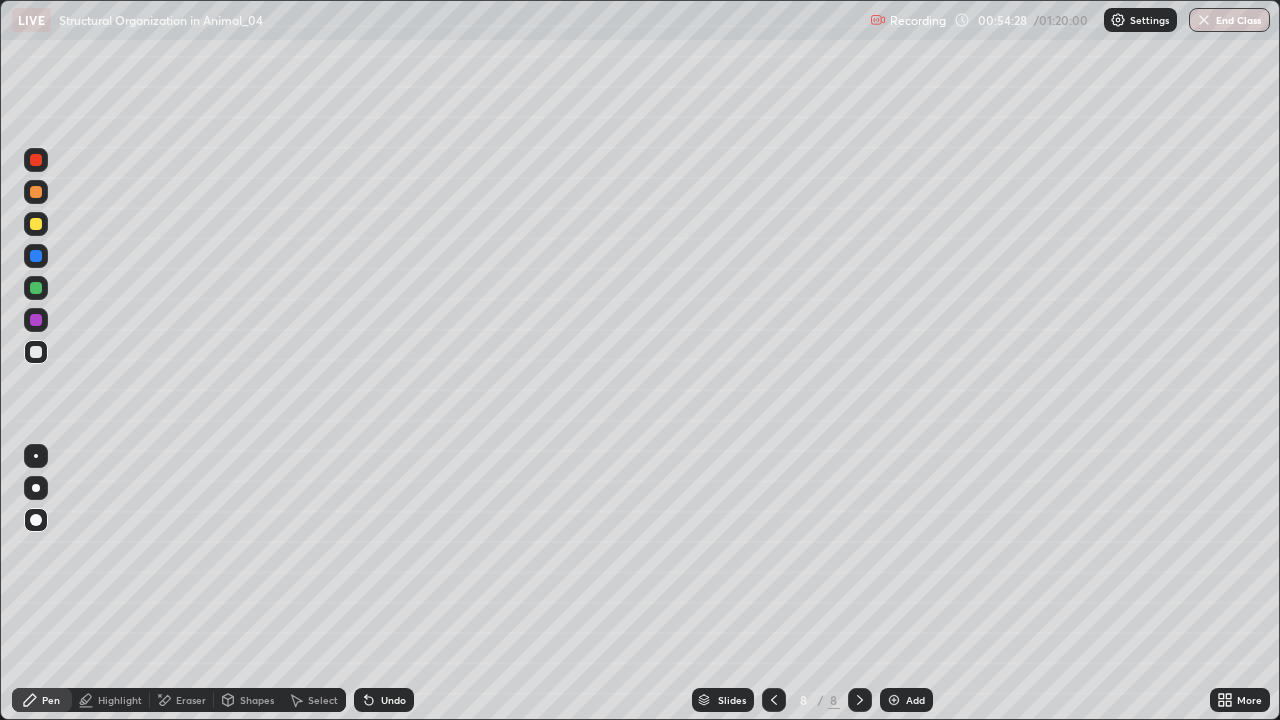 click at bounding box center [36, 224] 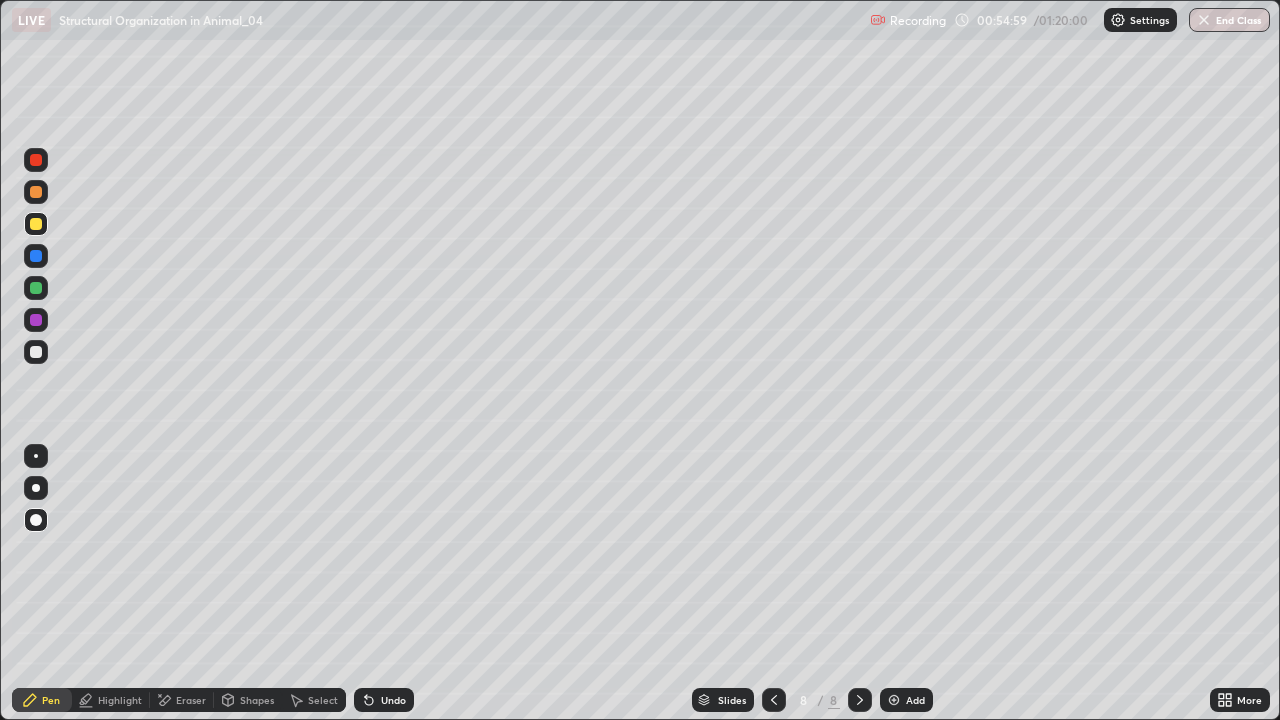 click at bounding box center [36, 352] 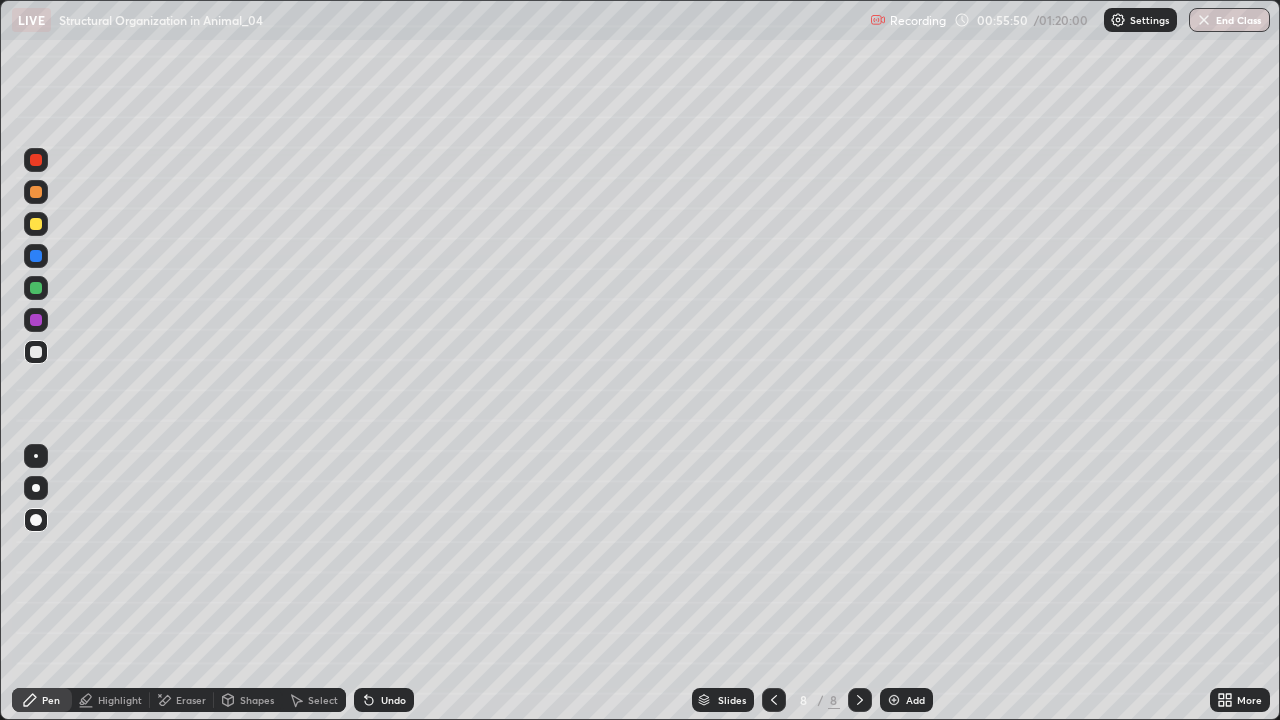 click on "Add" at bounding box center (915, 700) 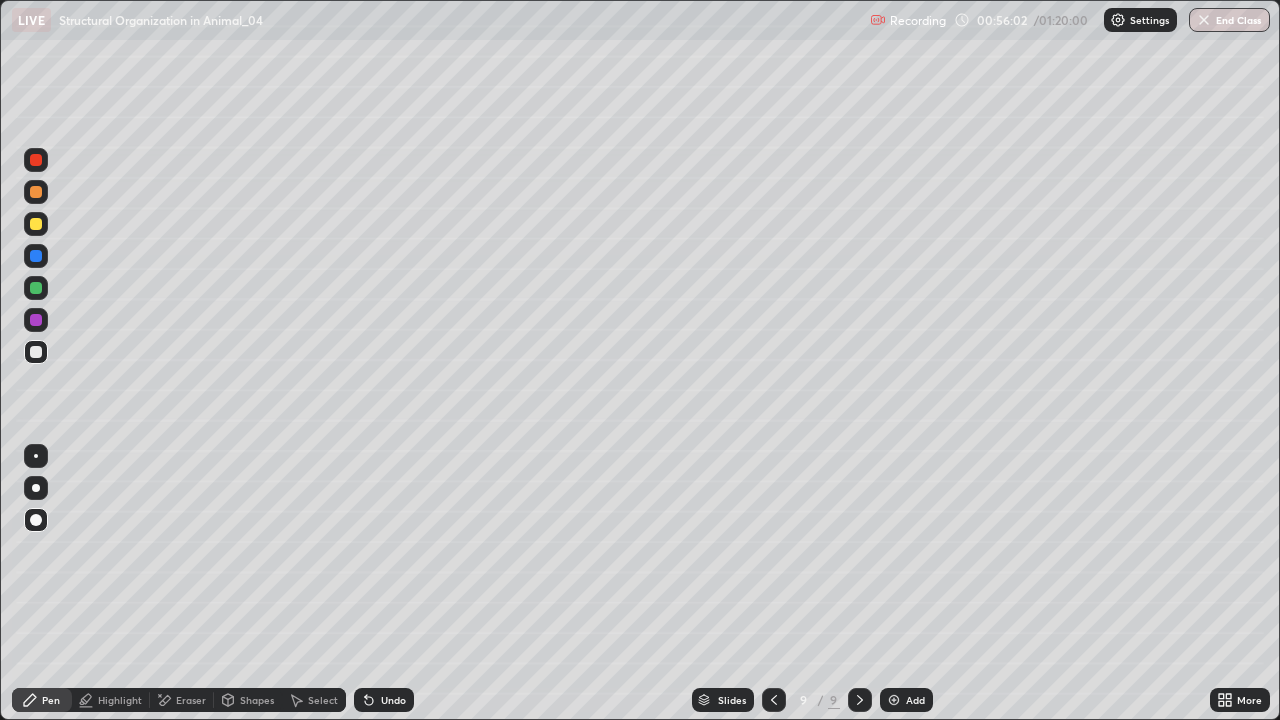 click at bounding box center (36, 288) 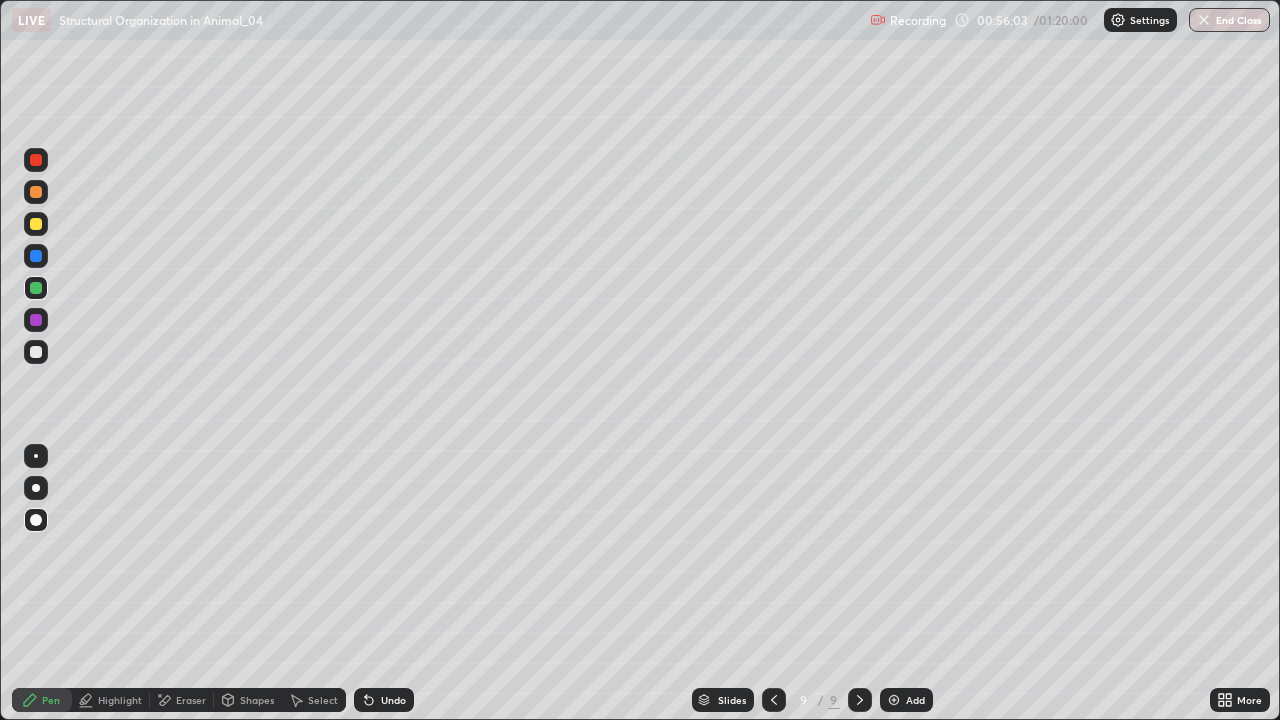 click at bounding box center (36, 256) 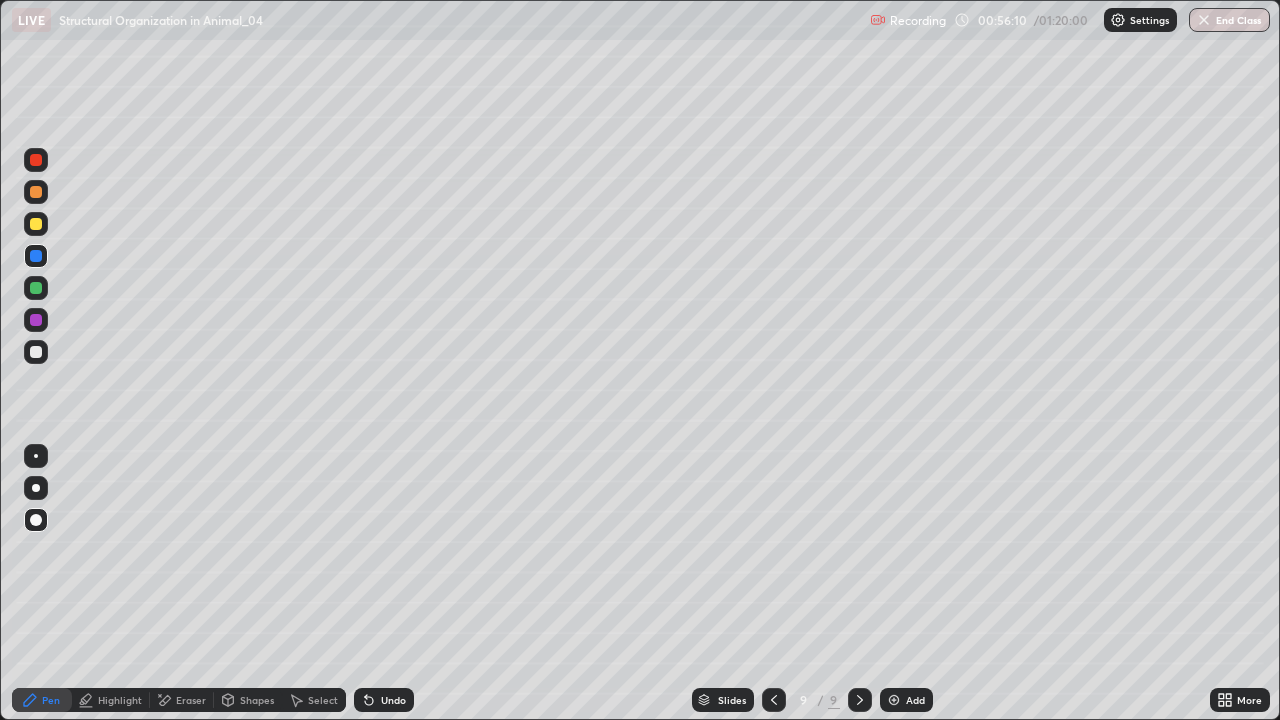 click at bounding box center (36, 256) 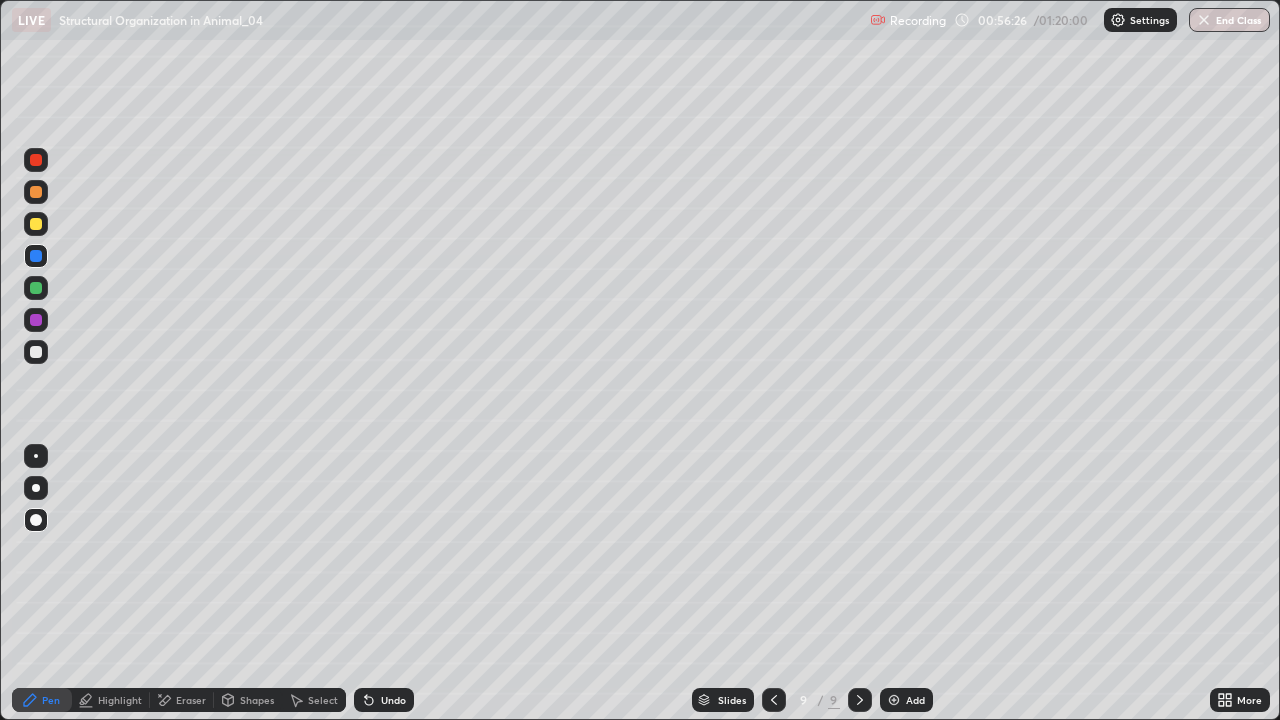 click at bounding box center (36, 352) 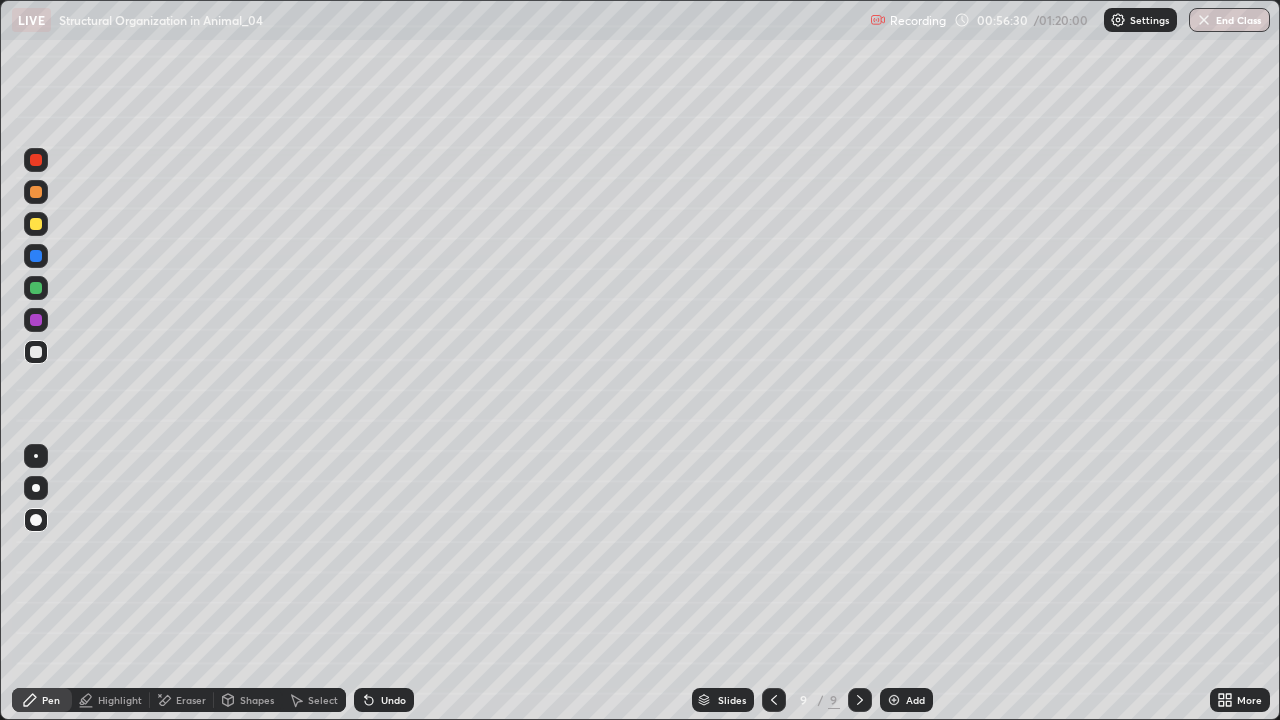 click at bounding box center [36, 160] 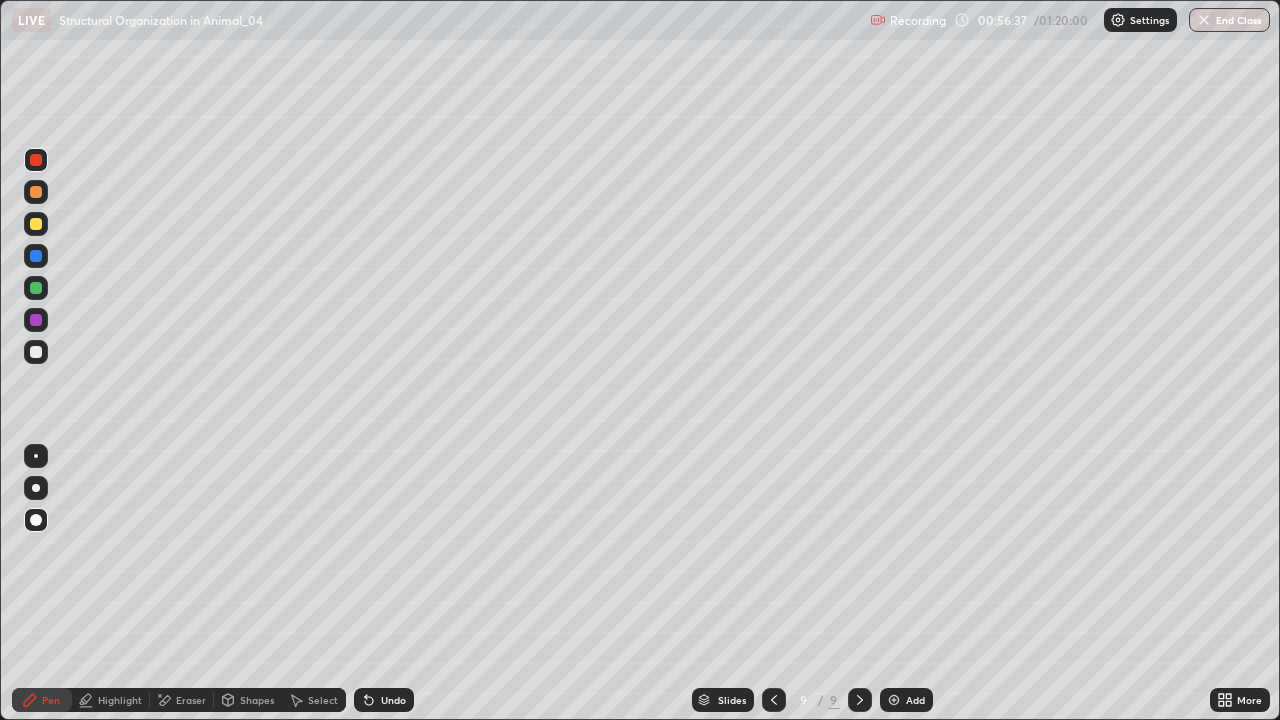 click on "Undo" at bounding box center (384, 700) 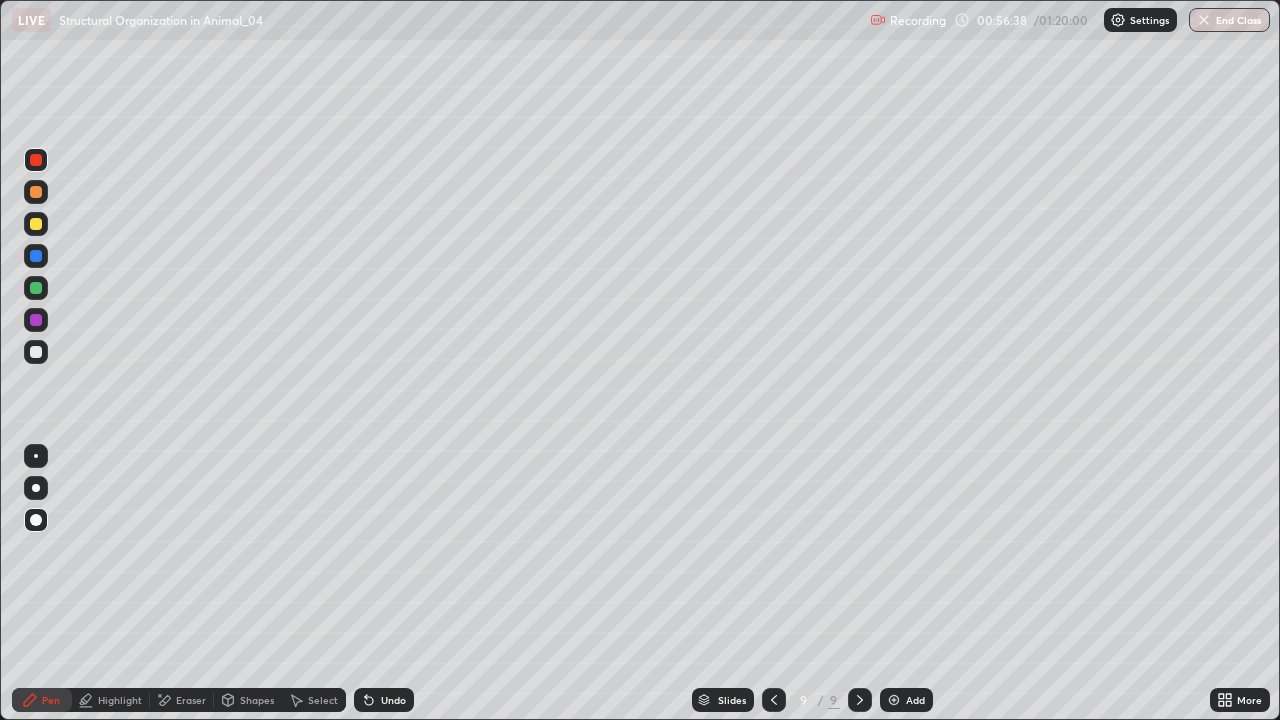 click on "Undo" at bounding box center (393, 700) 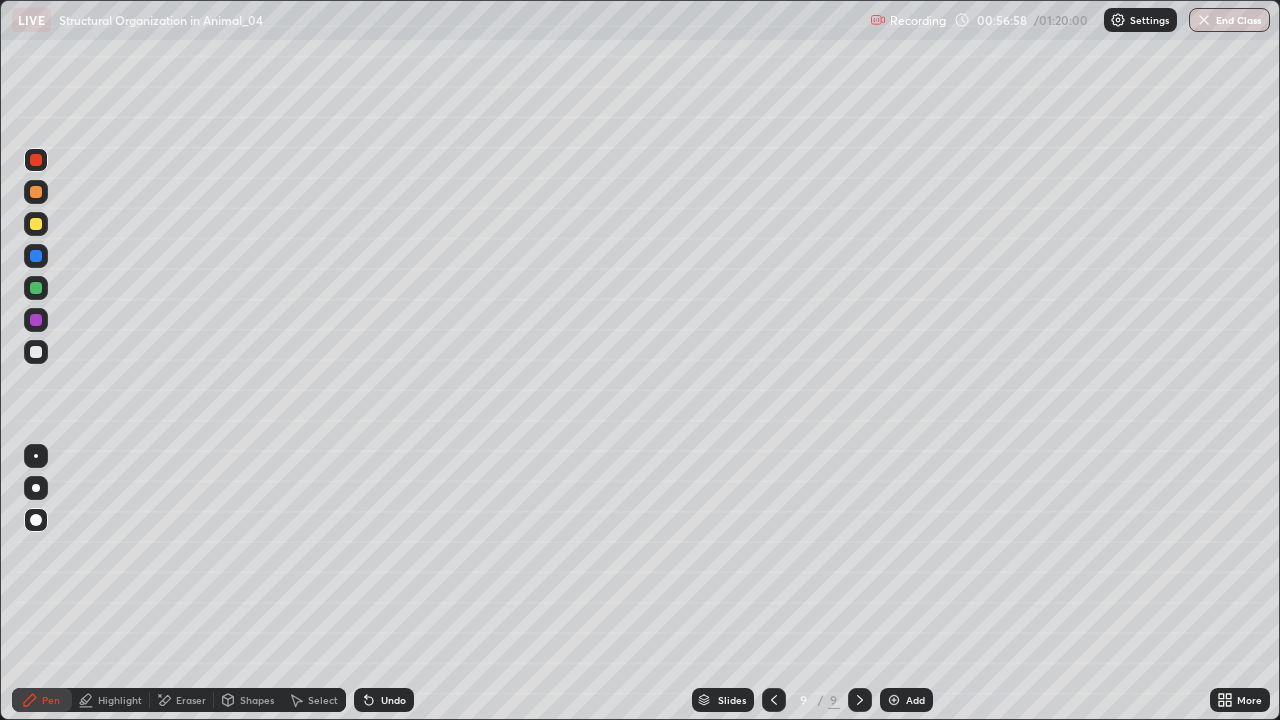 click at bounding box center (36, 256) 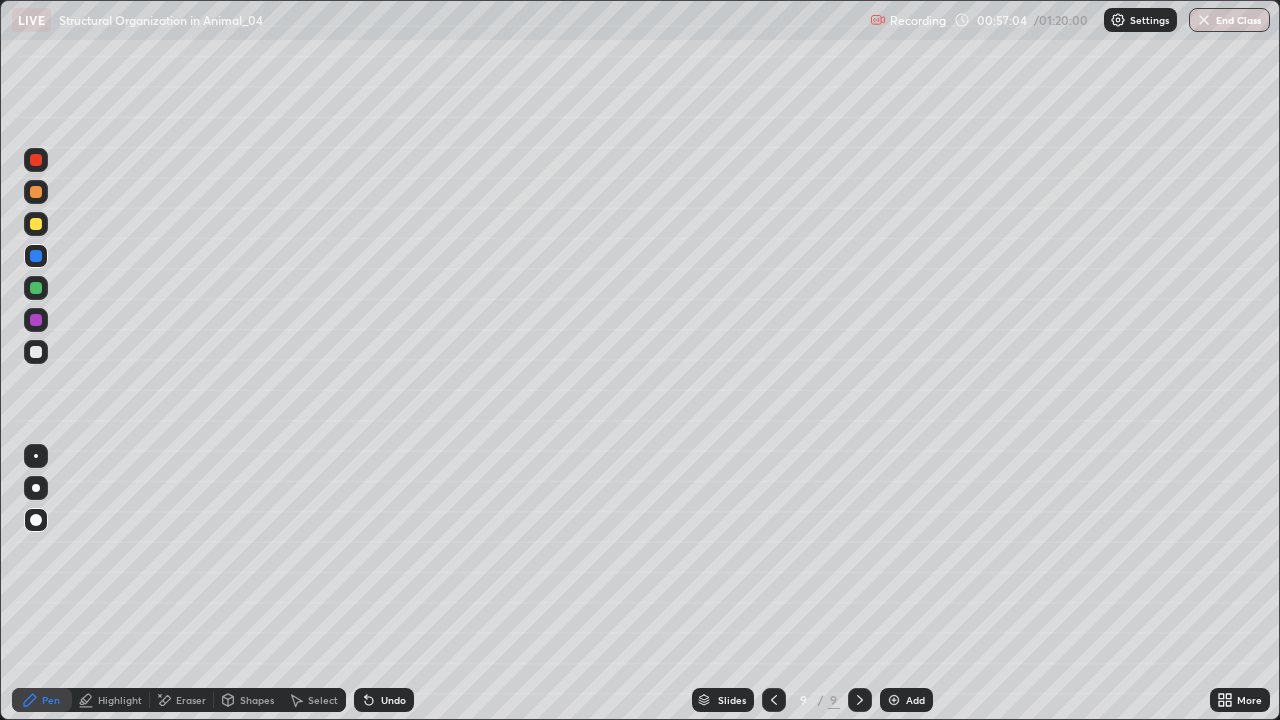 click at bounding box center (774, 700) 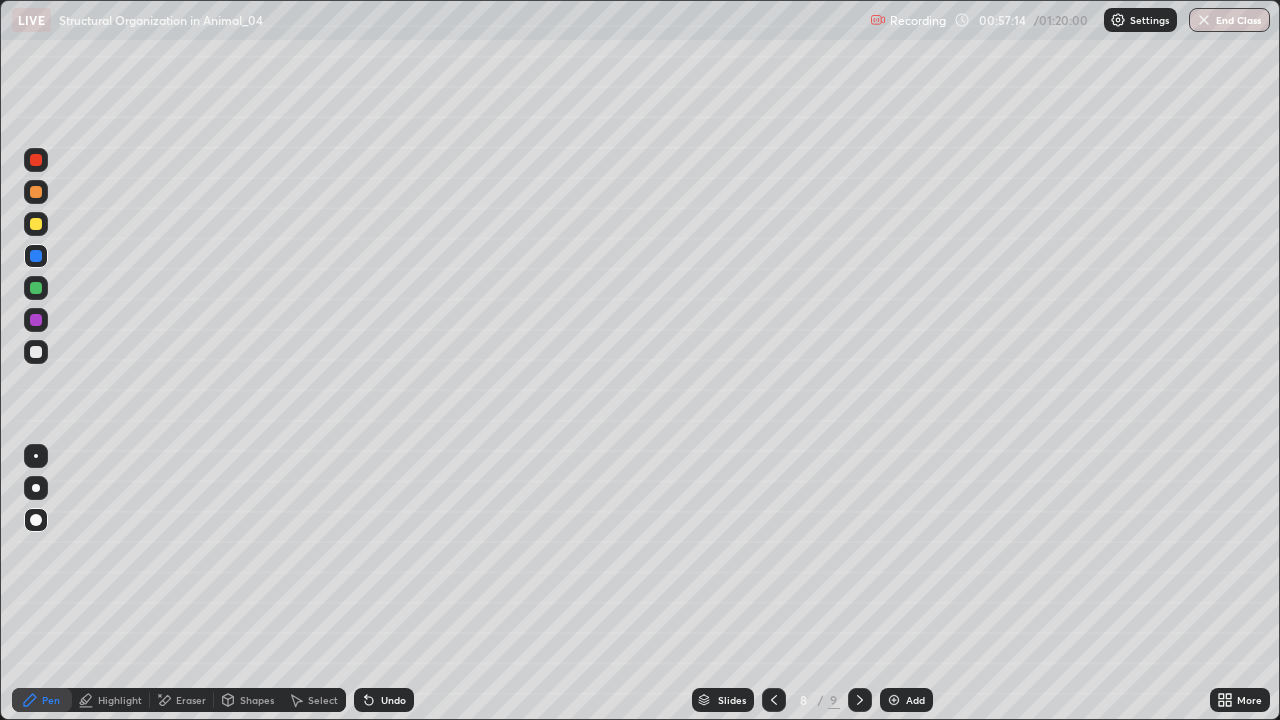 click 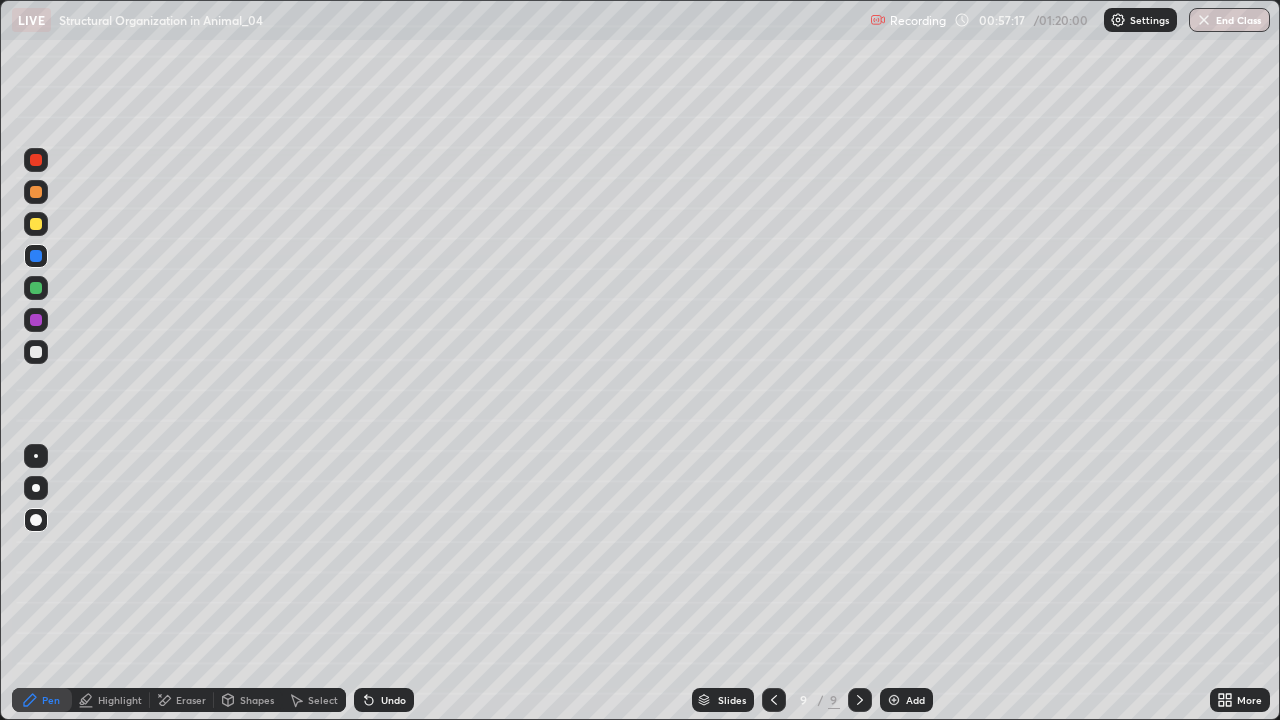 click at bounding box center (36, 352) 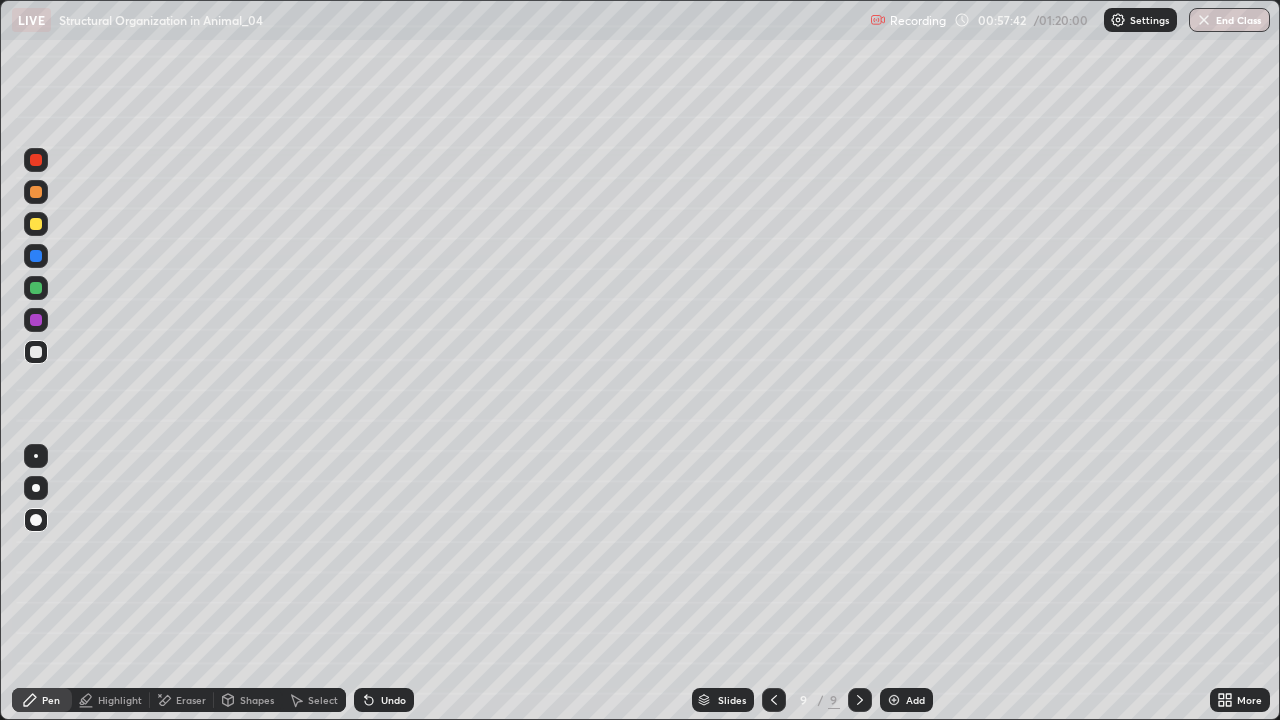 click on "Undo" at bounding box center [384, 700] 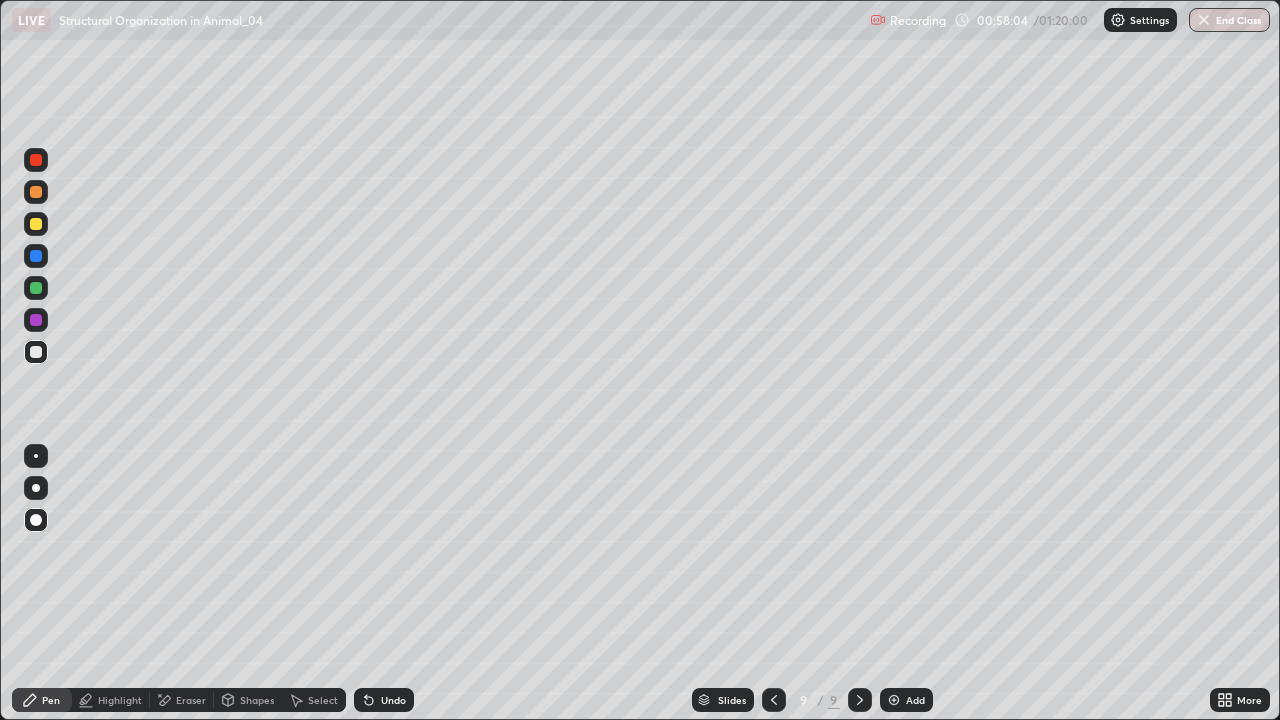 click 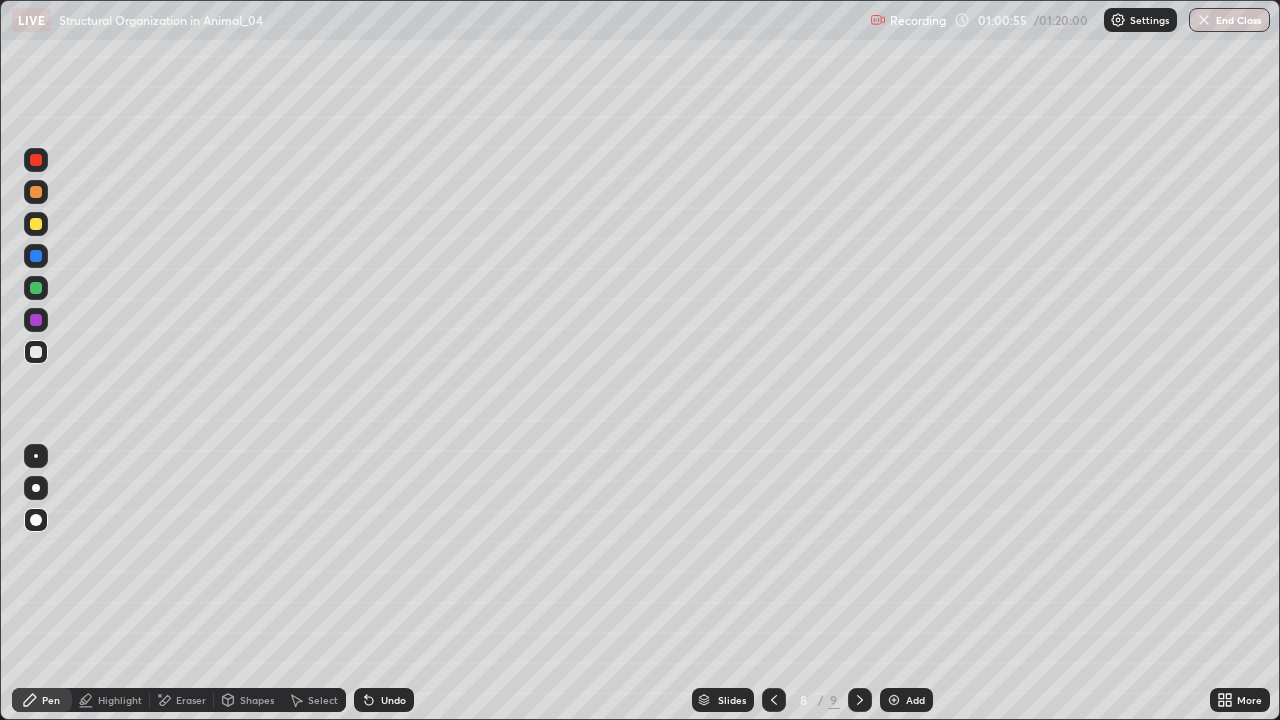 click 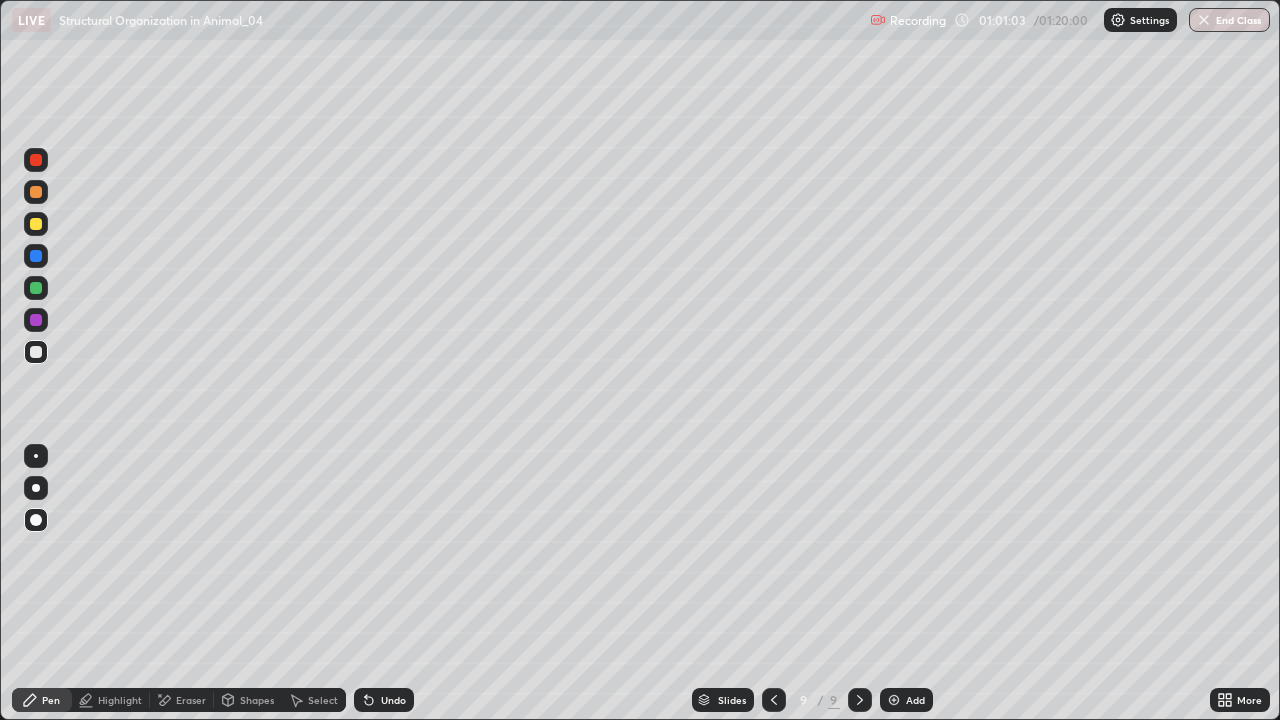 click at bounding box center (36, 256) 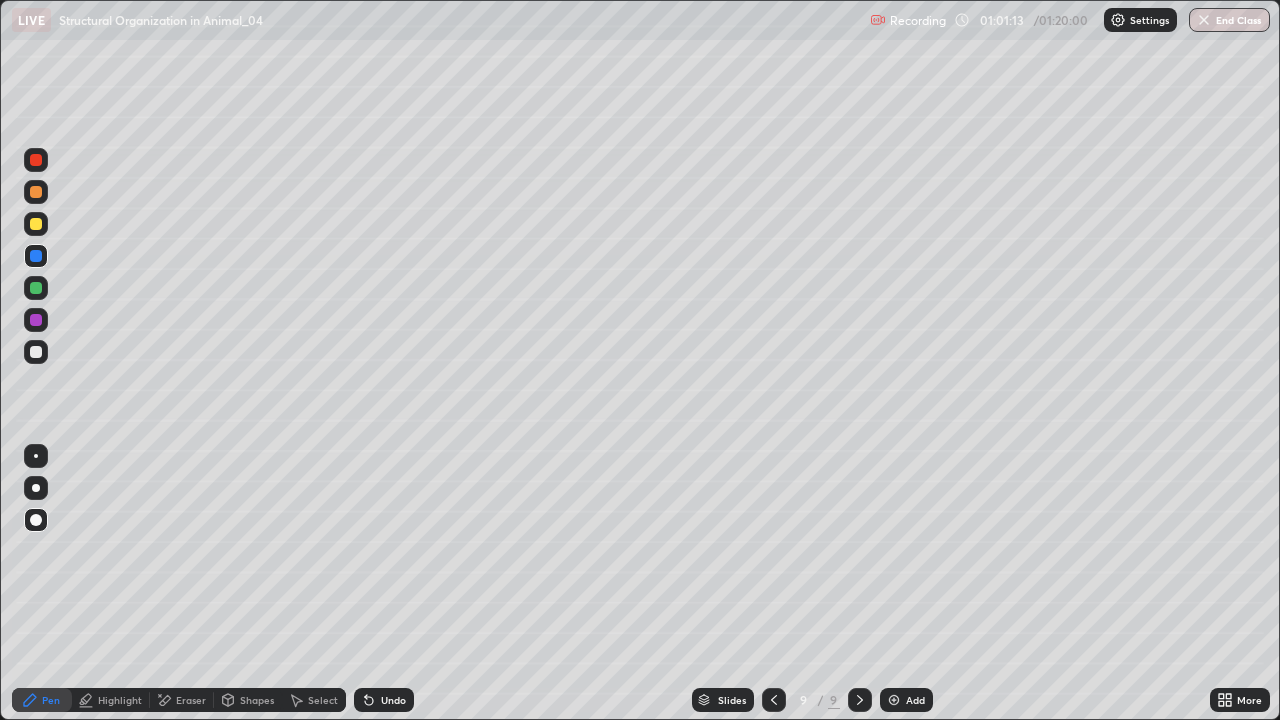click at bounding box center (36, 352) 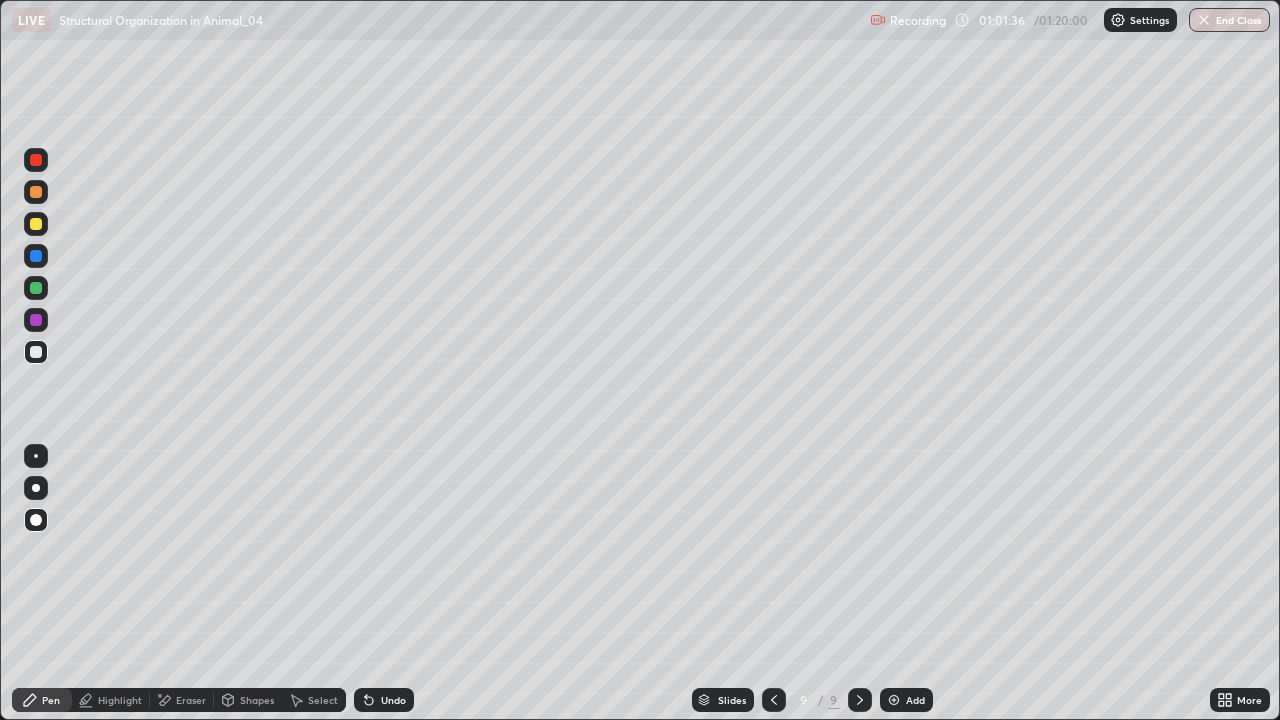 click at bounding box center (36, 224) 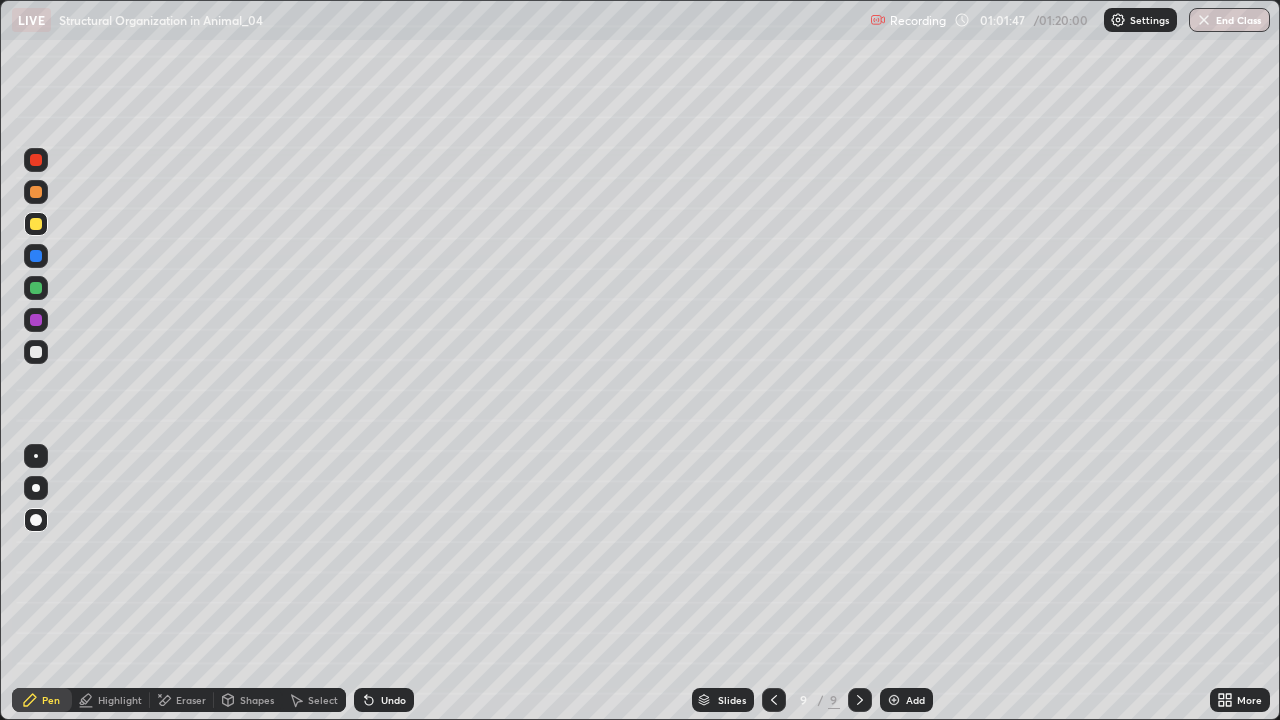 click at bounding box center [36, 352] 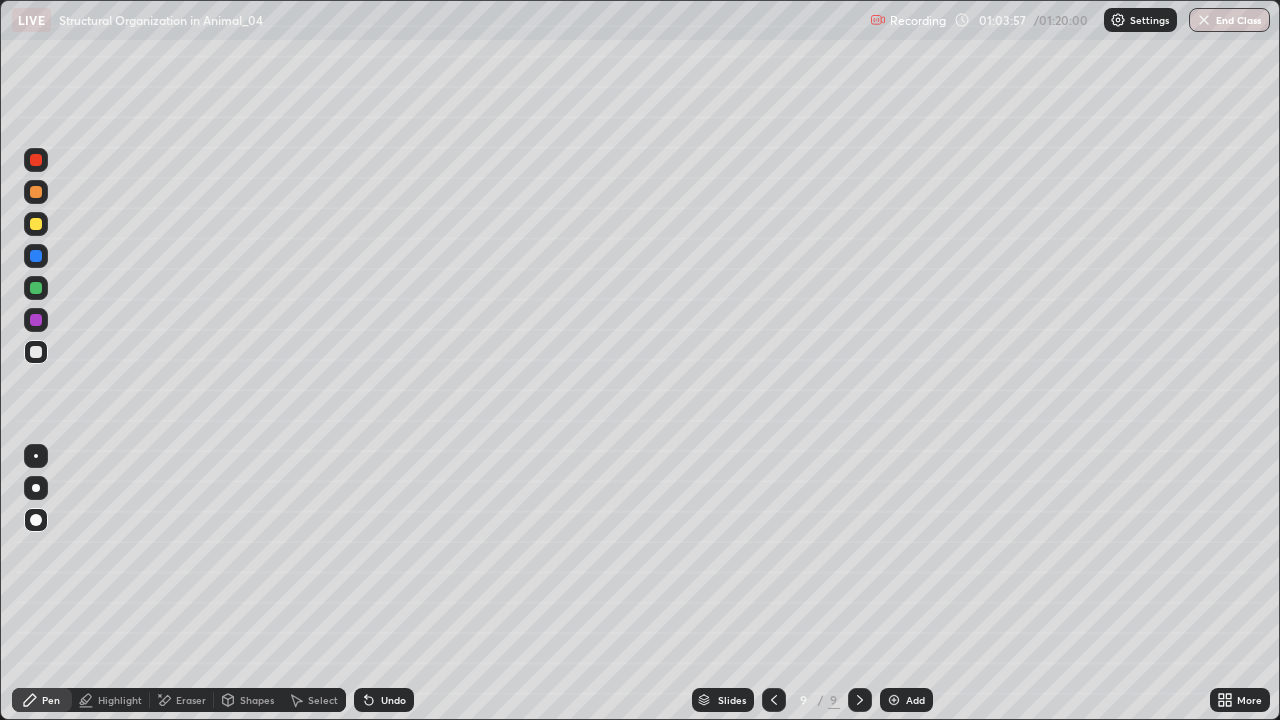 click 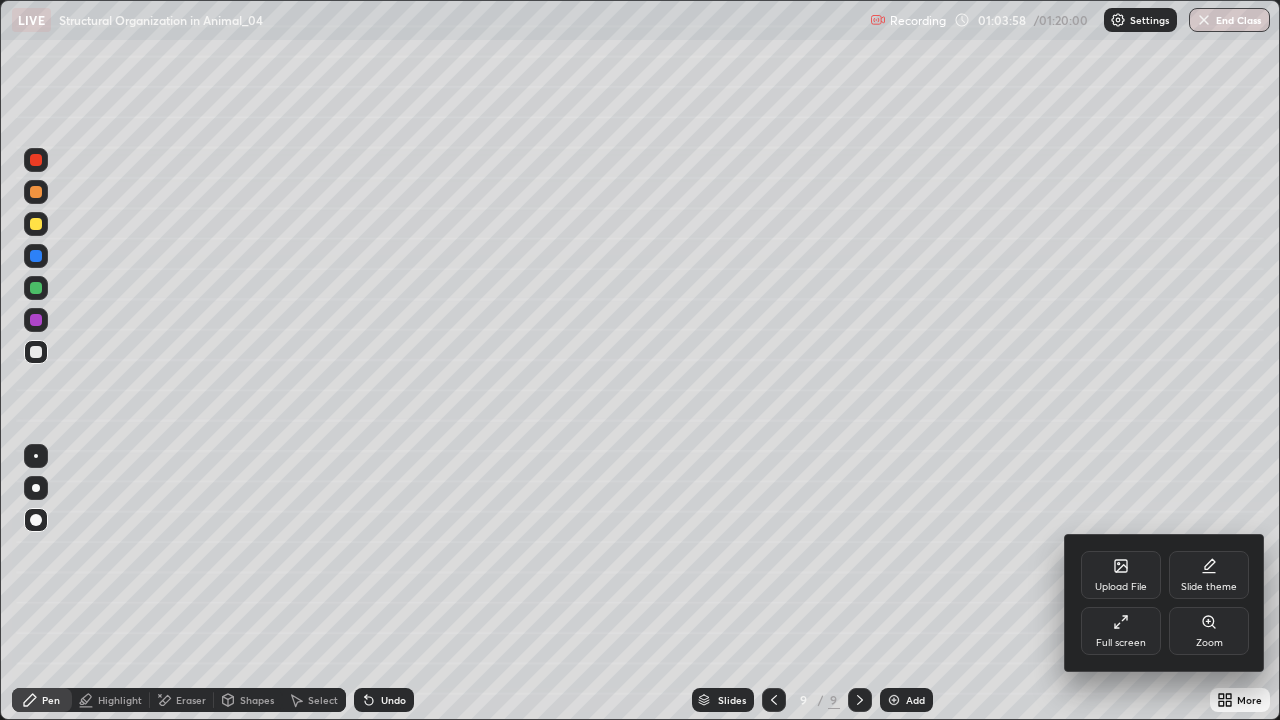 click on "Full screen" at bounding box center (1121, 643) 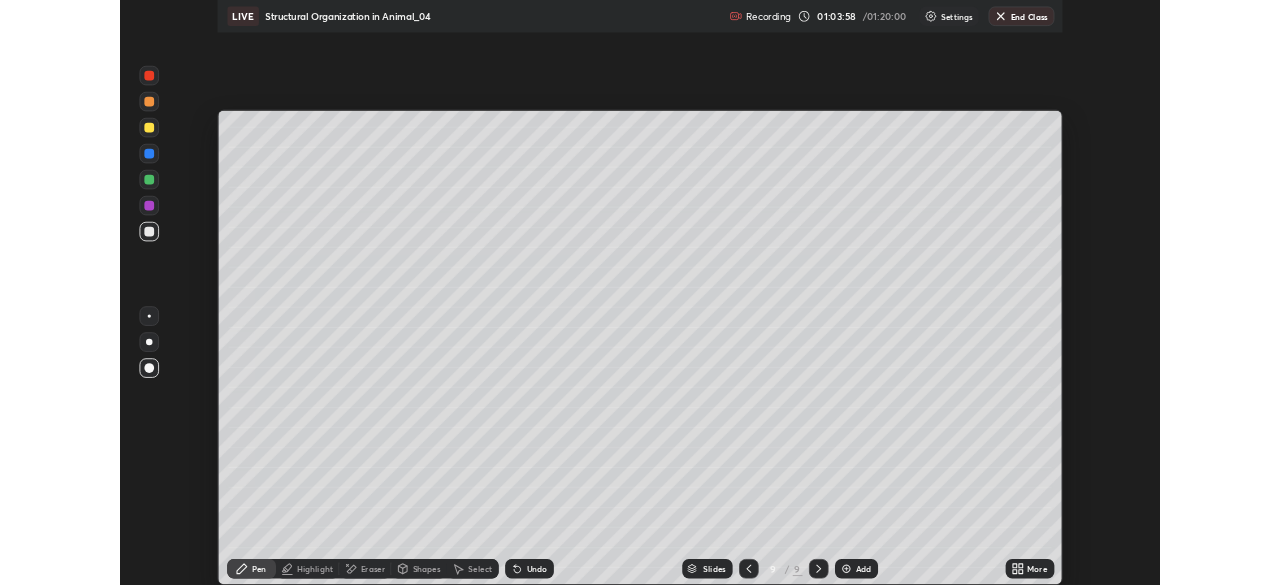 scroll, scrollTop: 585, scrollLeft: 1280, axis: both 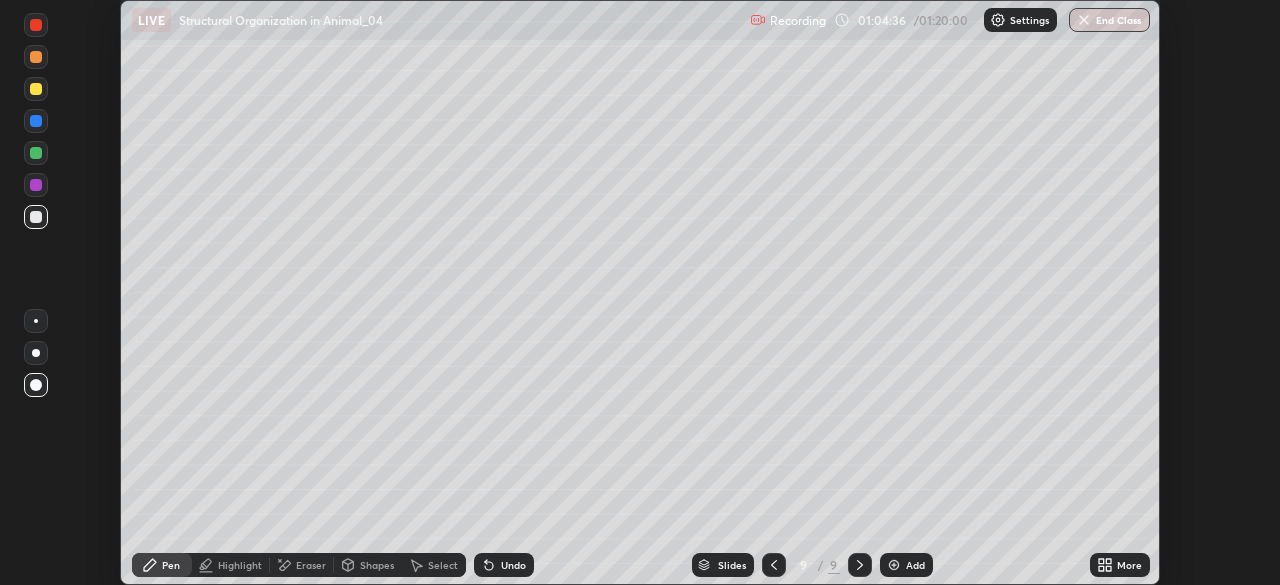 click 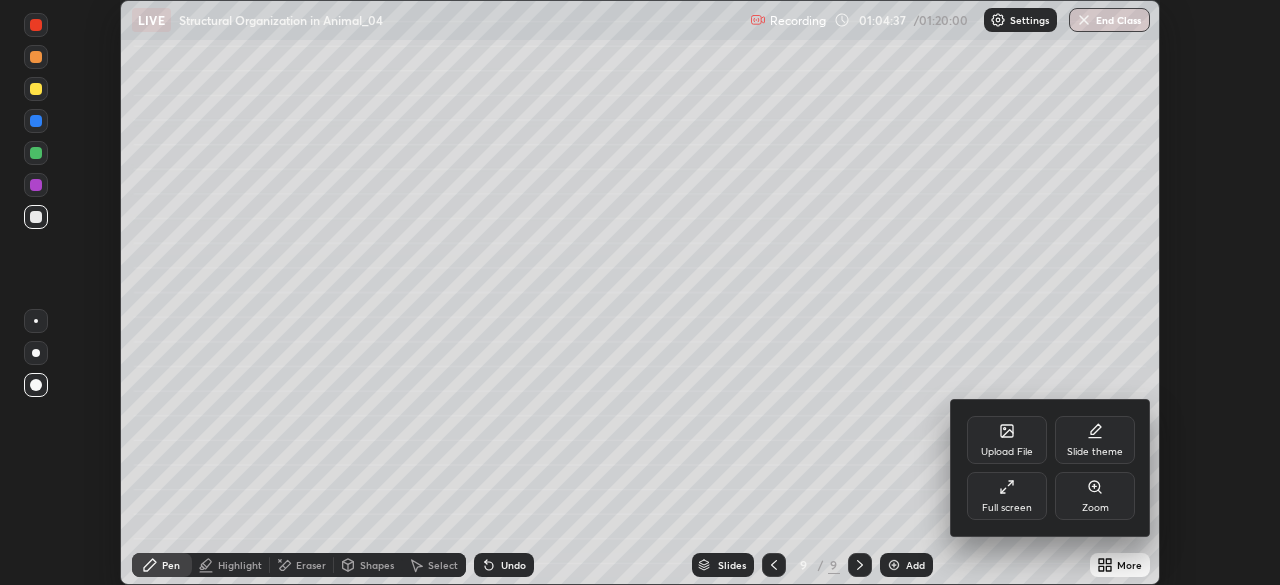 click on "Upload File" at bounding box center (1007, 452) 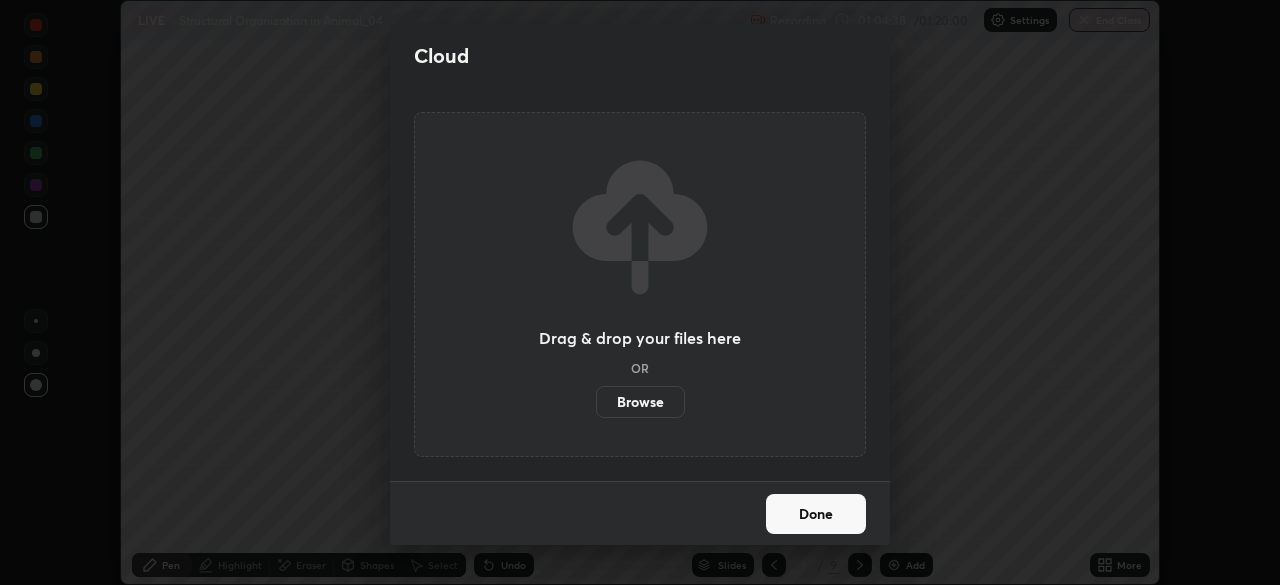 click on "Browse" at bounding box center [640, 402] 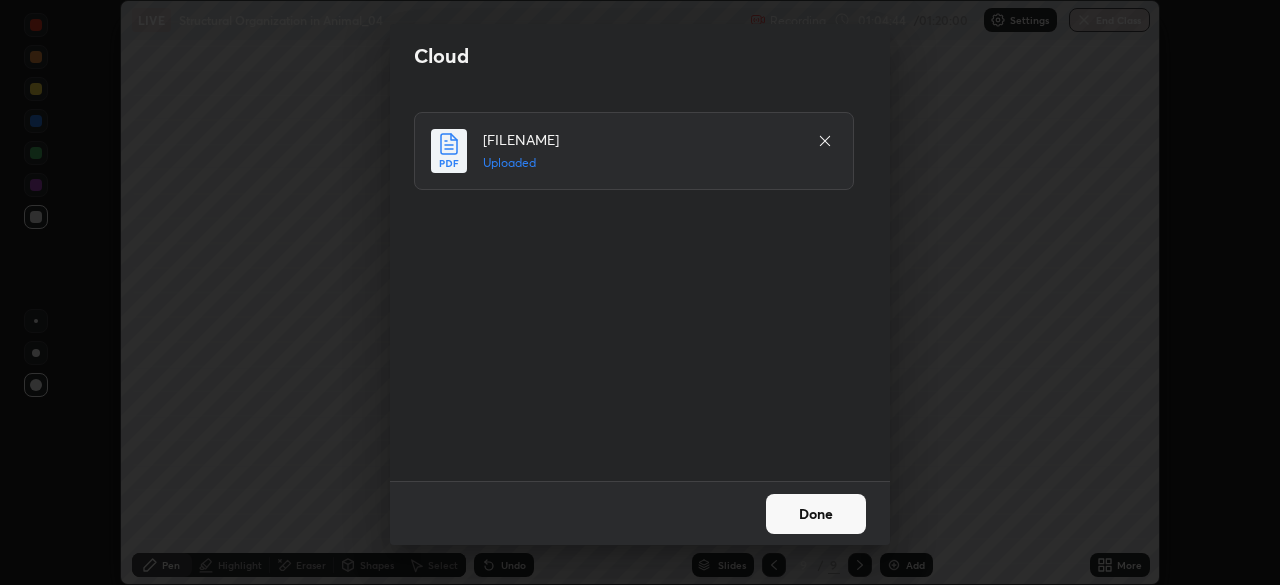 click on "Done" at bounding box center [816, 514] 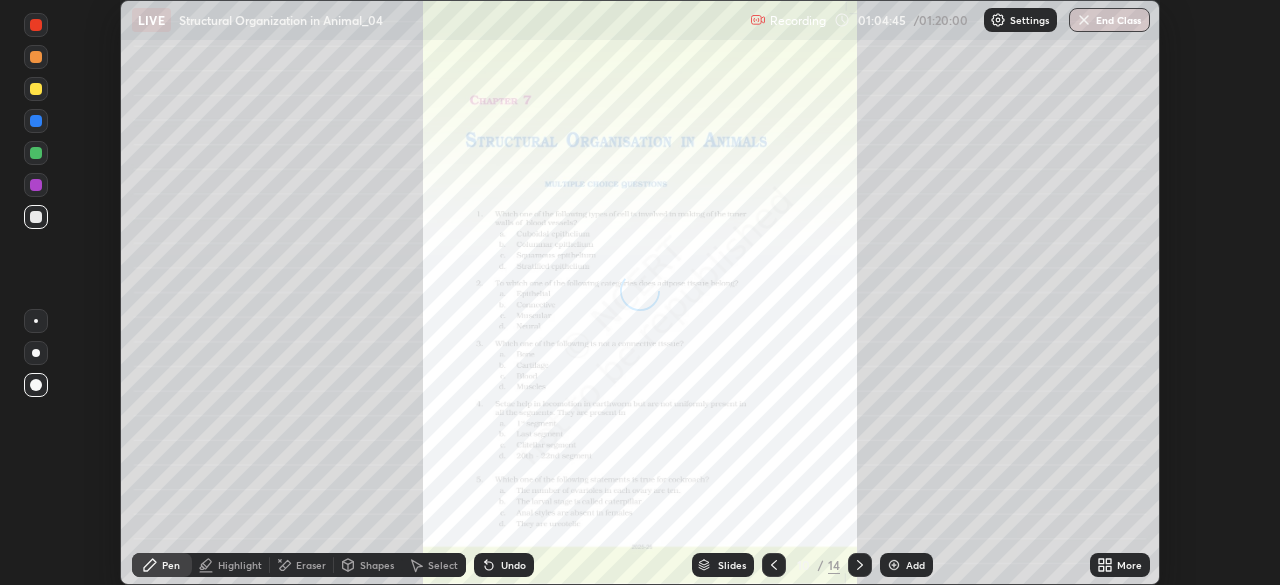 click on "More" at bounding box center (1129, 565) 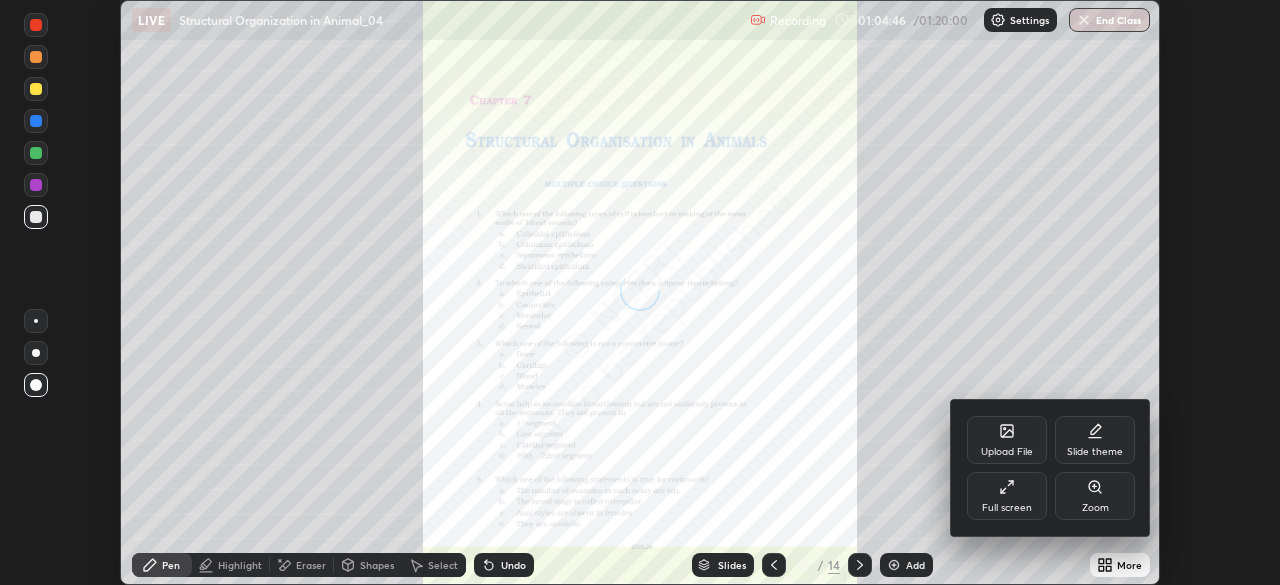click 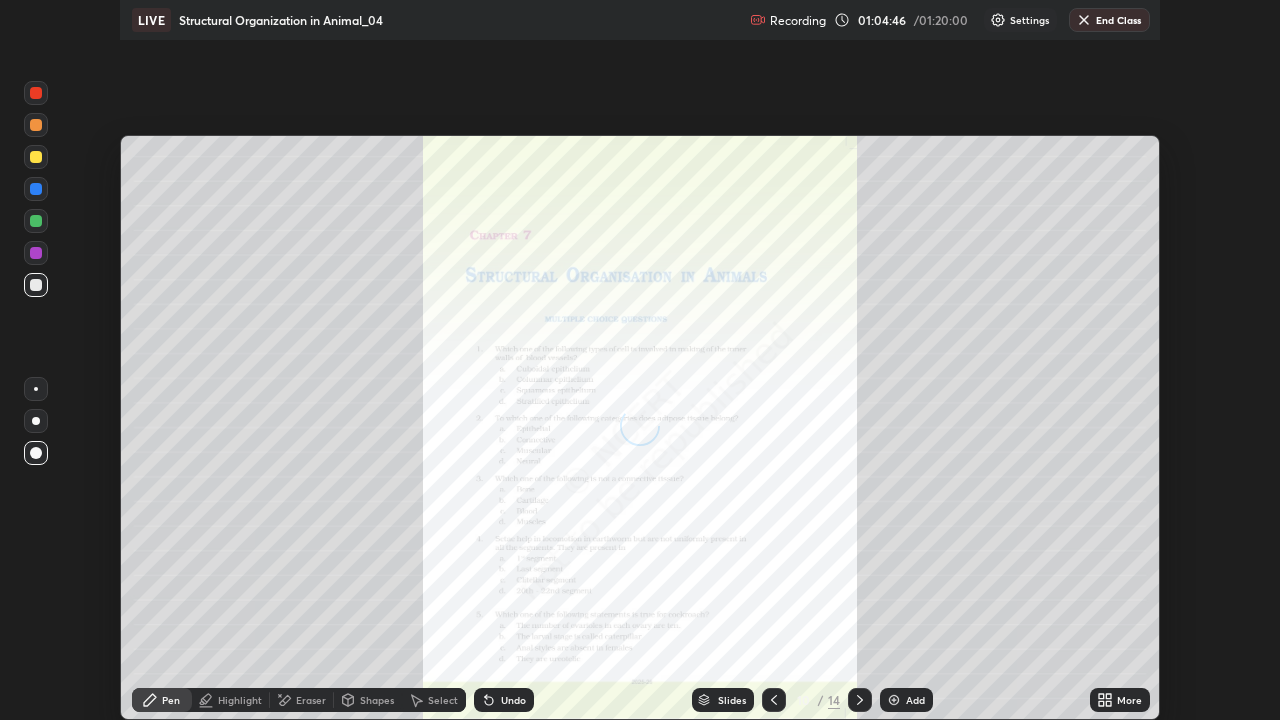 scroll, scrollTop: 99280, scrollLeft: 98720, axis: both 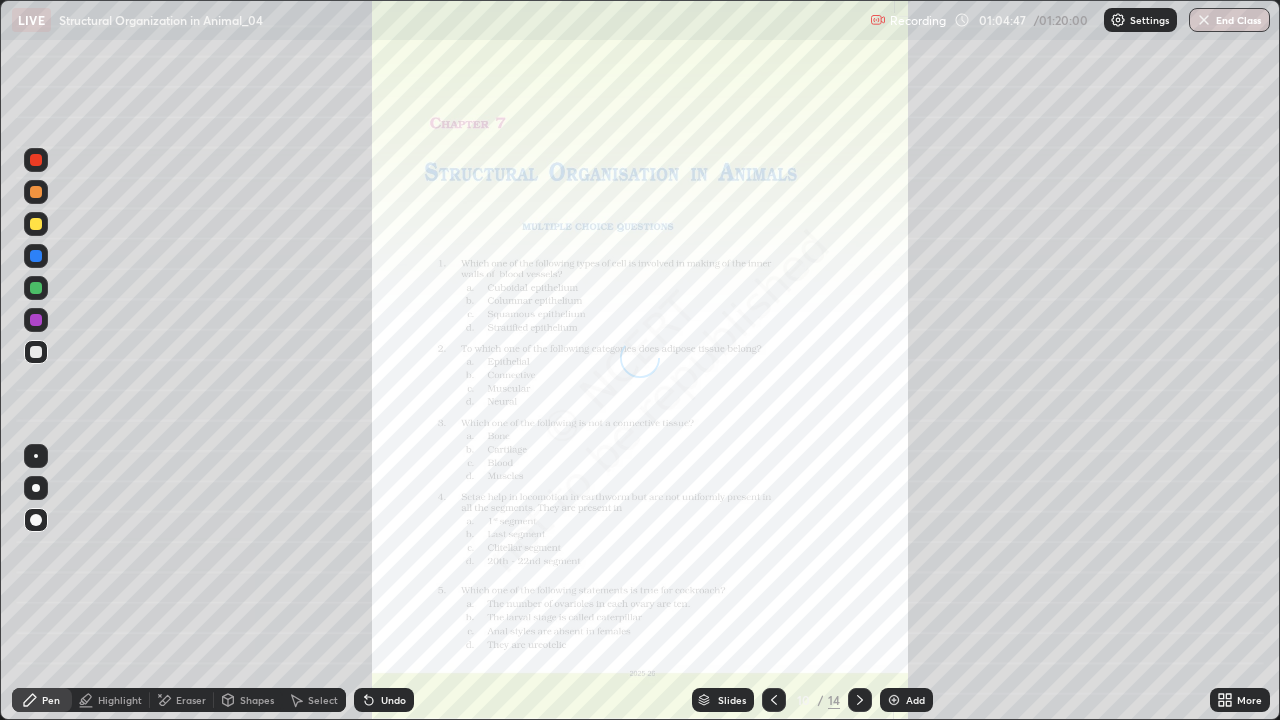click on "Slides" at bounding box center (732, 700) 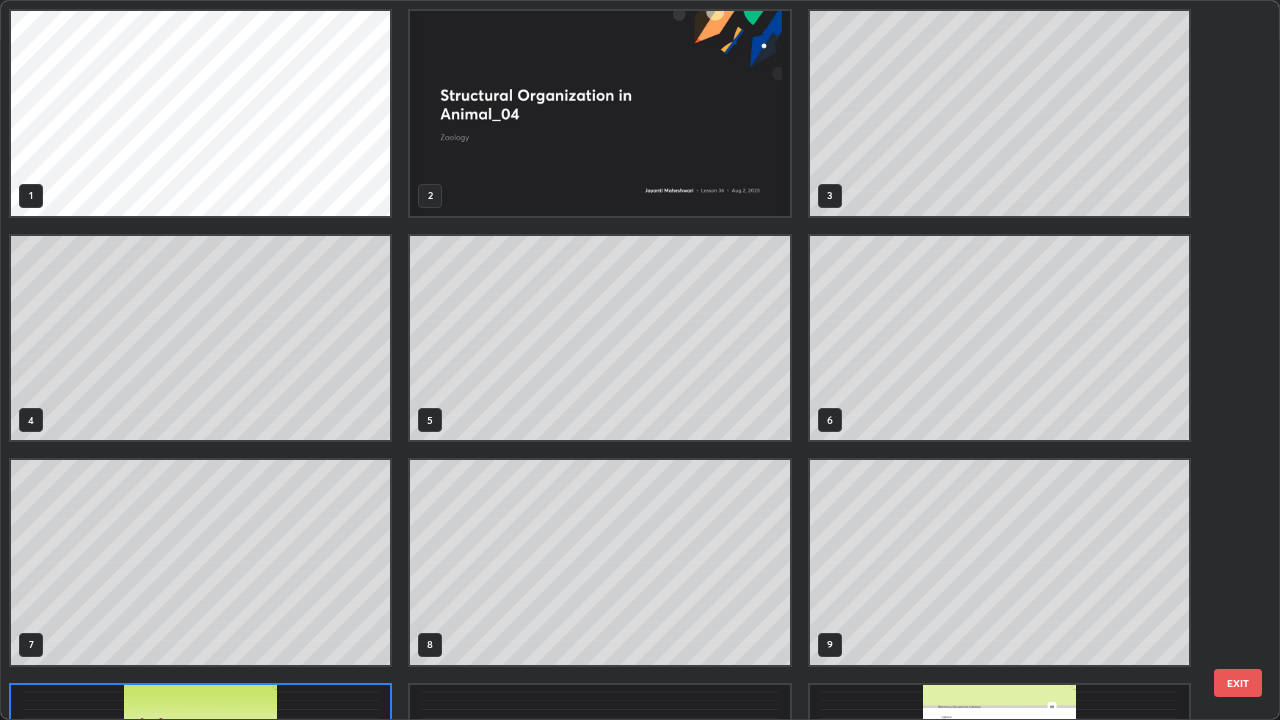 scroll, scrollTop: 180, scrollLeft: 0, axis: vertical 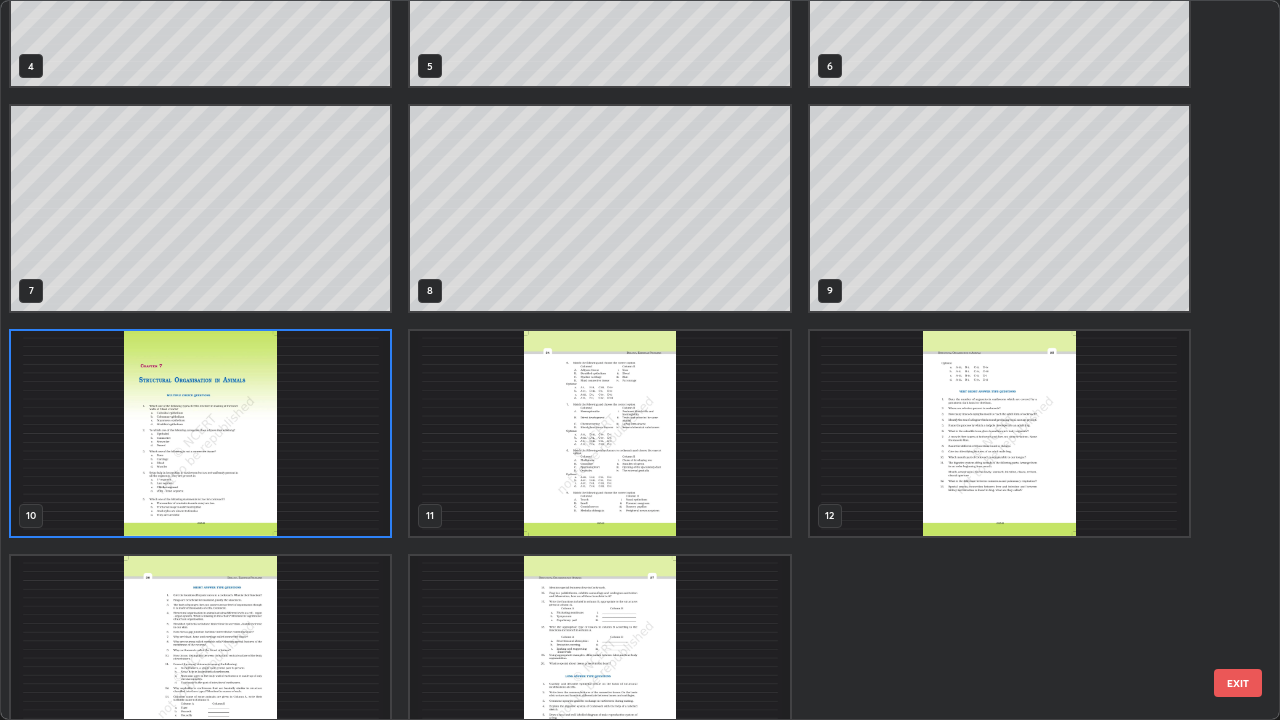 click at bounding box center (200, 433) 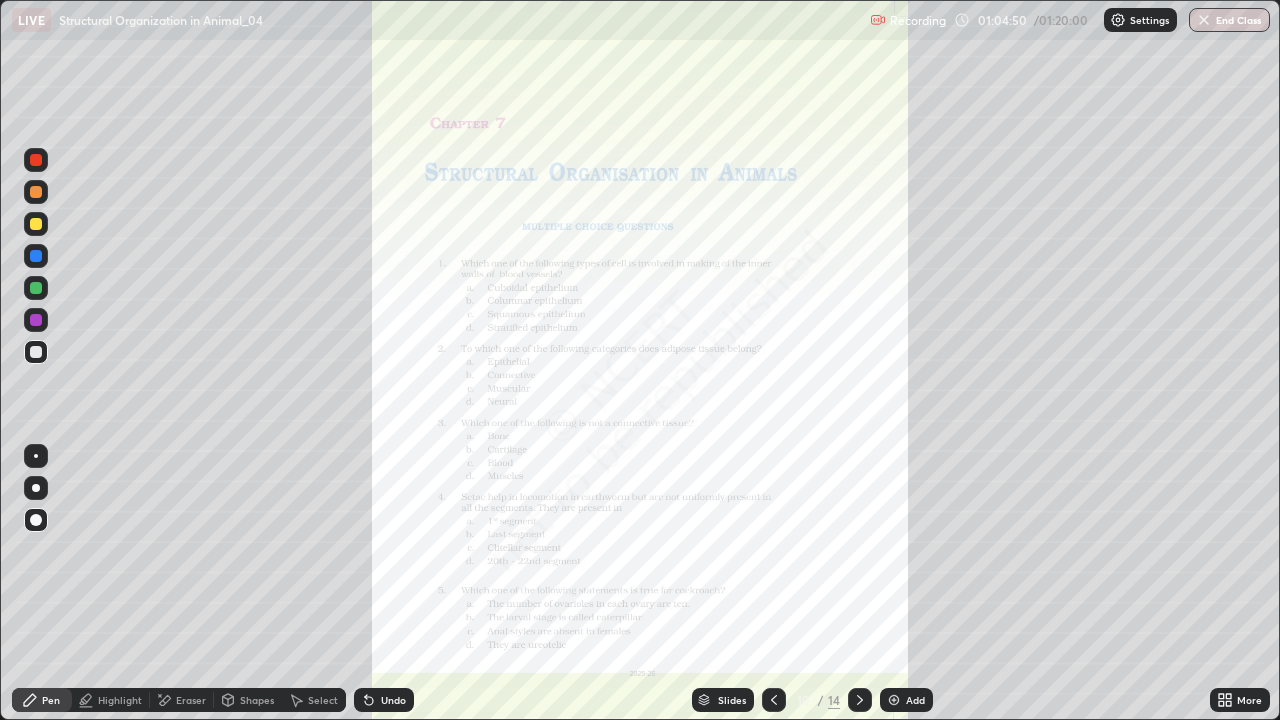 click at bounding box center [200, 433] 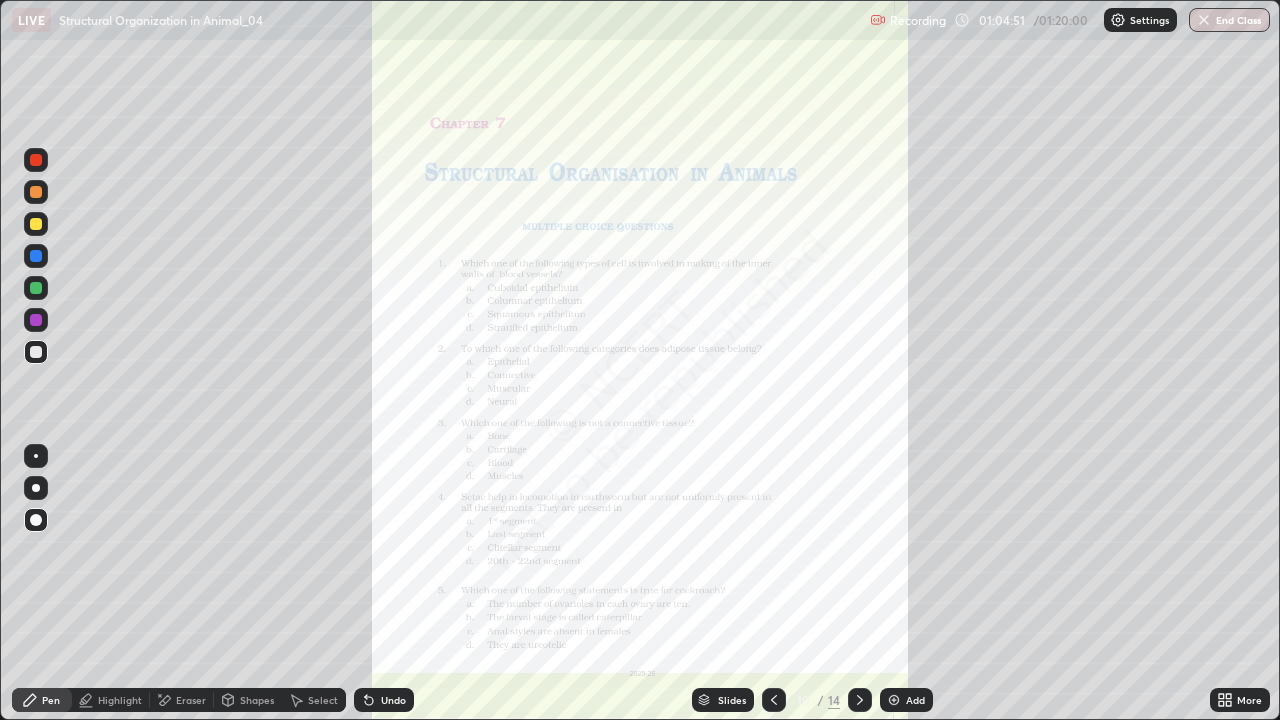 click 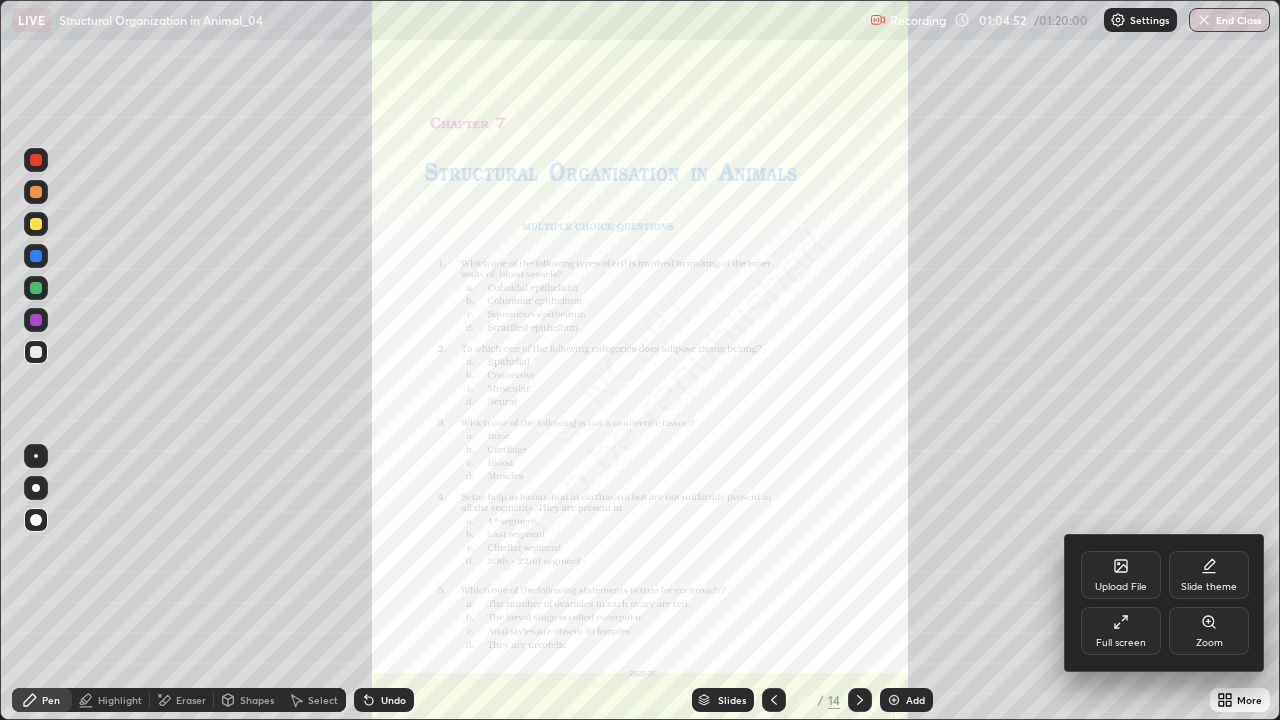 click 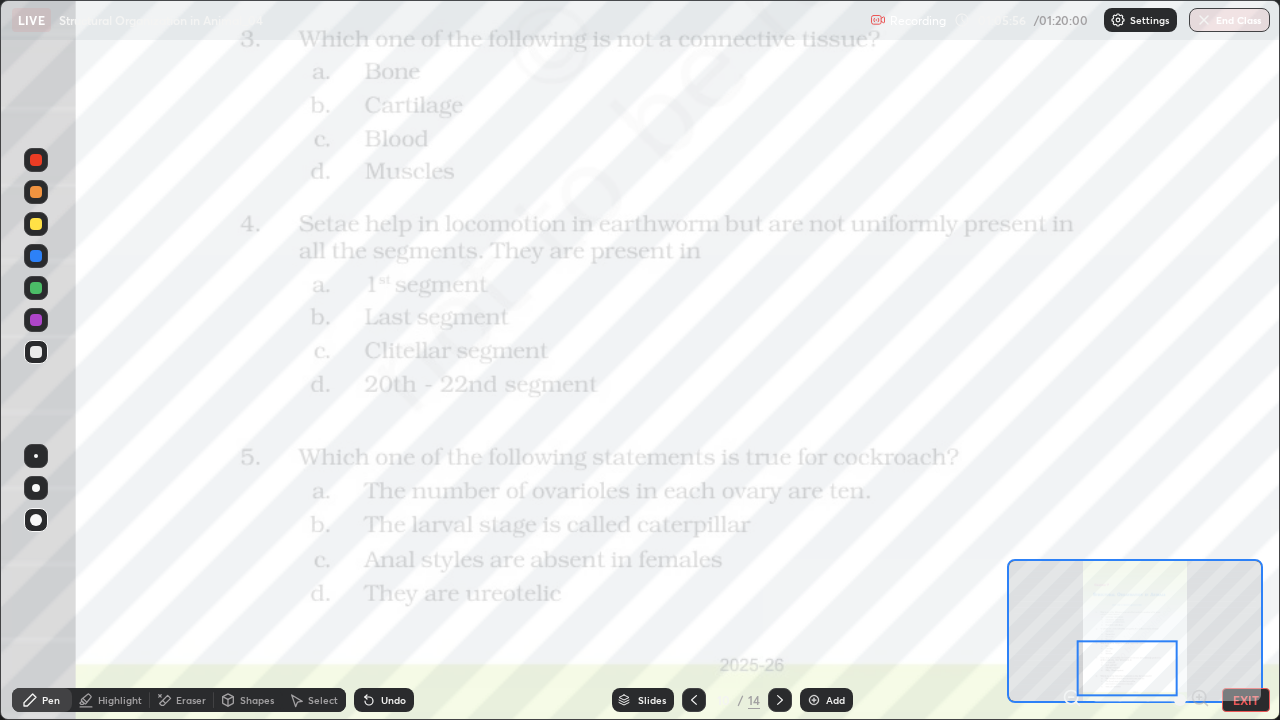 click 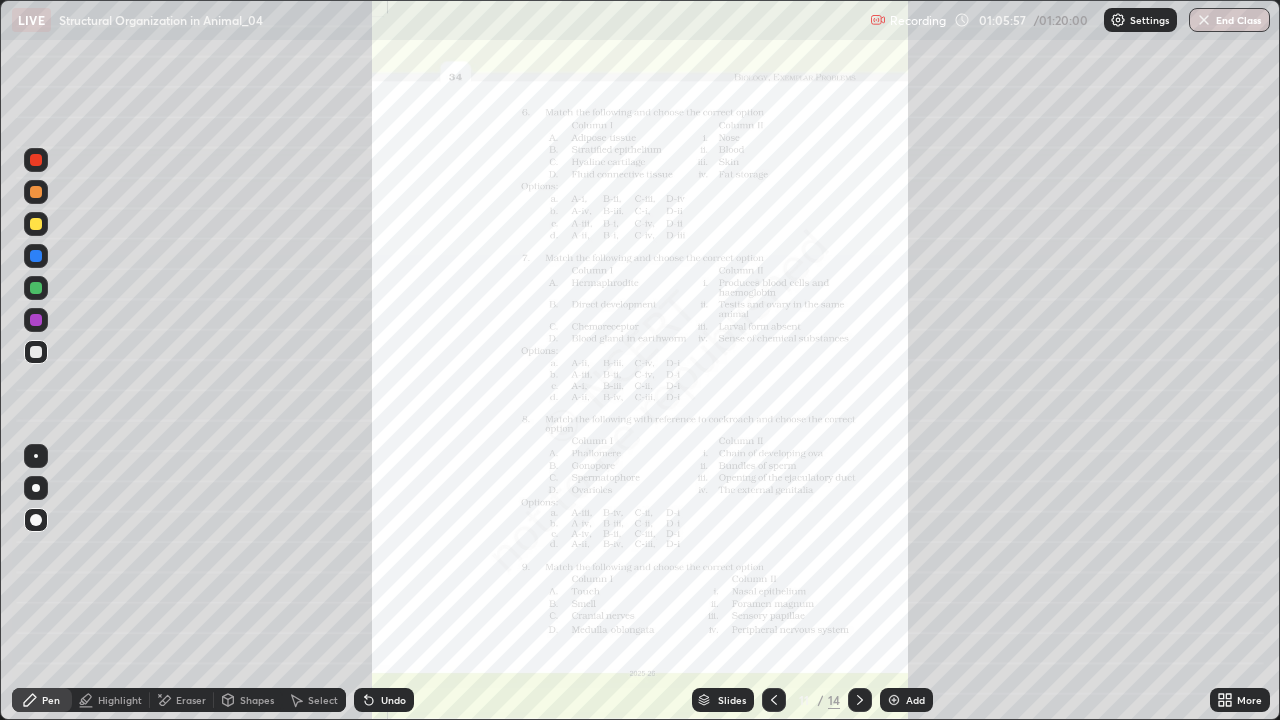 click 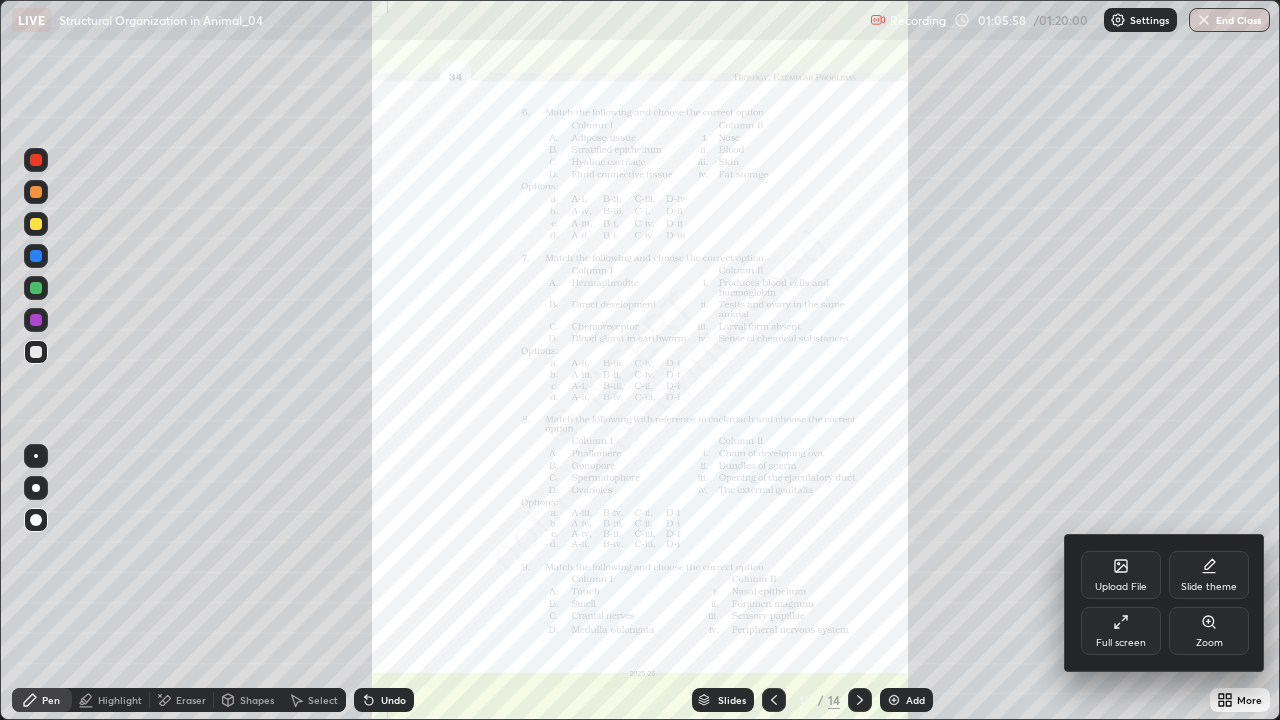 click on "Zoom" at bounding box center [1209, 631] 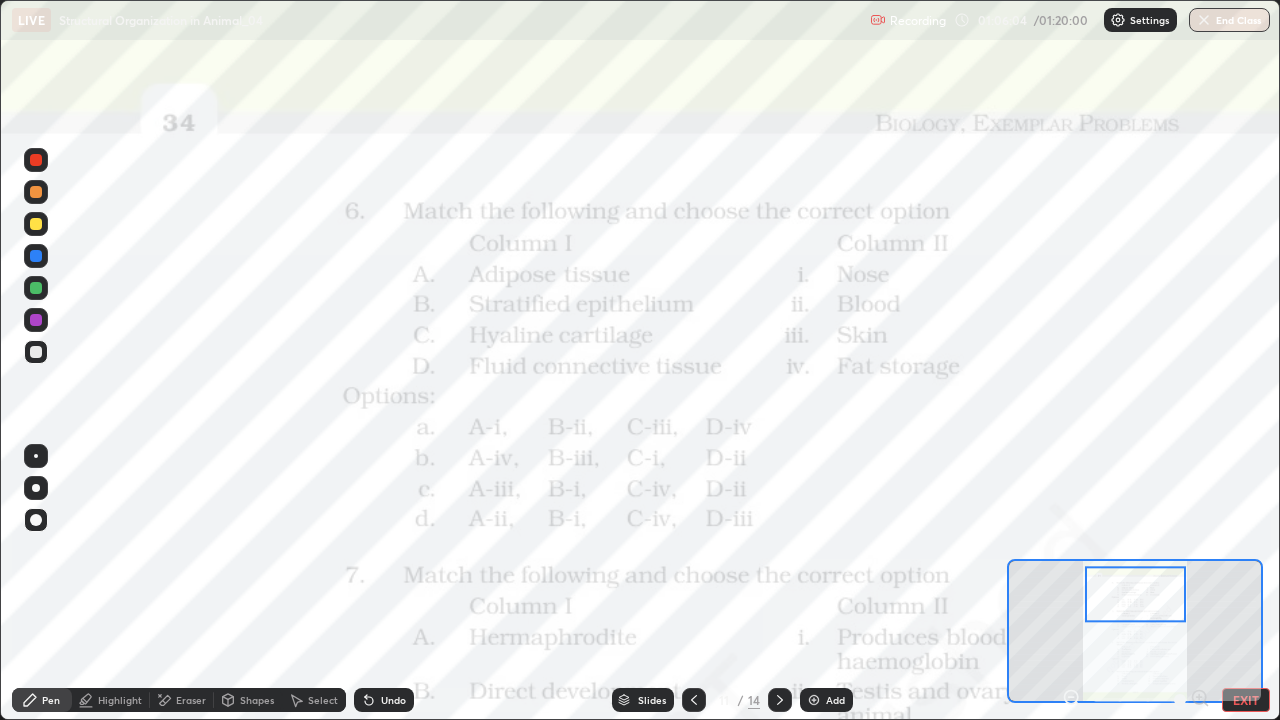 click at bounding box center [36, 256] 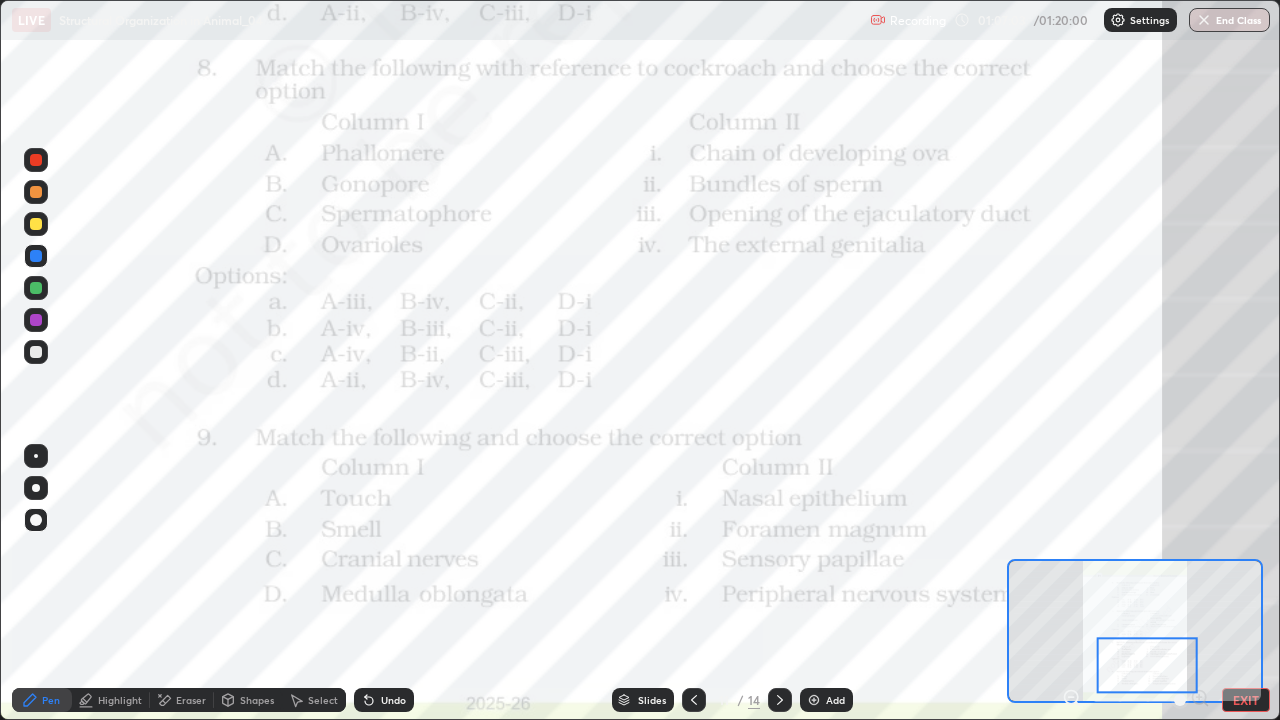 click at bounding box center (780, 700) 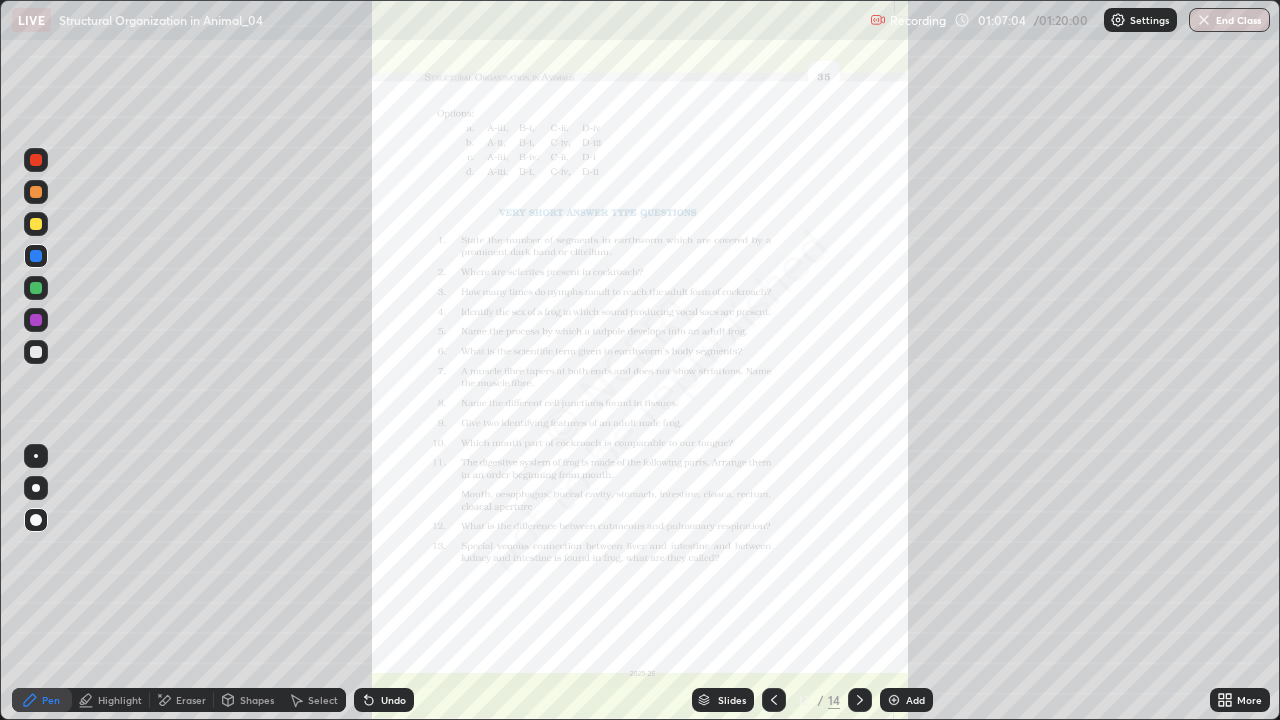 click on "More" at bounding box center (1240, 700) 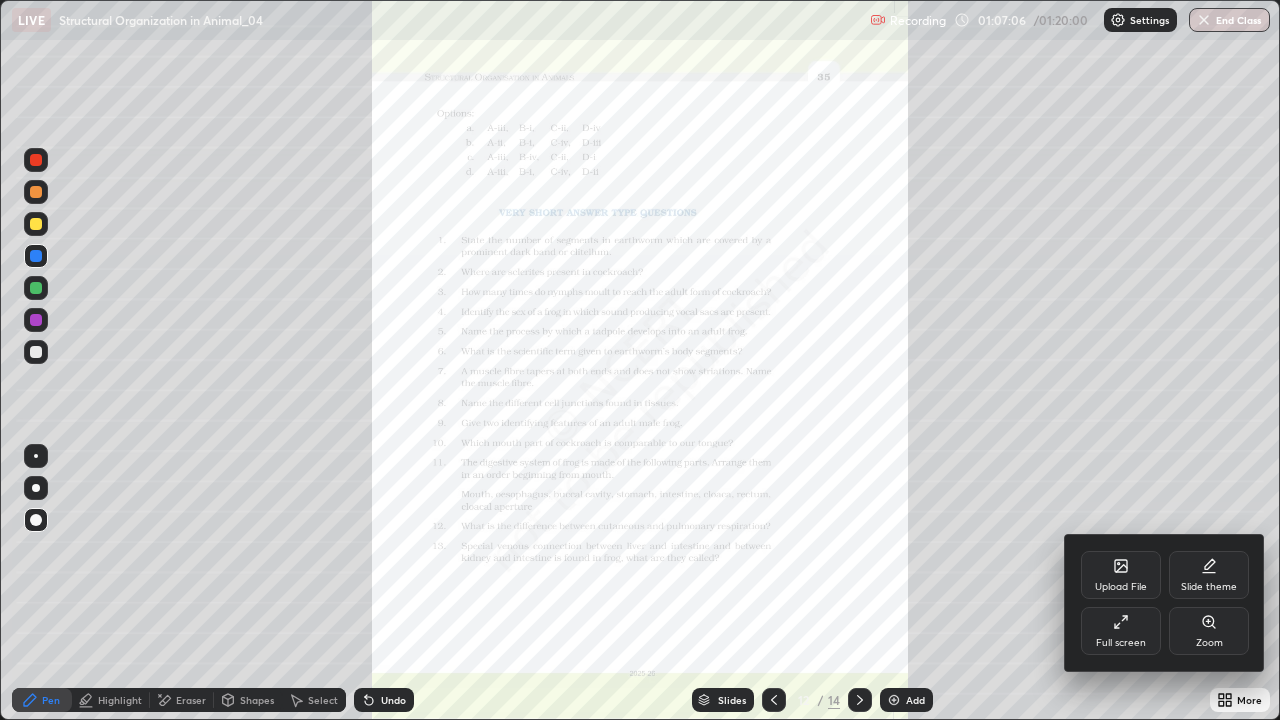 click on "Zoom" at bounding box center (1209, 631) 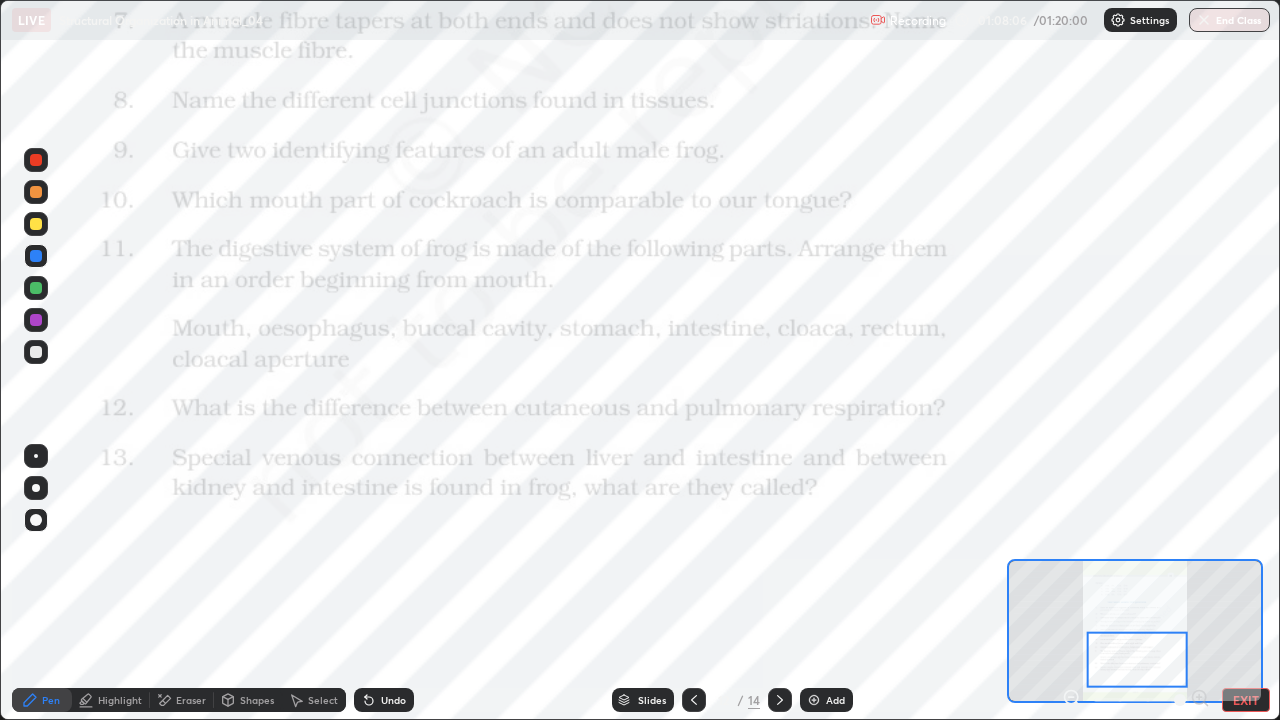 click at bounding box center (780, 700) 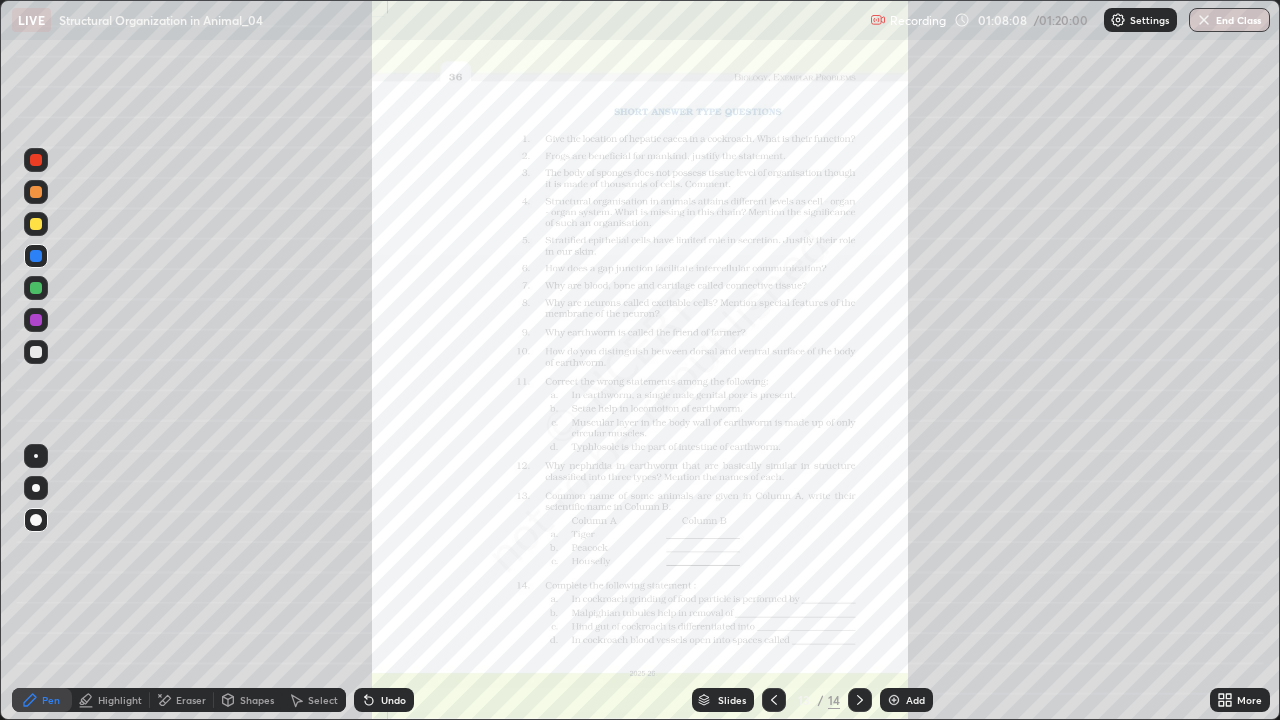click on "More" at bounding box center [1240, 700] 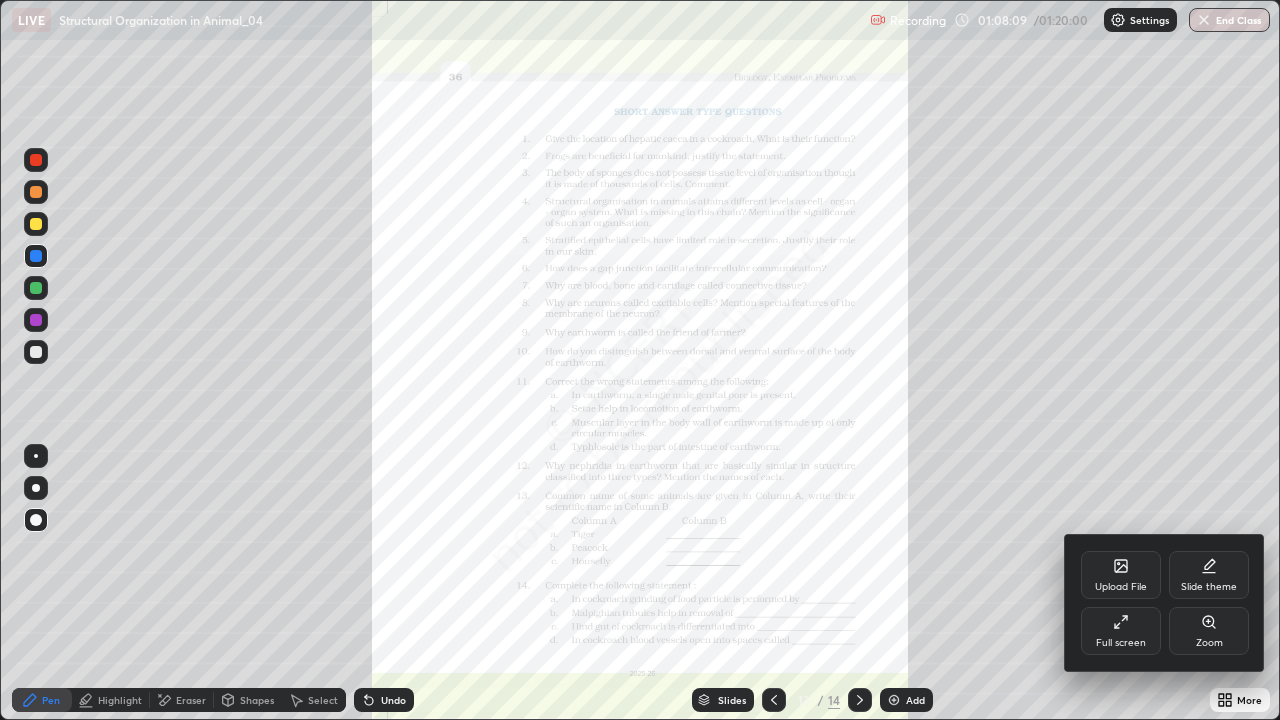click on "Zoom" at bounding box center (1209, 631) 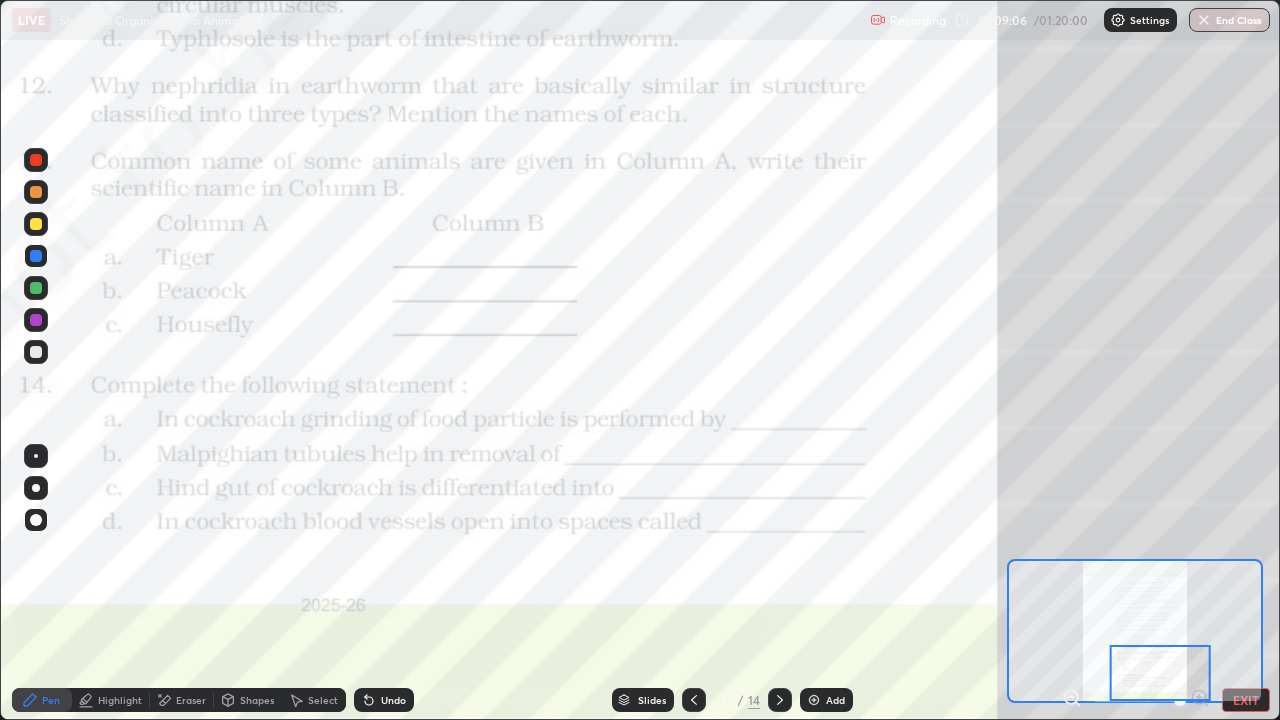 click at bounding box center [780, 700] 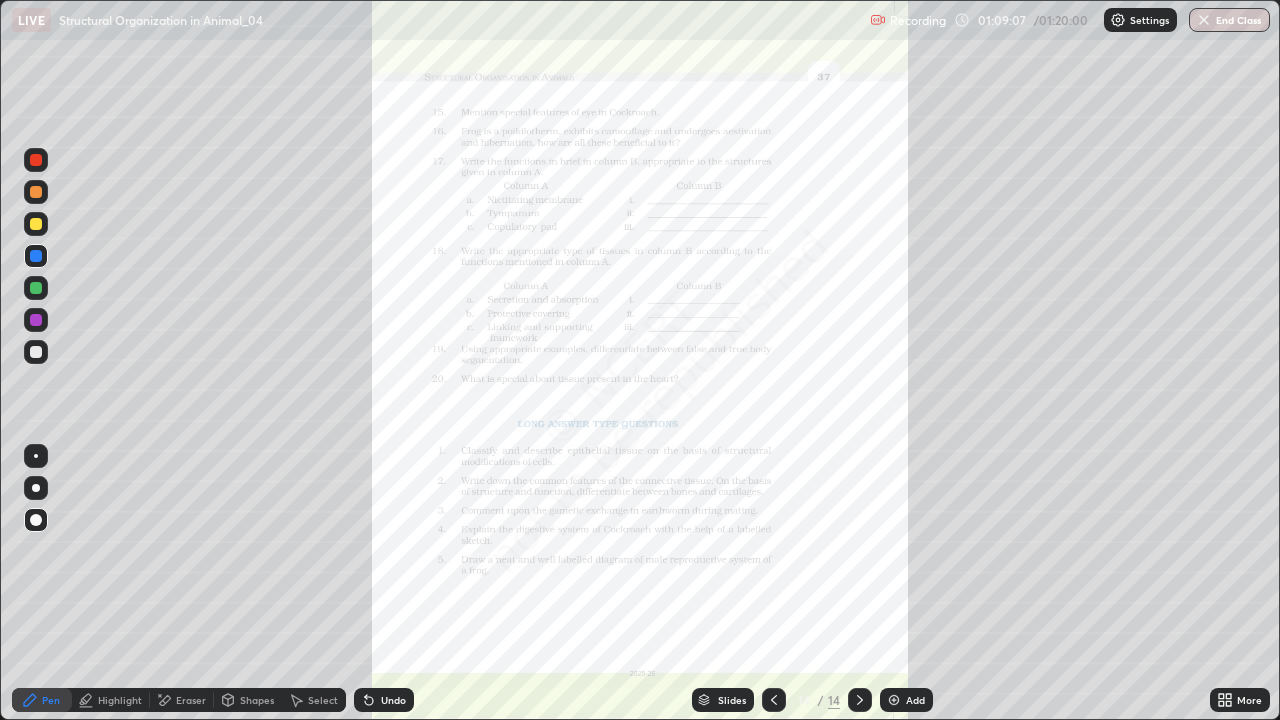 click 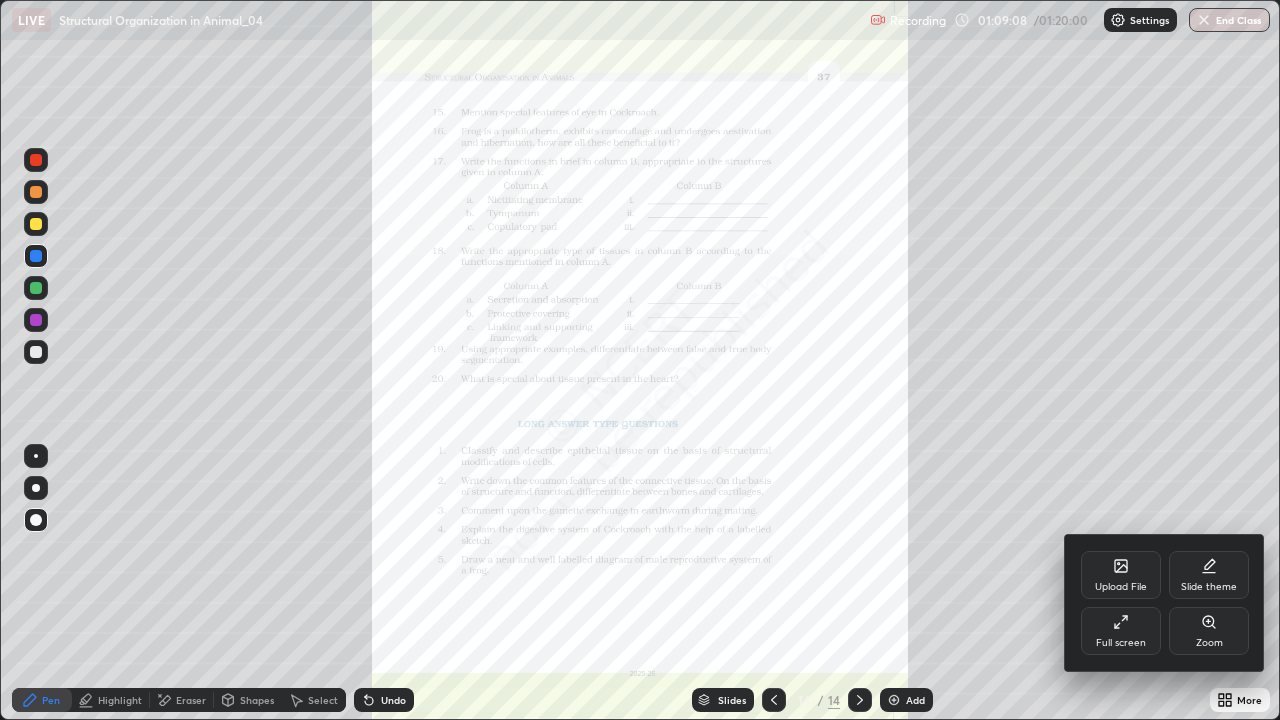 click on "Zoom" at bounding box center (1209, 631) 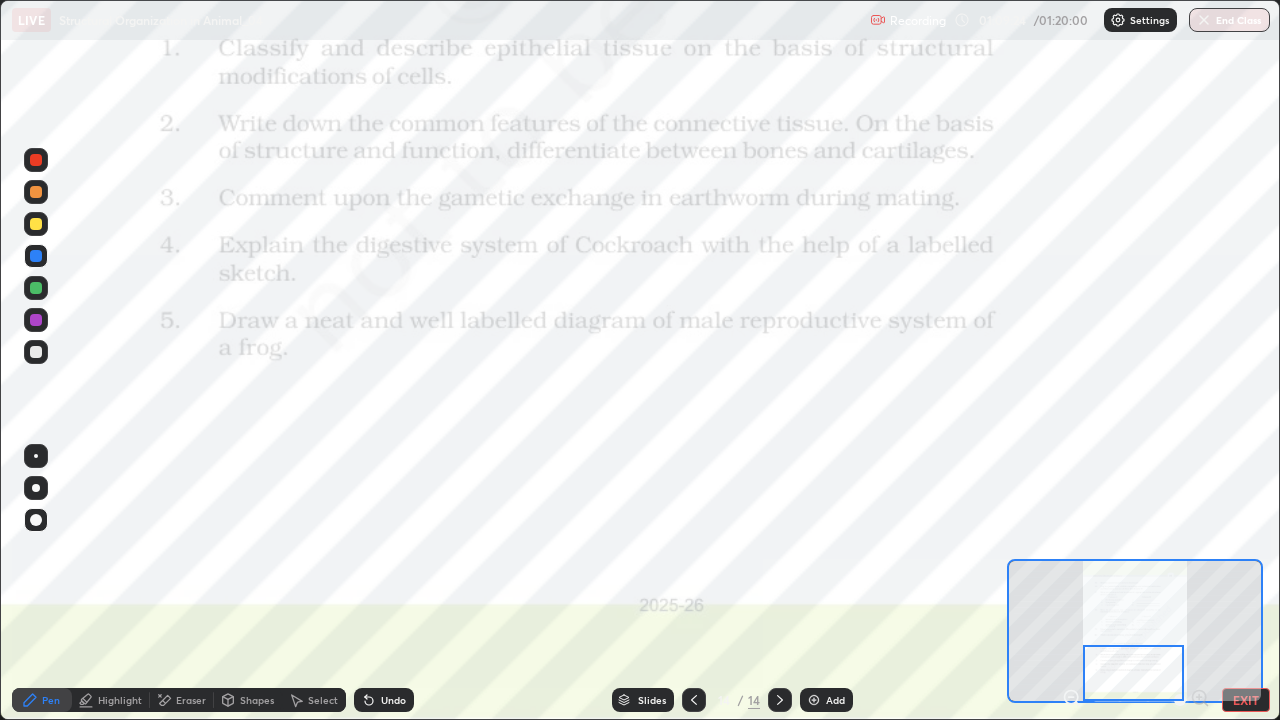 click on "EXIT" at bounding box center (1246, 700) 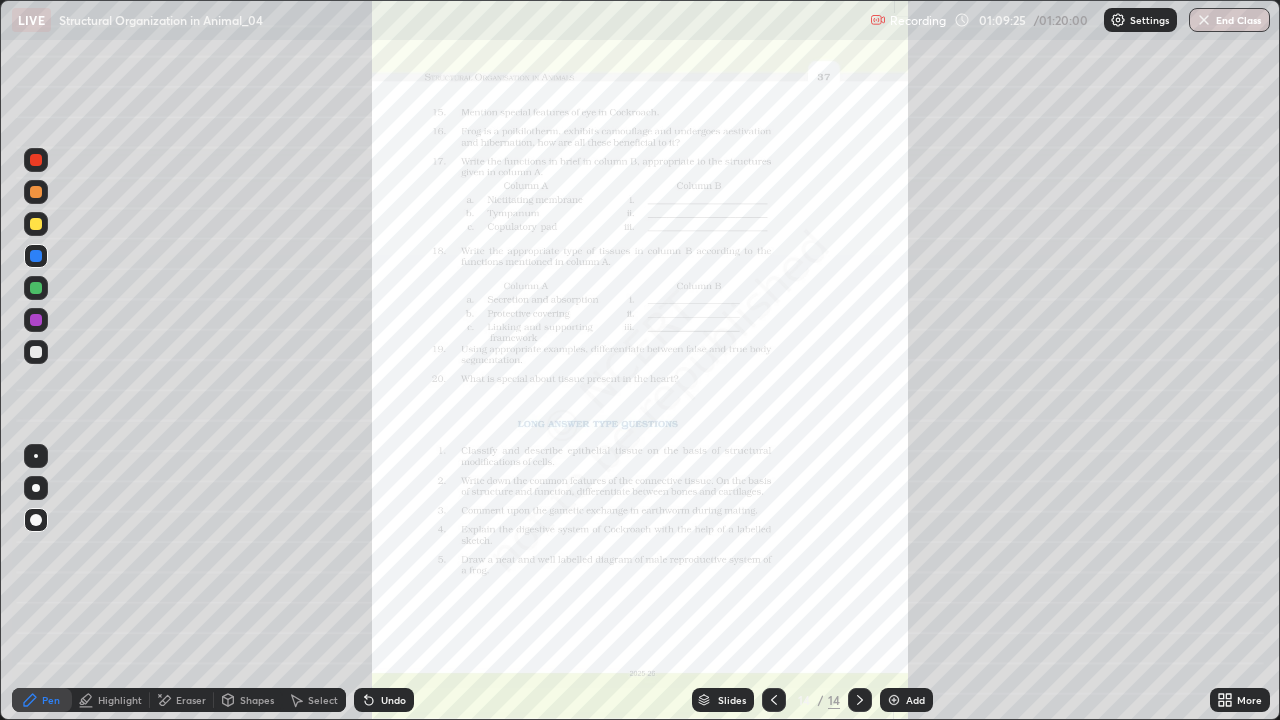 click on "Add" at bounding box center [906, 700] 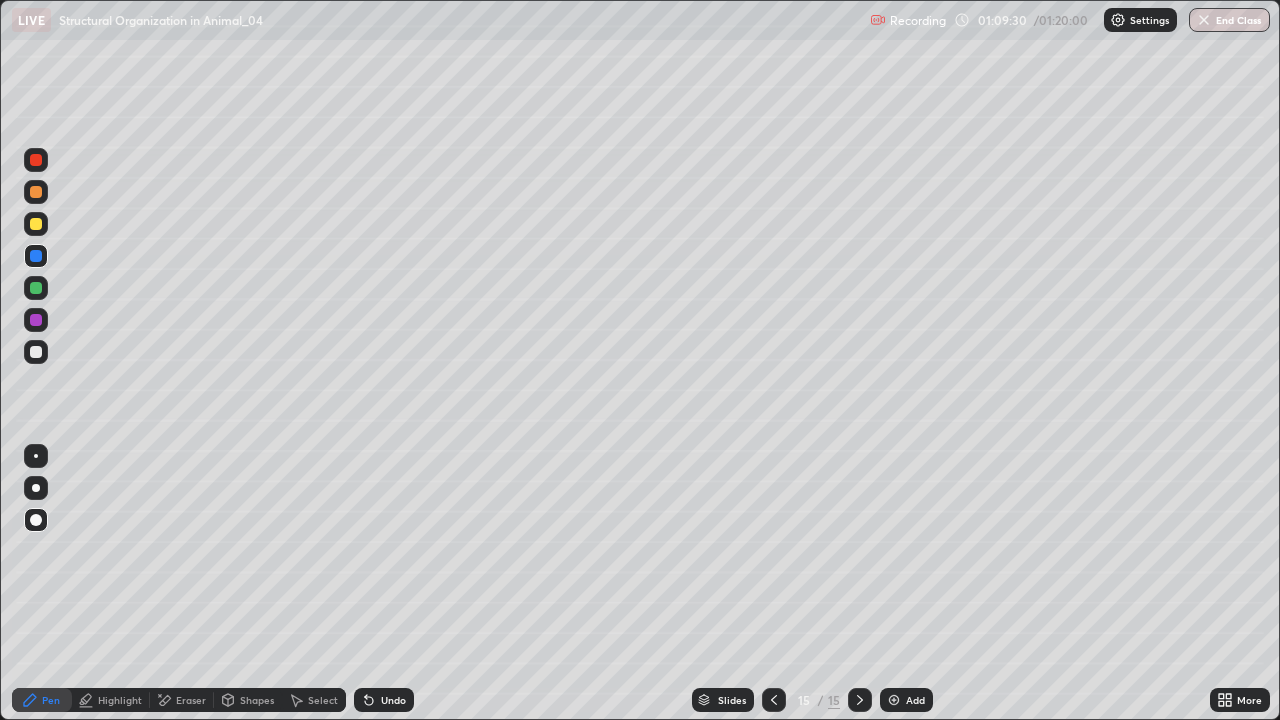 click 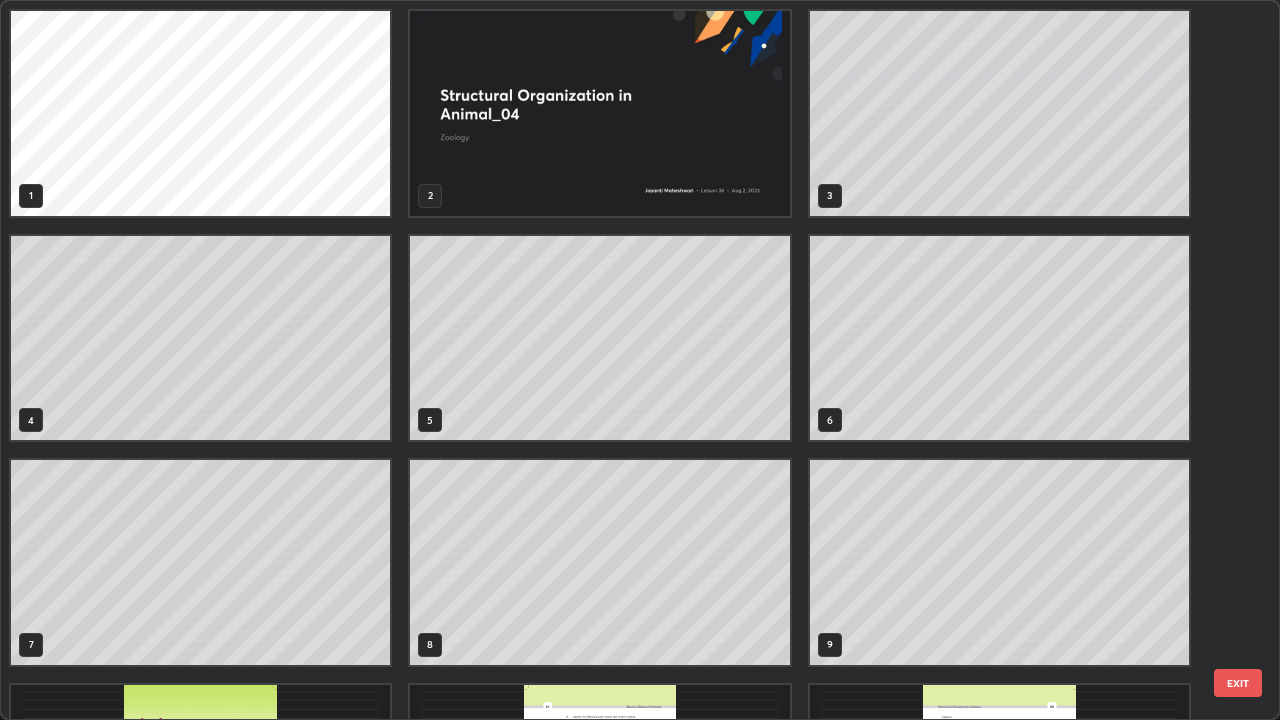 scroll, scrollTop: 405, scrollLeft: 0, axis: vertical 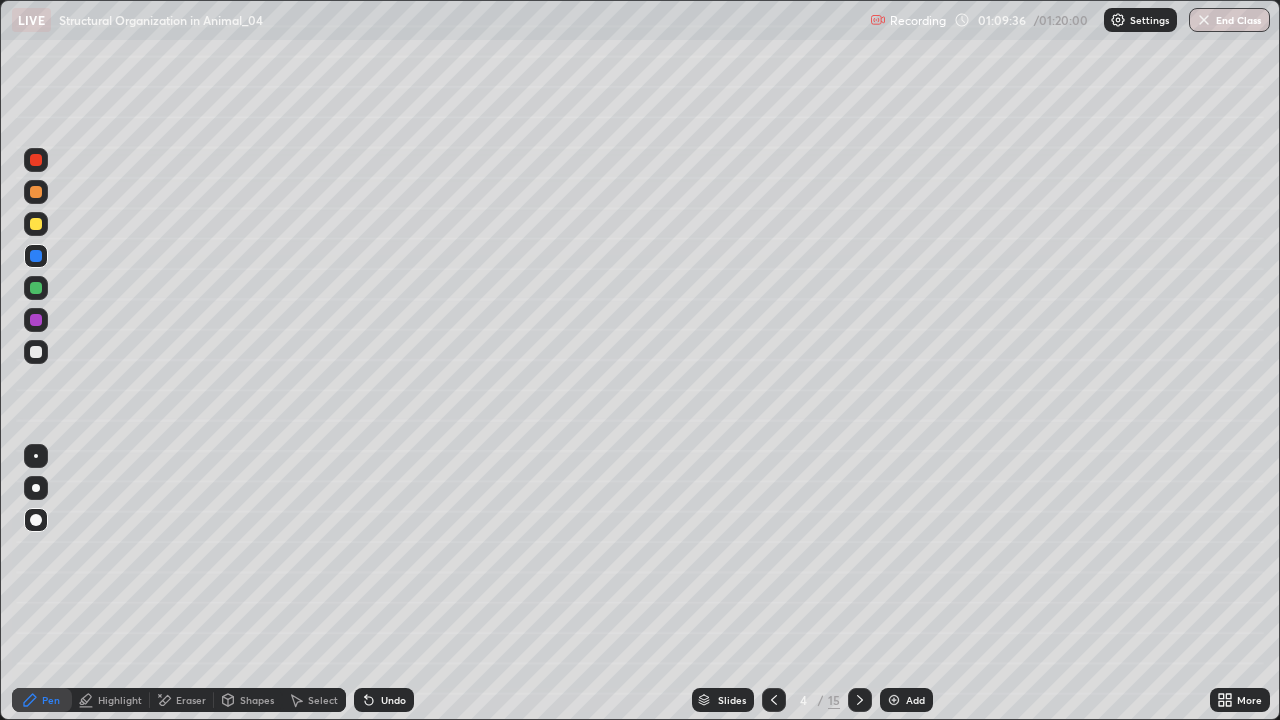 click on "Highlight" at bounding box center [120, 700] 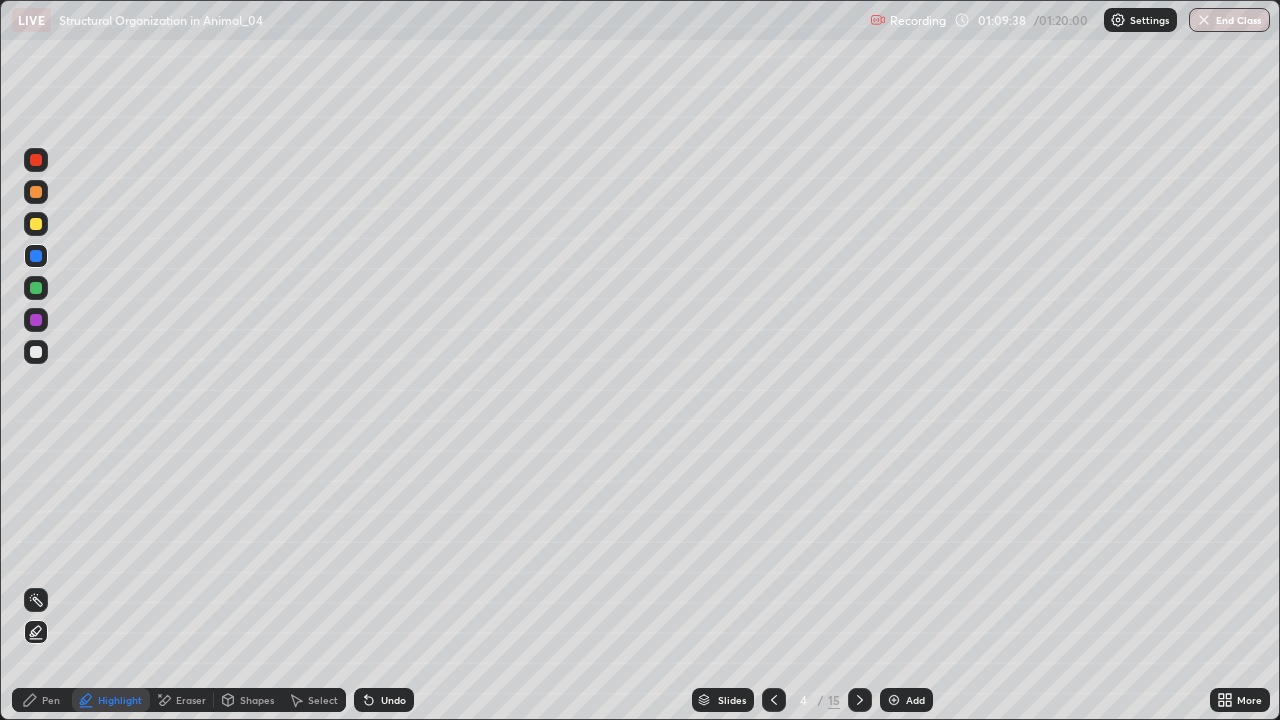 click at bounding box center [36, 352] 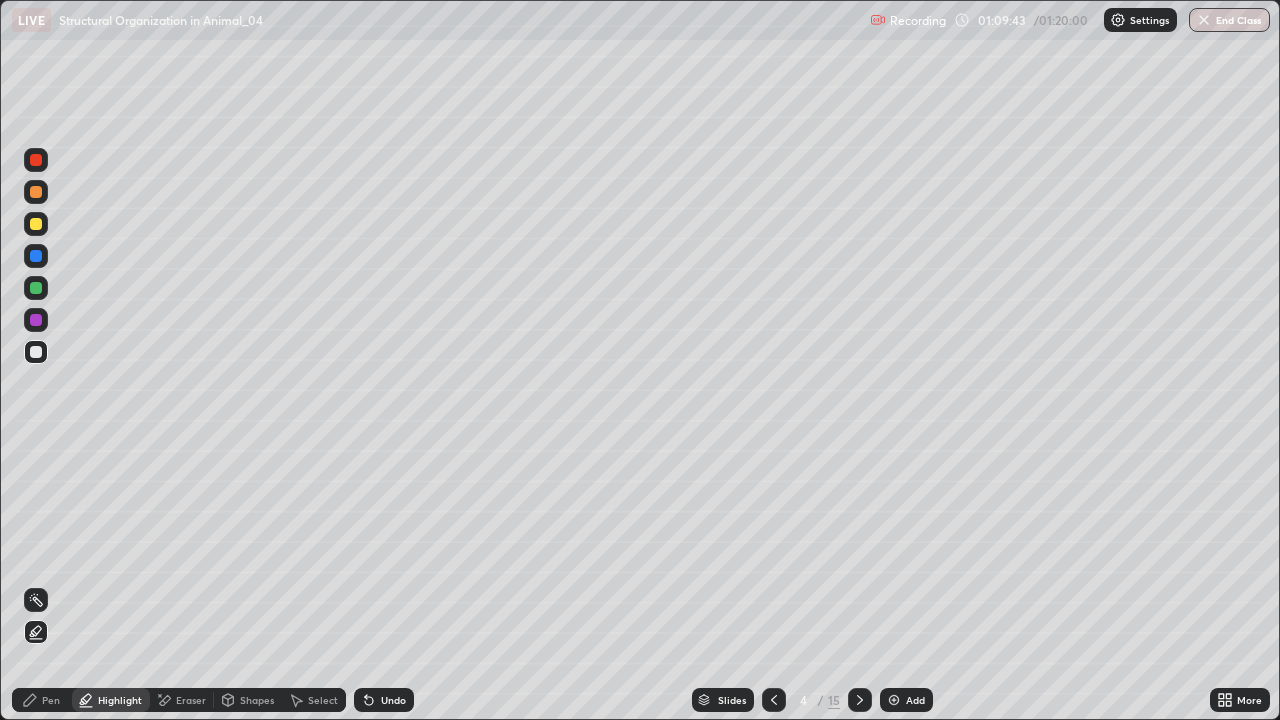 click 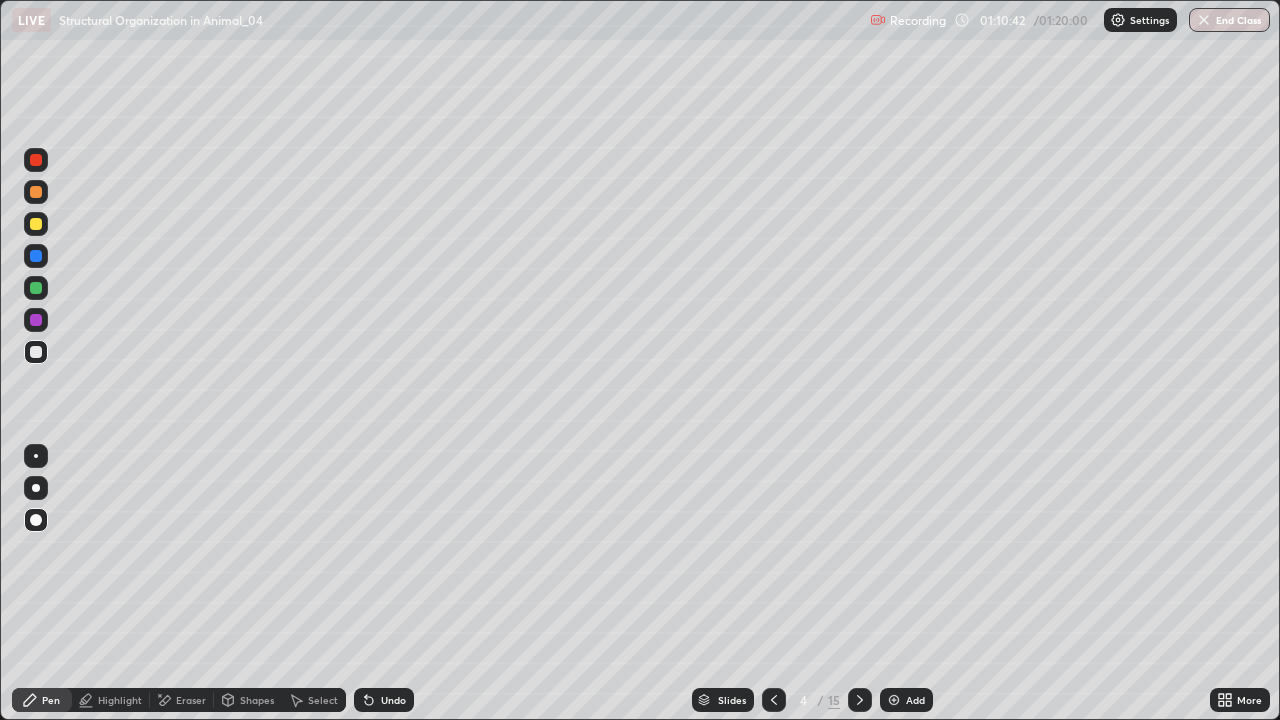 click on "Slides" at bounding box center (723, 700) 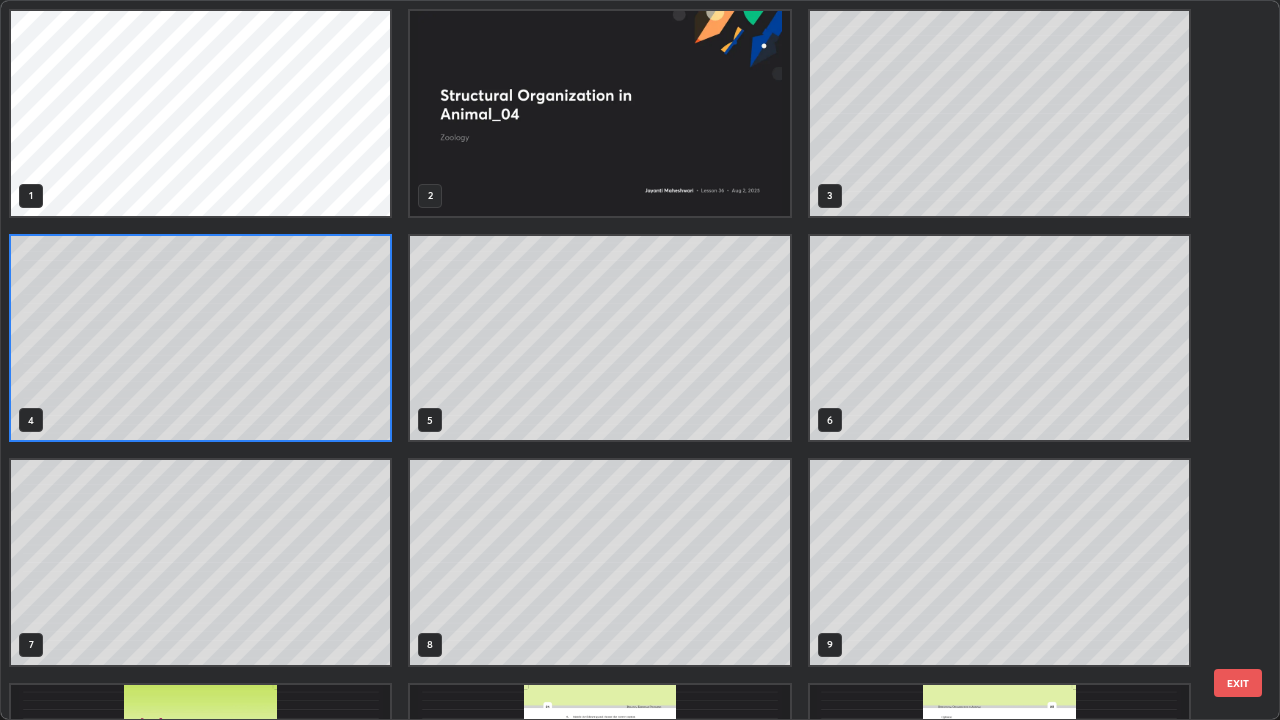 scroll, scrollTop: 7, scrollLeft: 11, axis: both 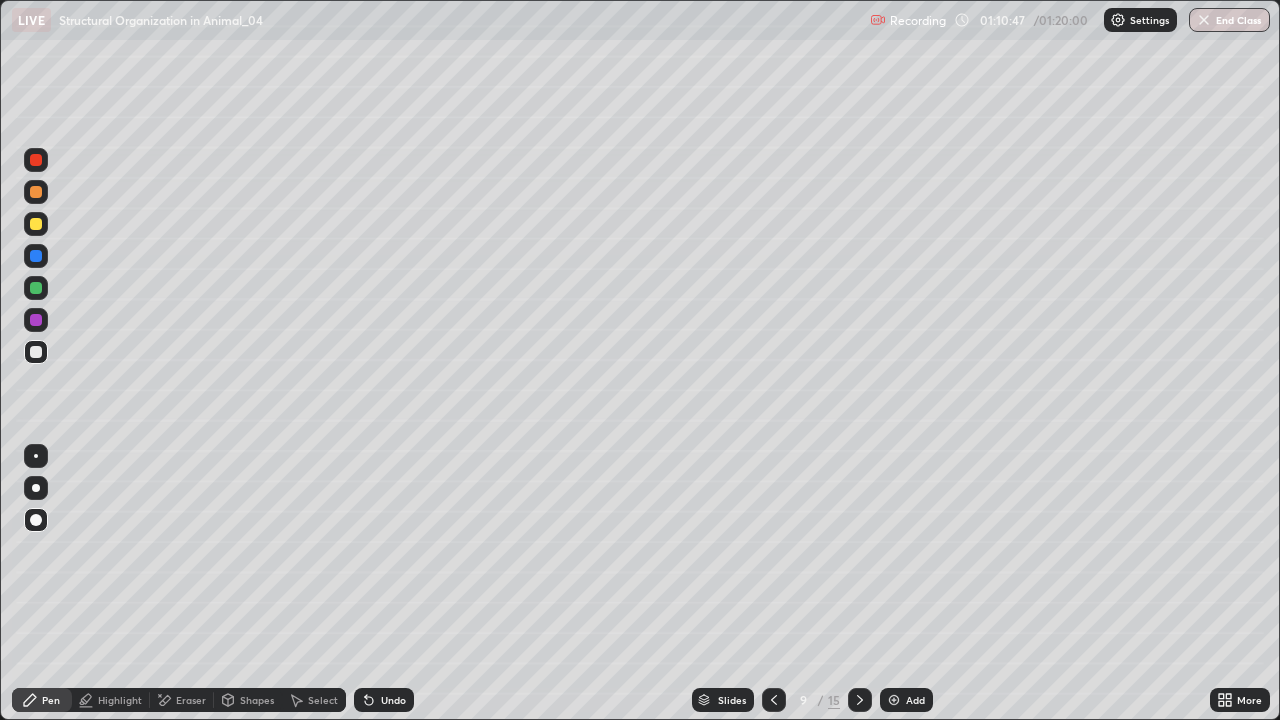 click on "Add" at bounding box center [915, 700] 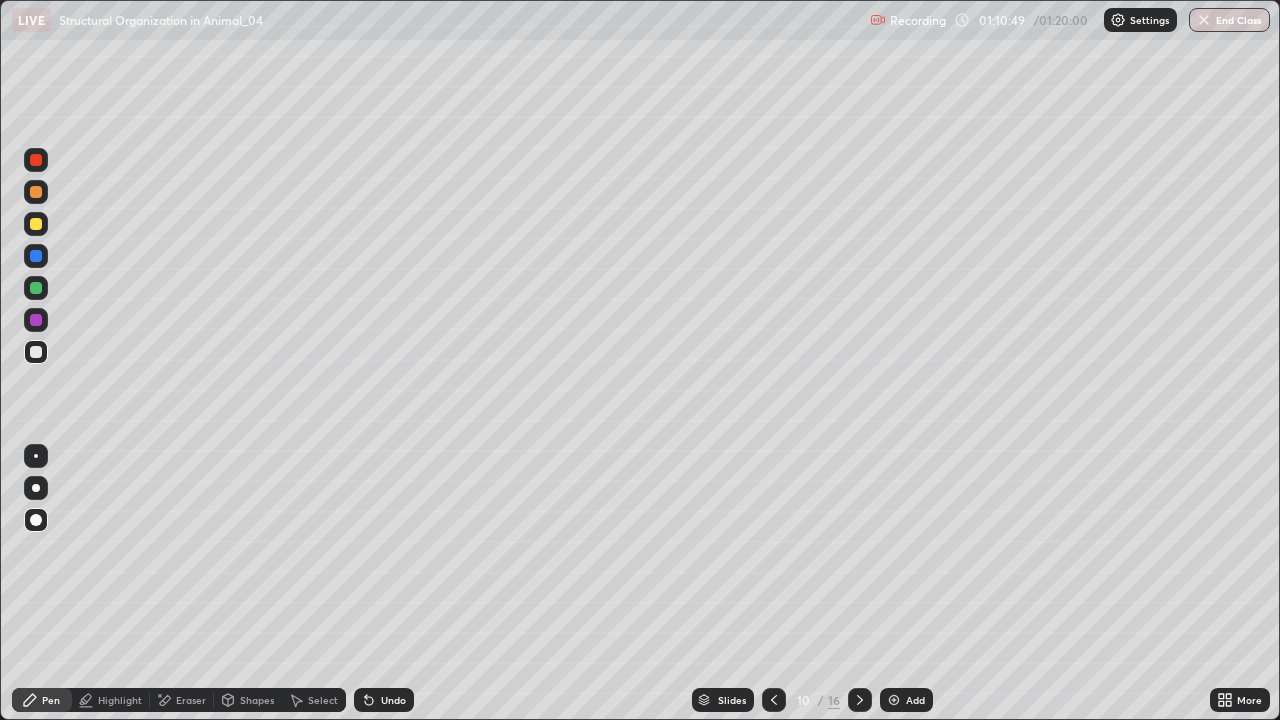 click at bounding box center (36, 488) 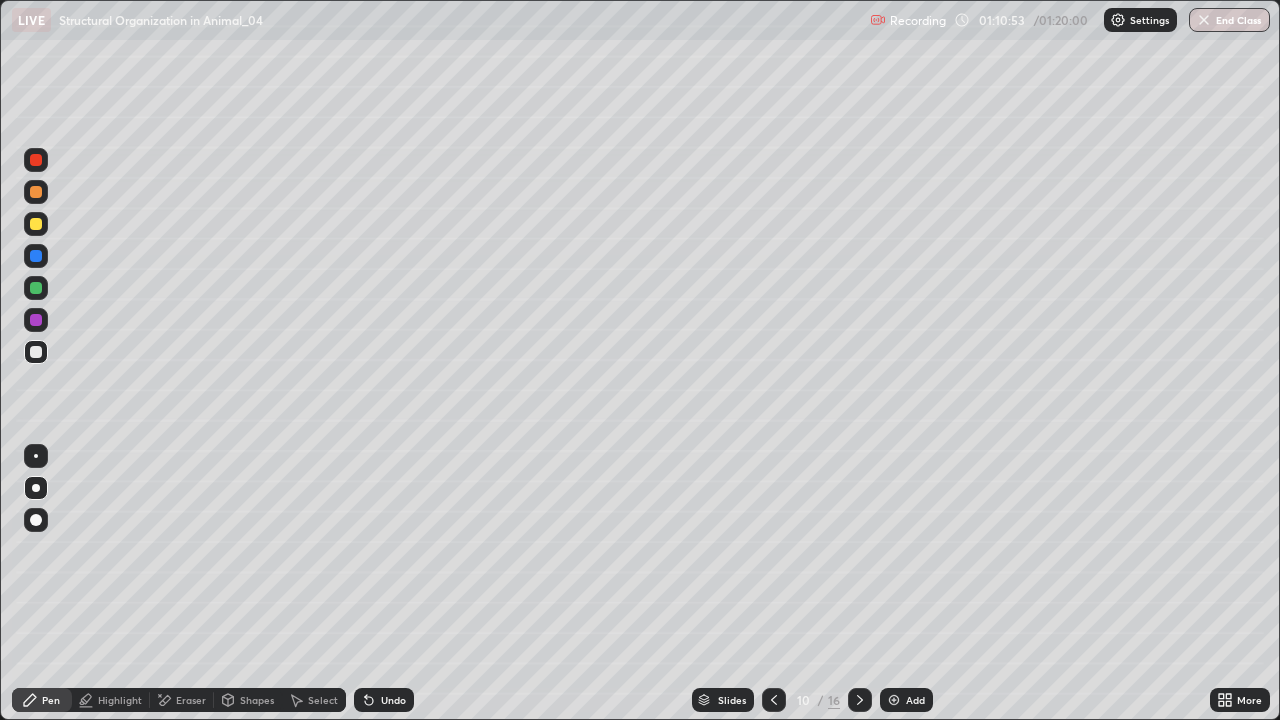 click at bounding box center [36, 224] 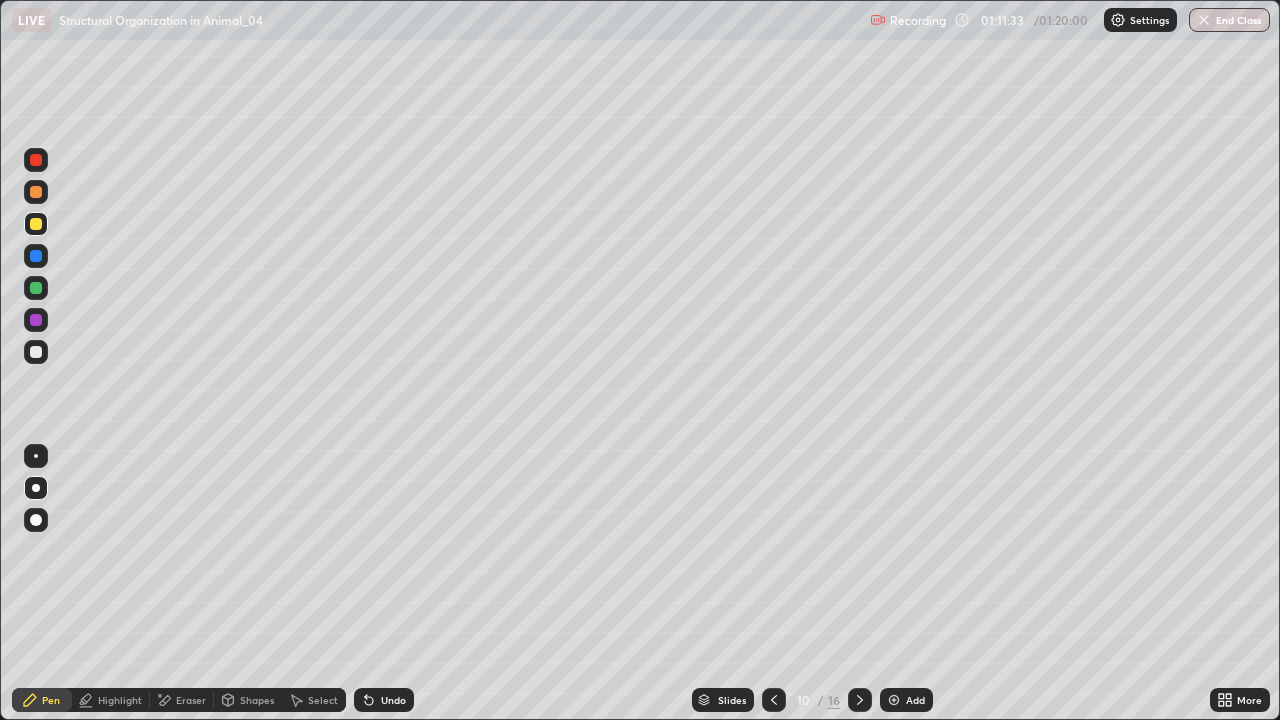 click at bounding box center (36, 256) 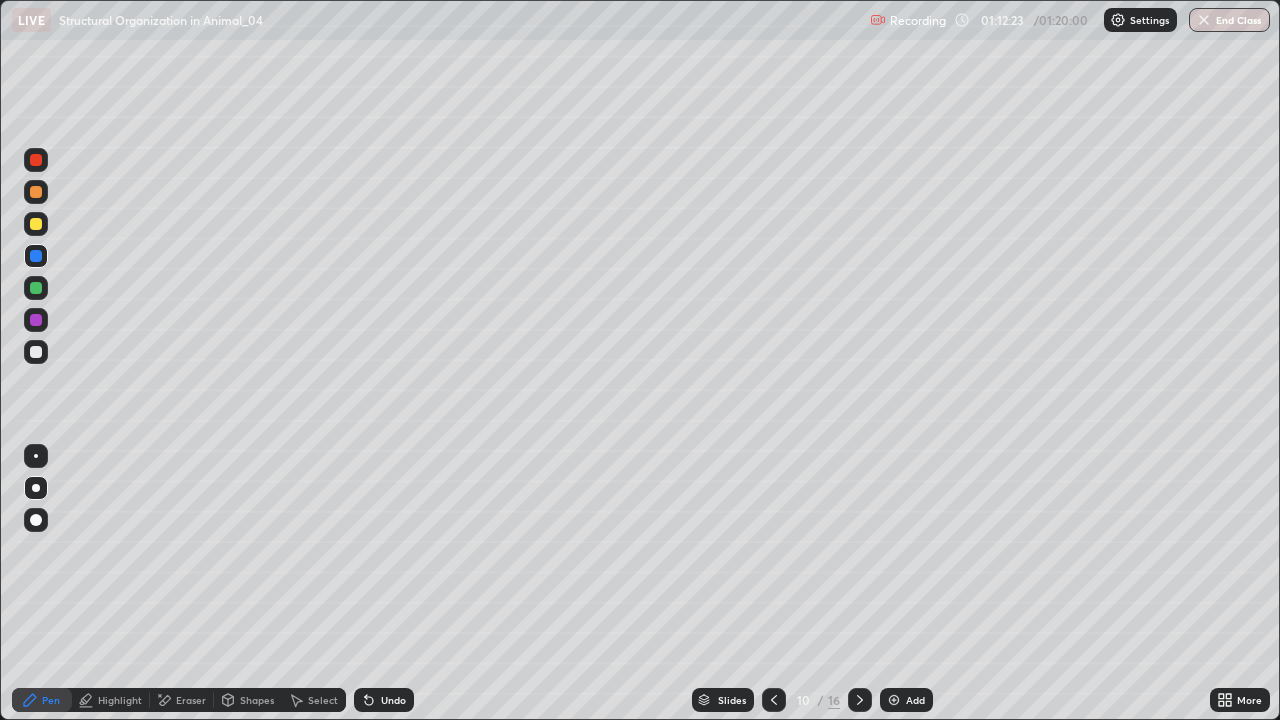 click at bounding box center [36, 224] 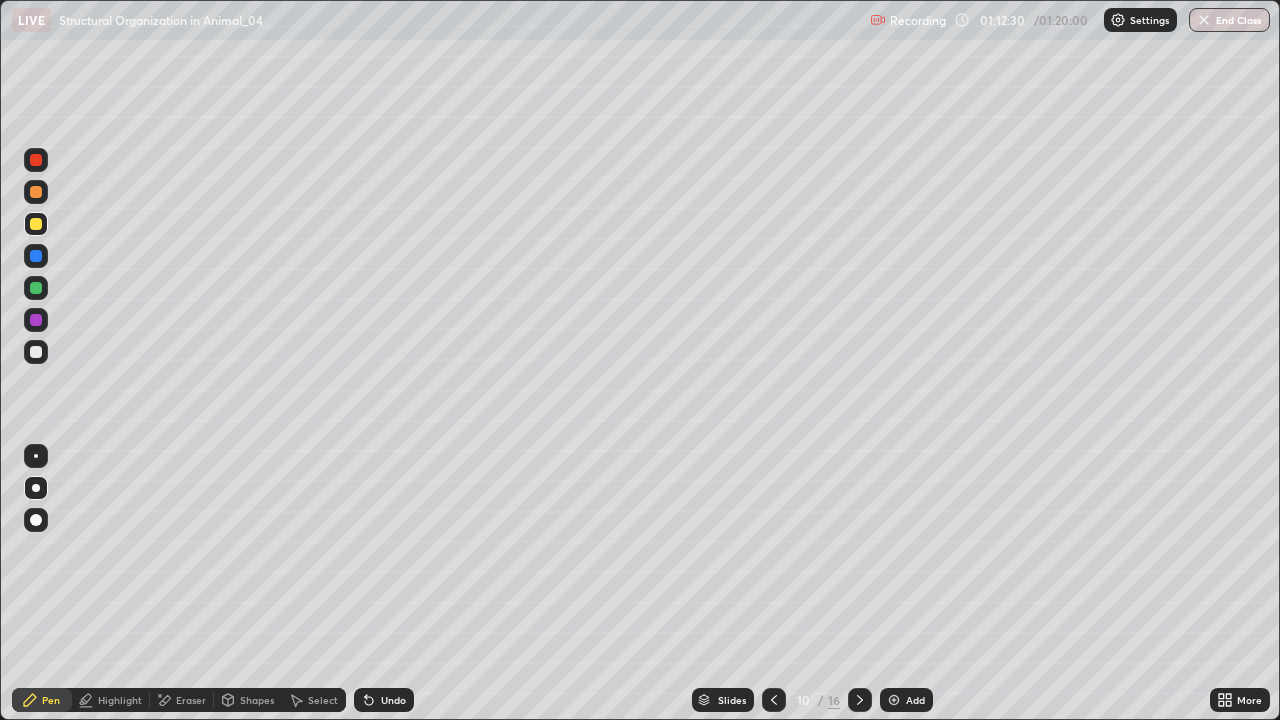 click at bounding box center [36, 288] 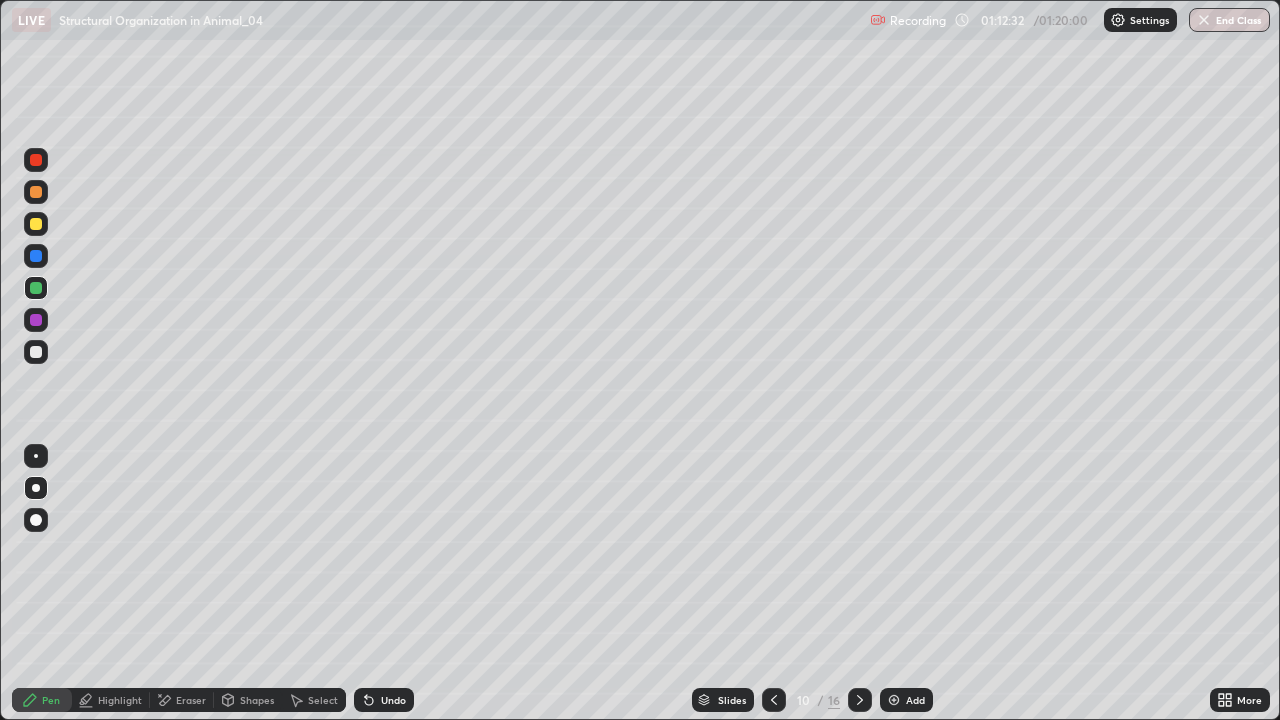 click on "Undo" at bounding box center (393, 700) 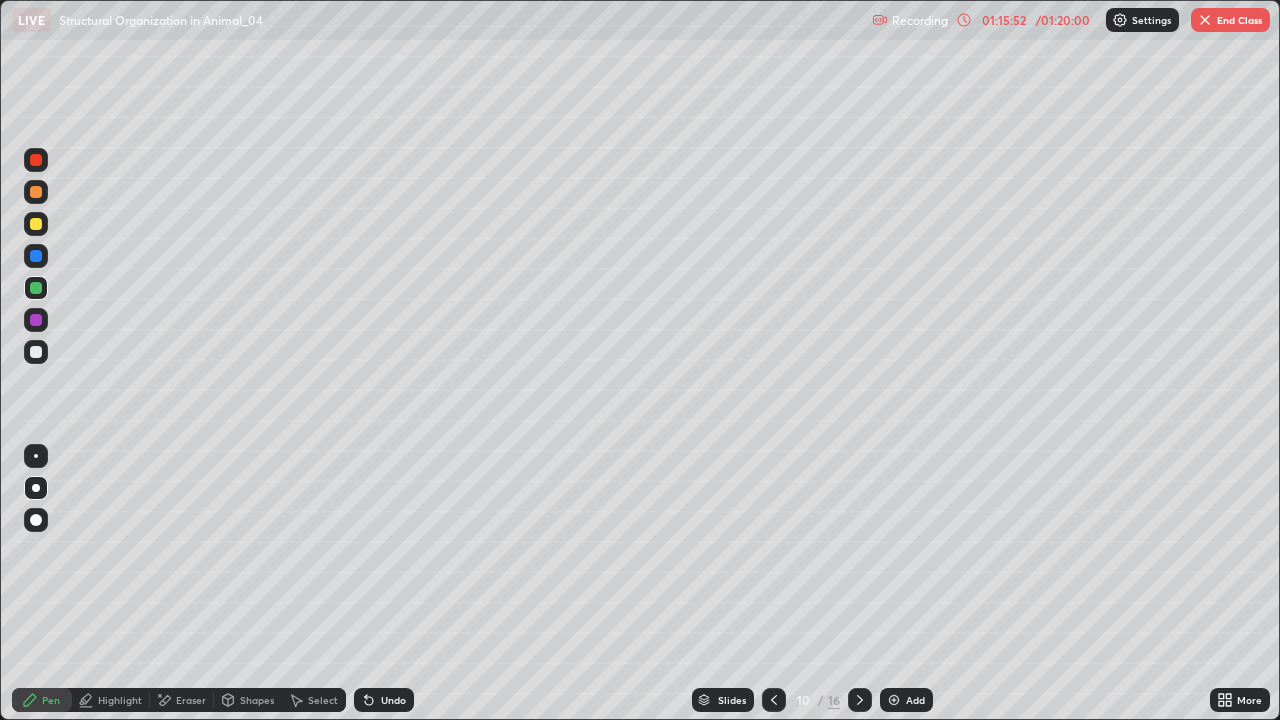 click at bounding box center (894, 700) 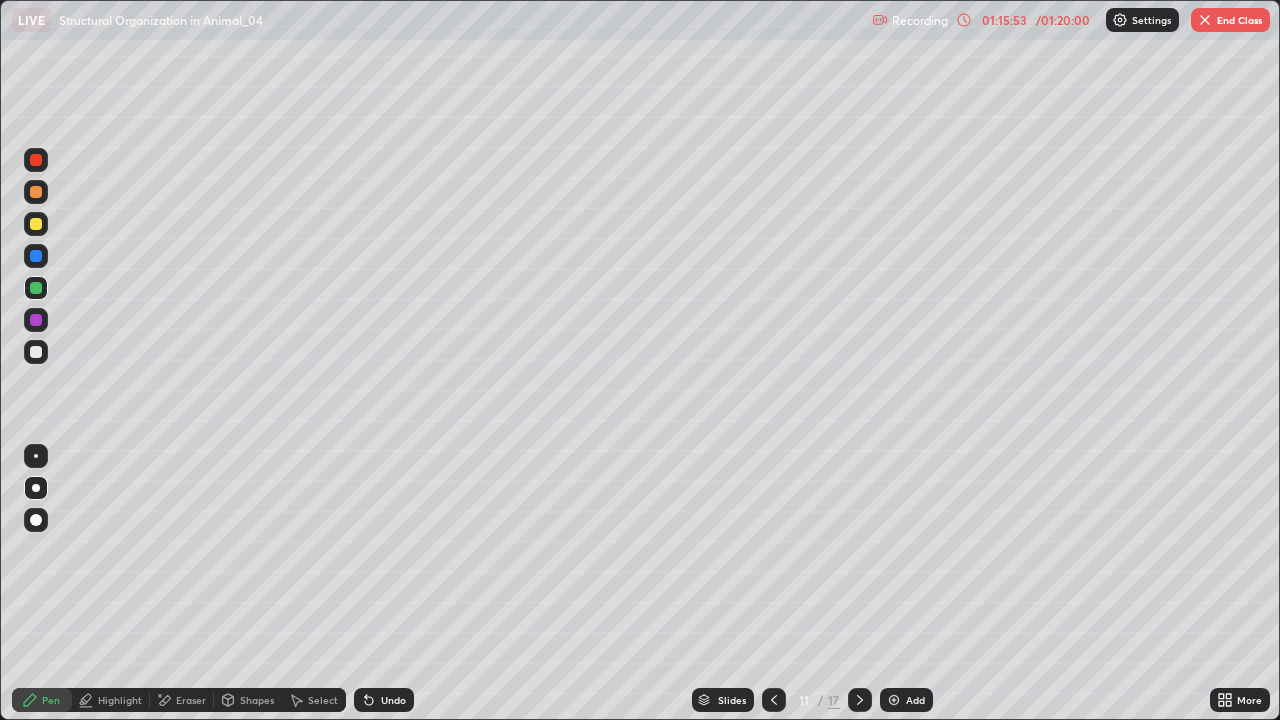 click at bounding box center [36, 520] 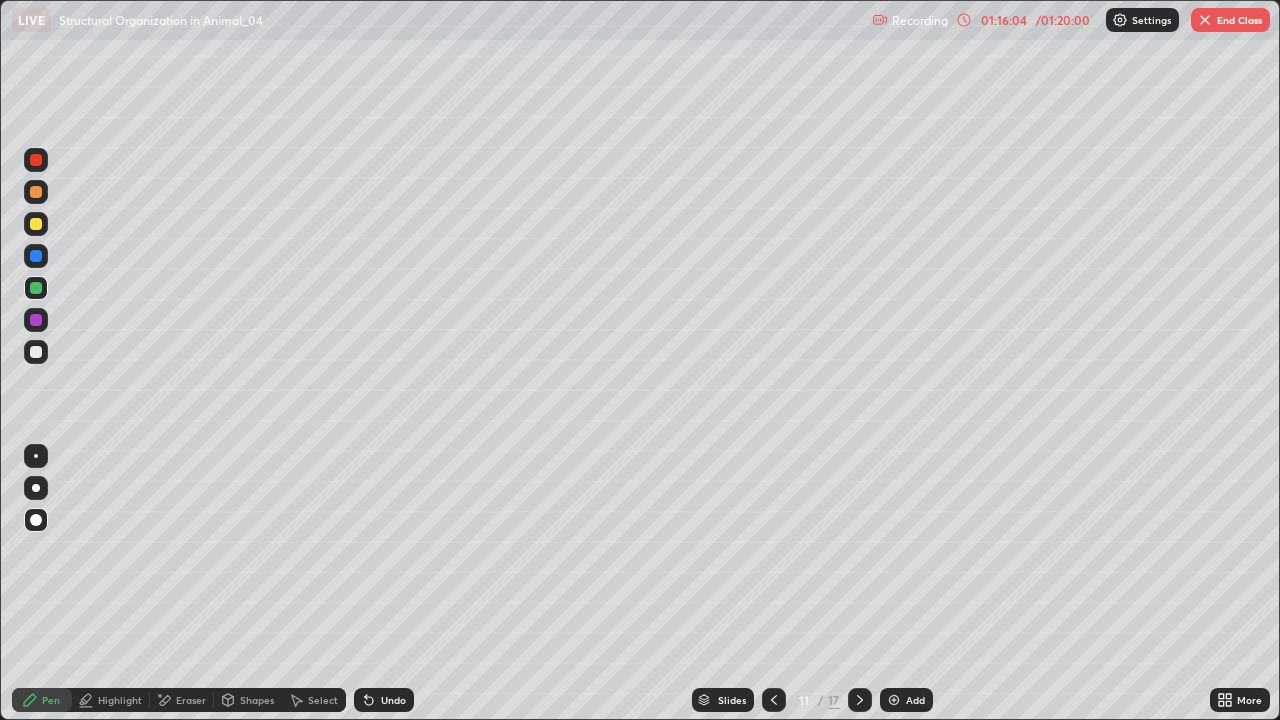 click at bounding box center (36, 224) 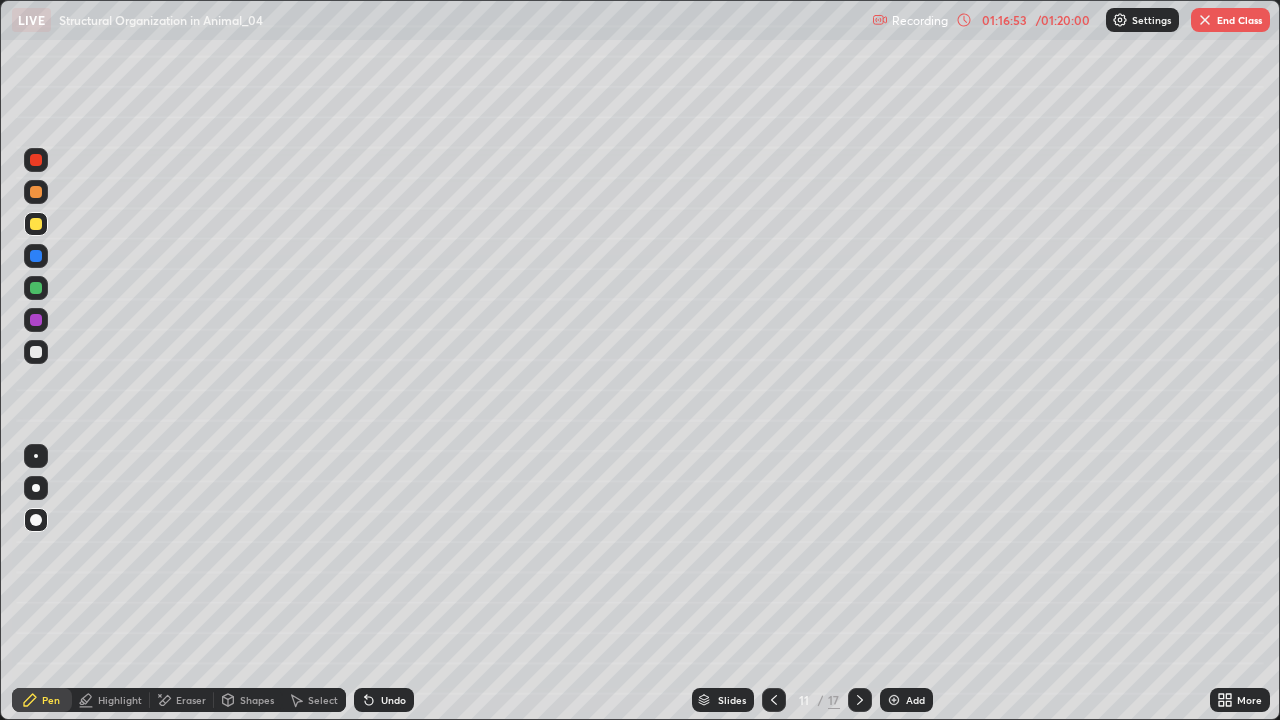 click at bounding box center [36, 192] 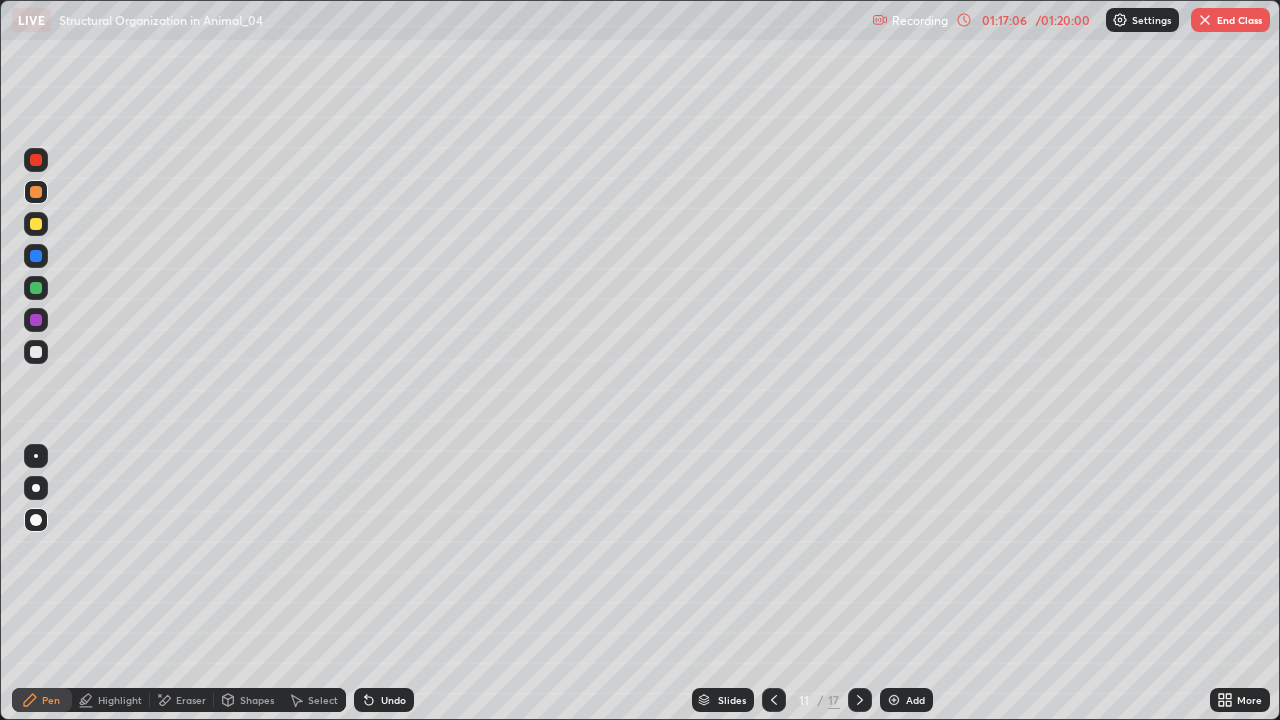 click at bounding box center (36, 352) 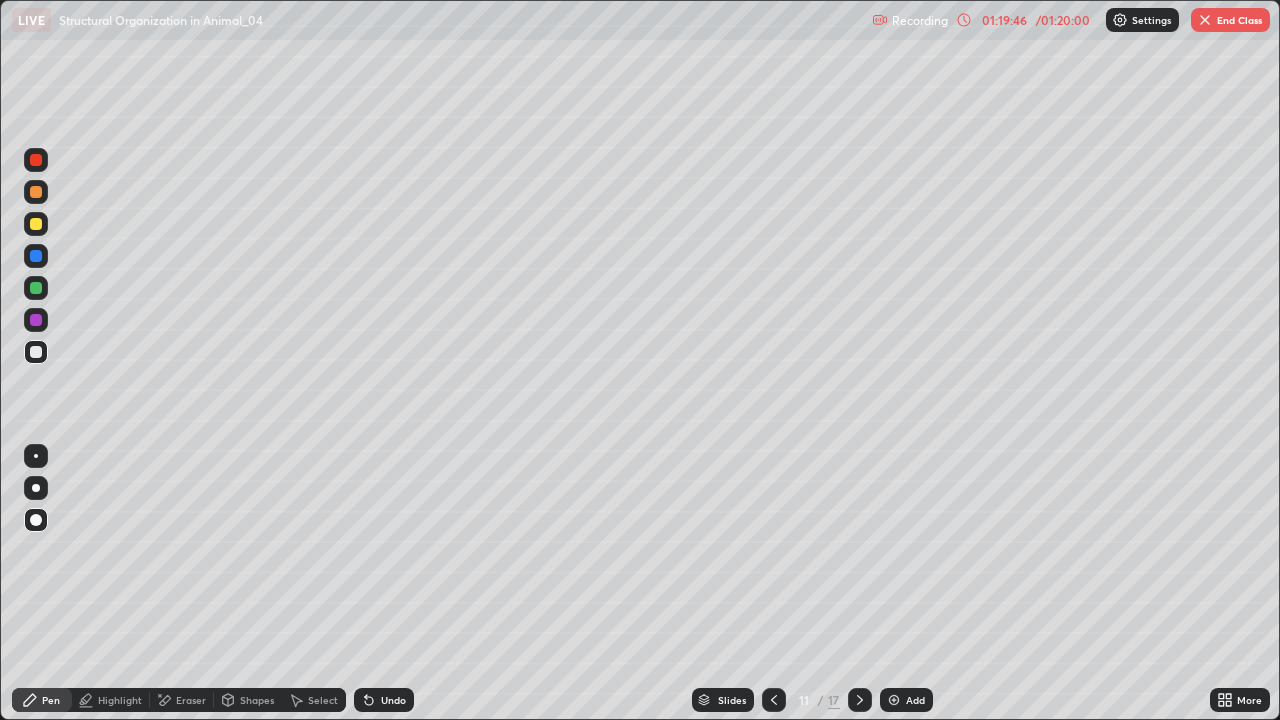 click 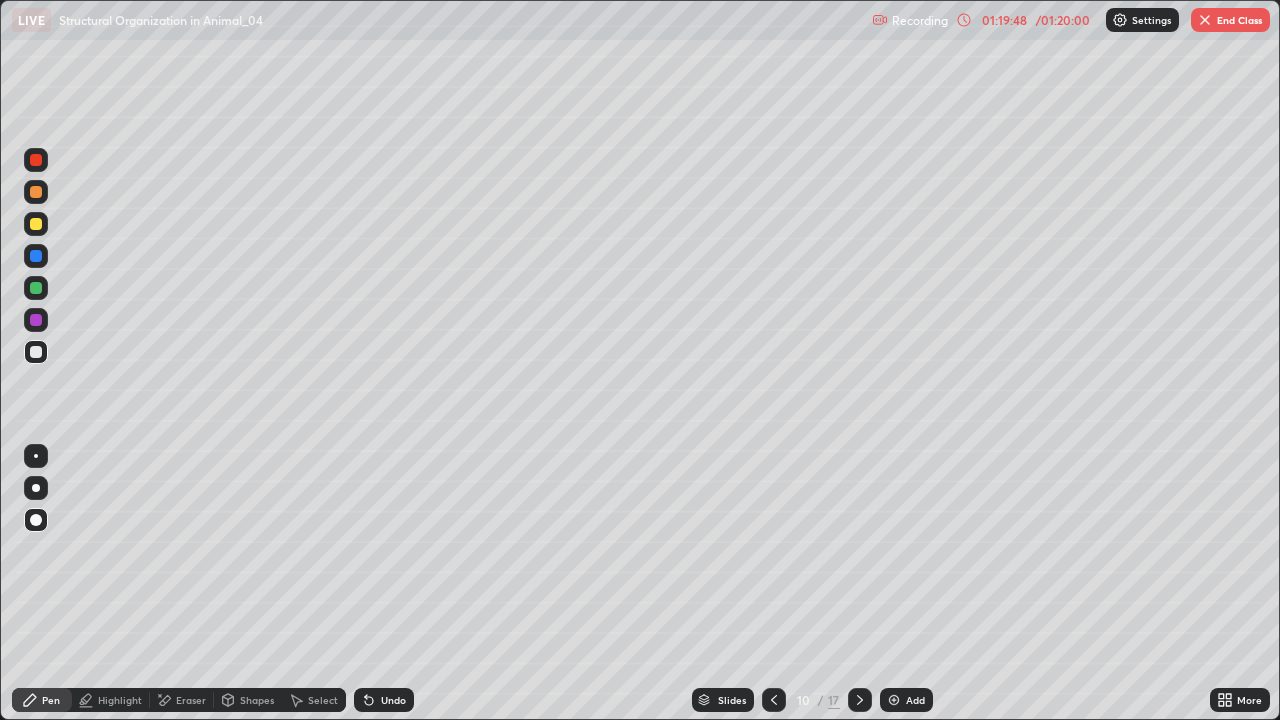 click at bounding box center [774, 700] 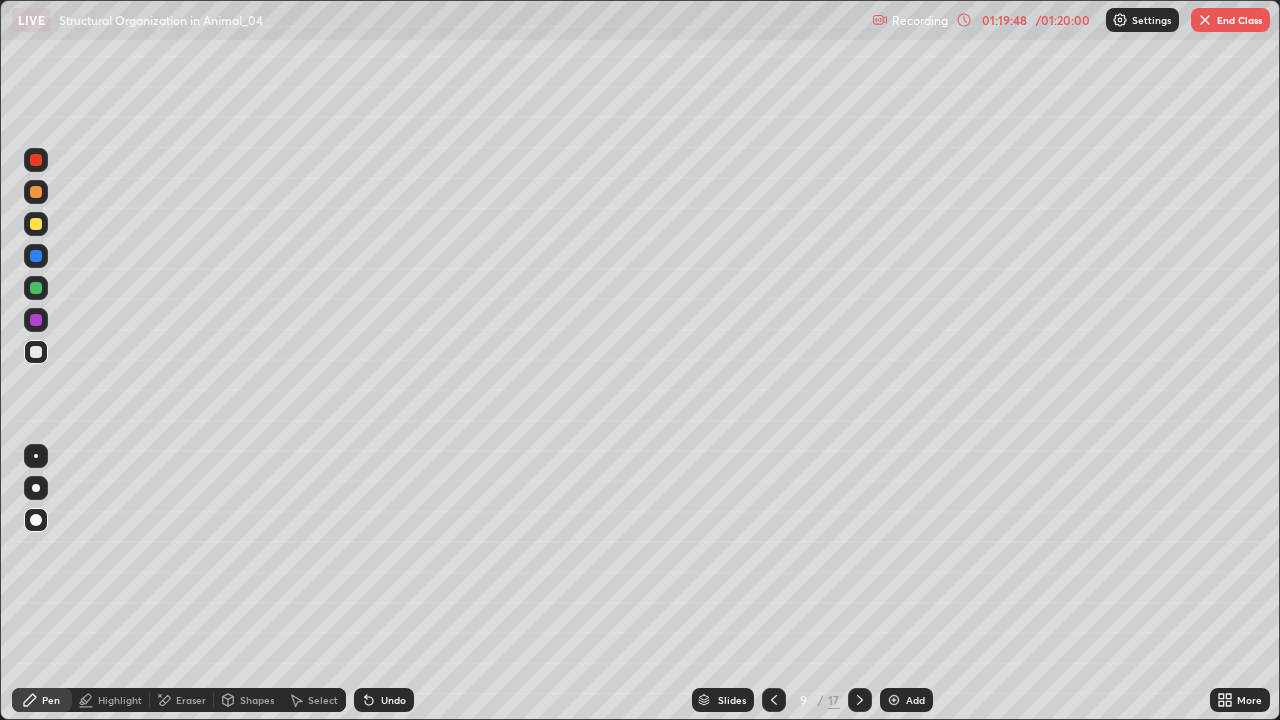 click at bounding box center [774, 700] 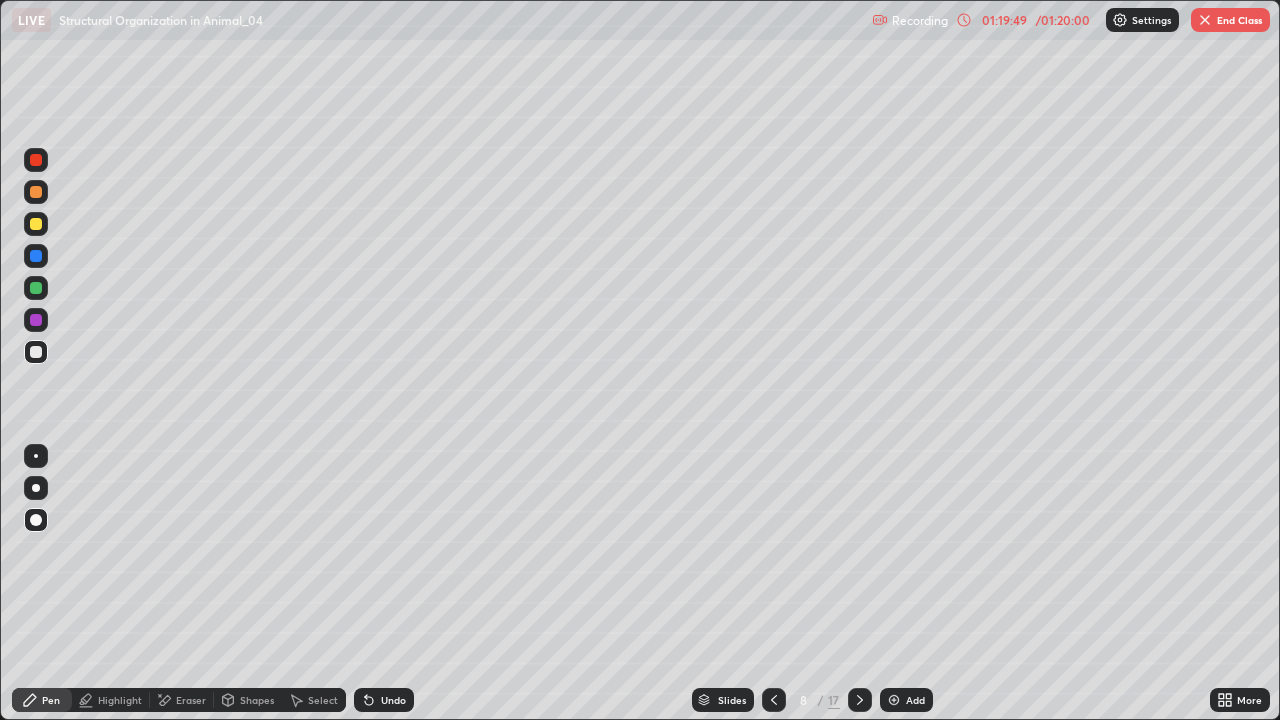 click at bounding box center [774, 700] 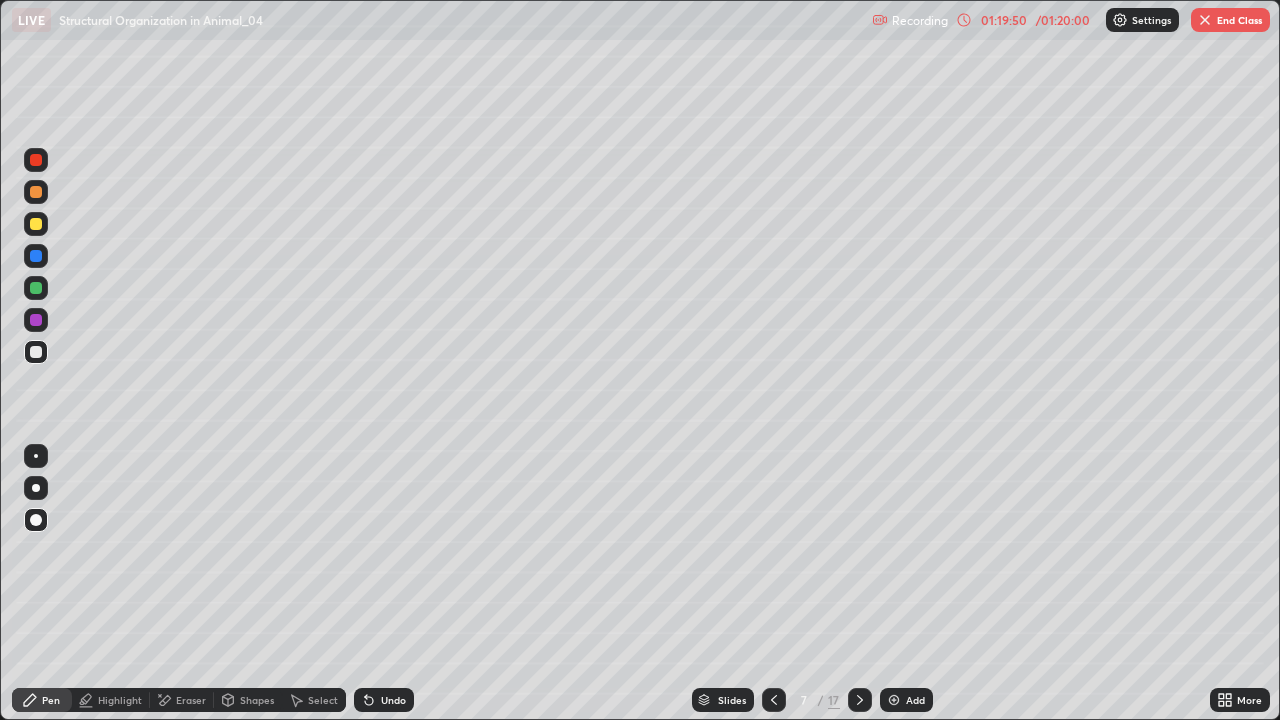 click at bounding box center [774, 700] 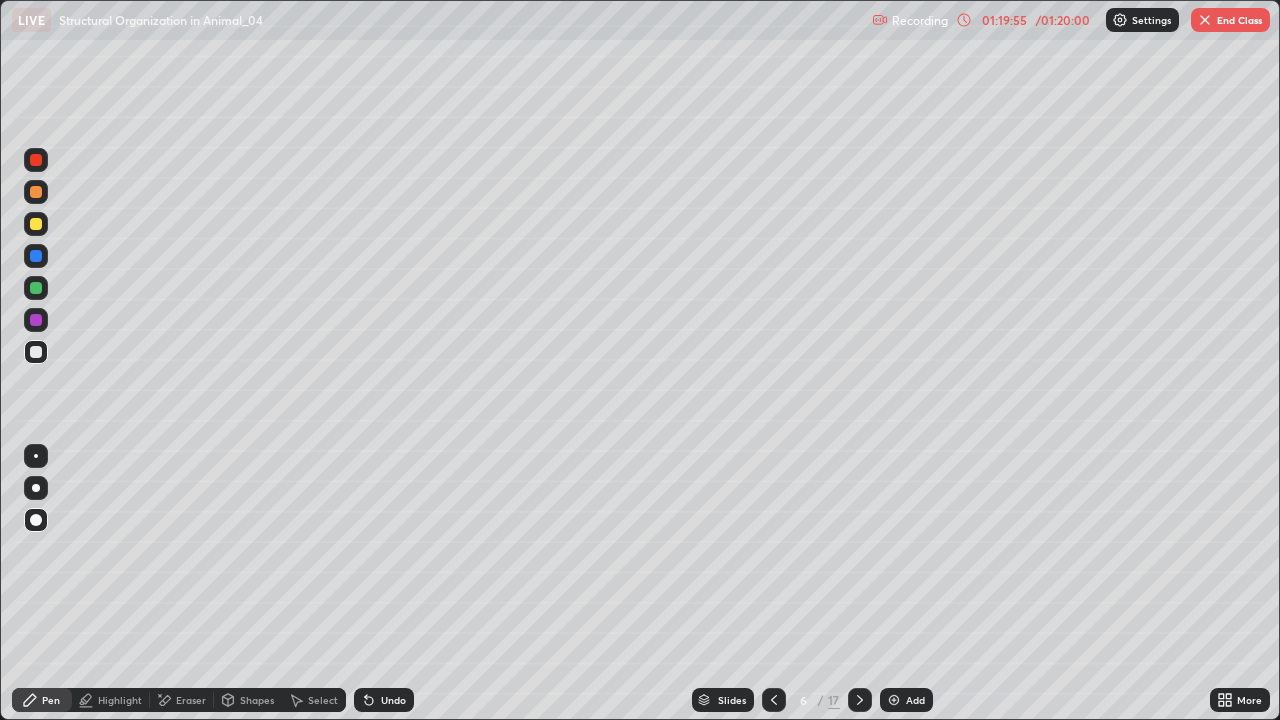 click 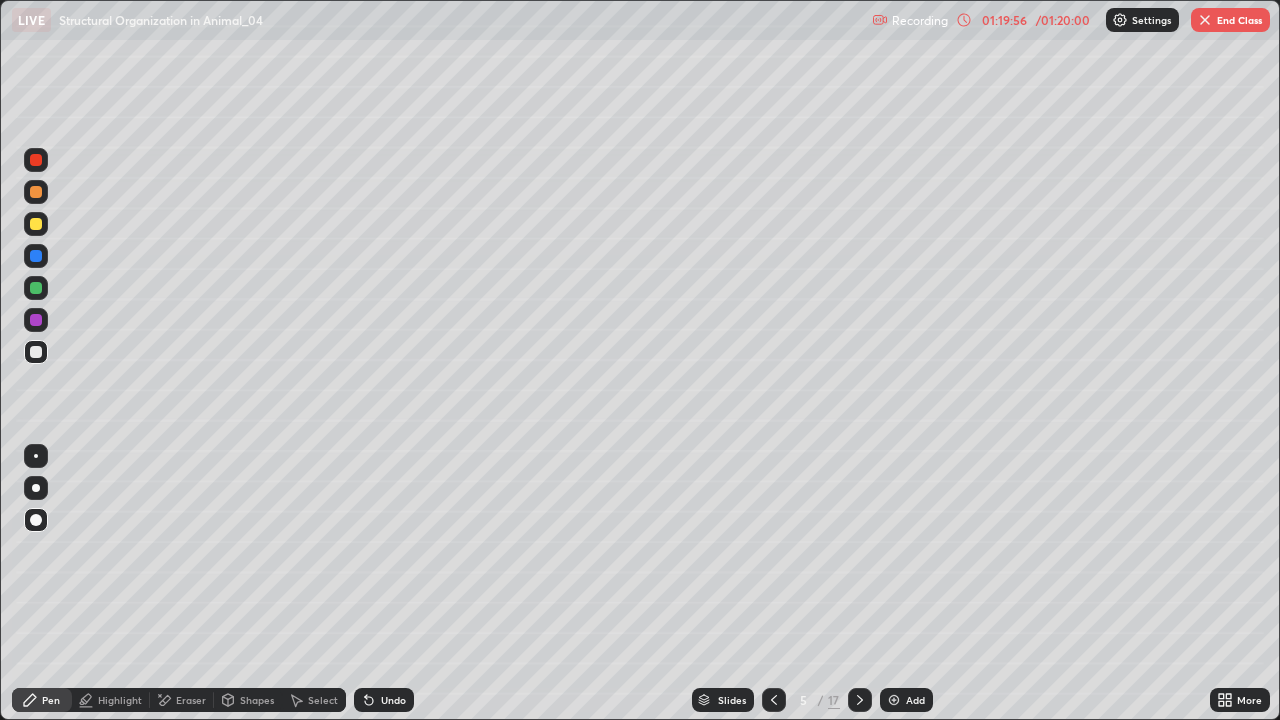 click at bounding box center [774, 700] 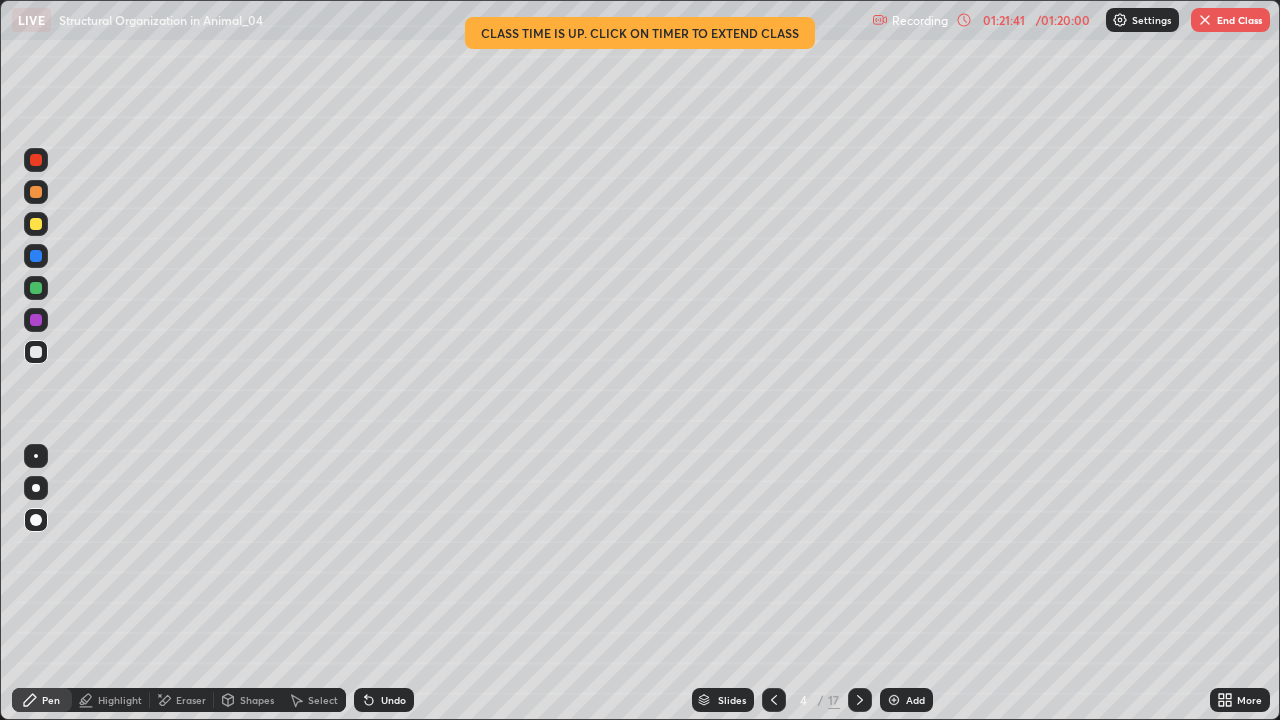 click on "End Class" at bounding box center [1230, 20] 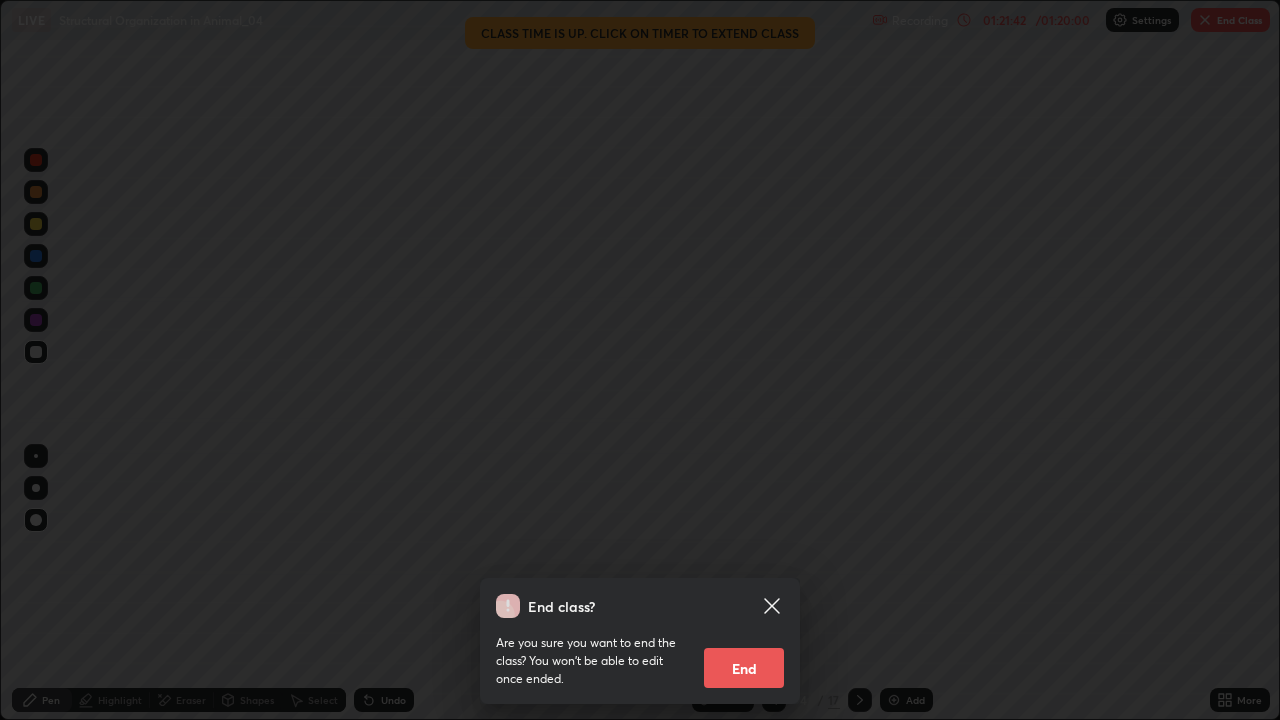 click on "End" at bounding box center (744, 668) 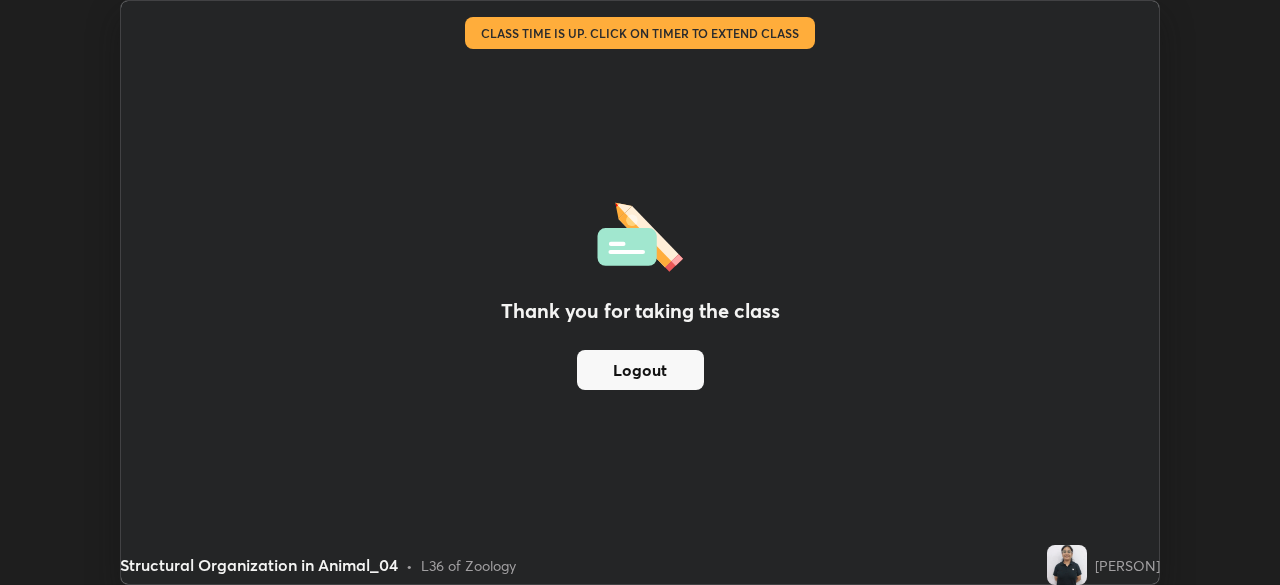 scroll, scrollTop: 585, scrollLeft: 1280, axis: both 